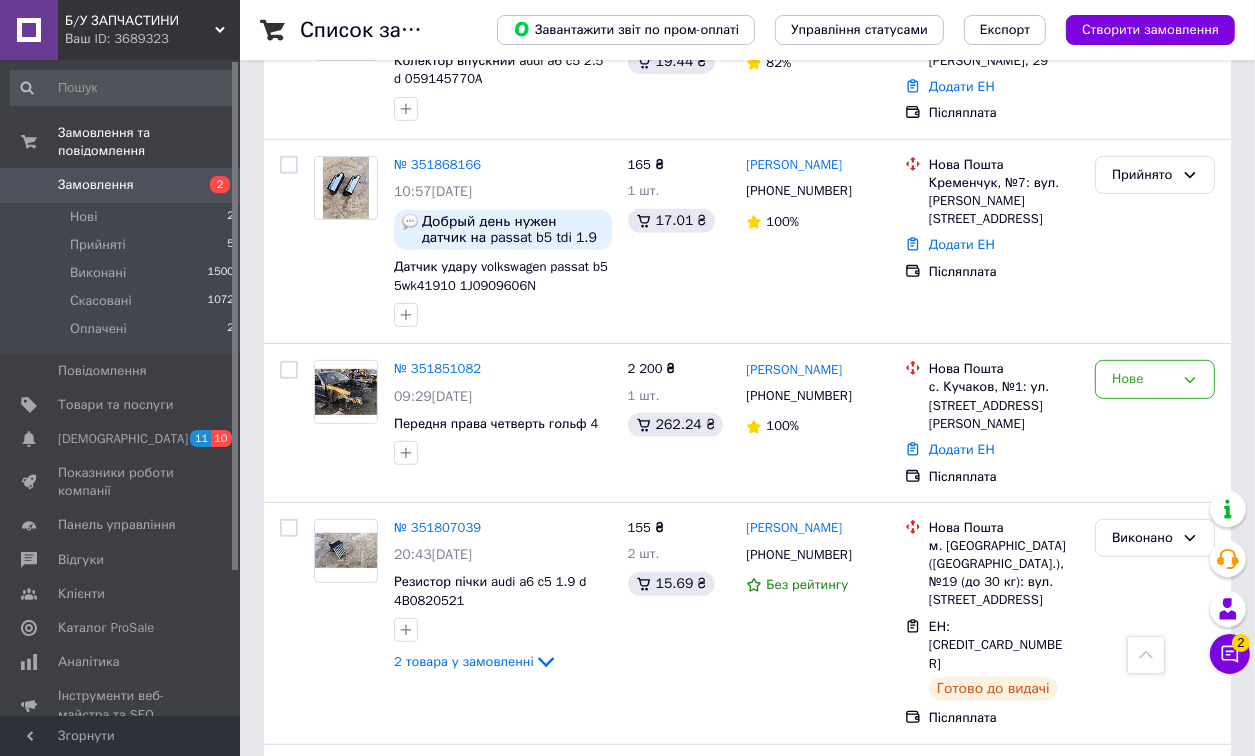 scroll, scrollTop: 720, scrollLeft: 0, axis: vertical 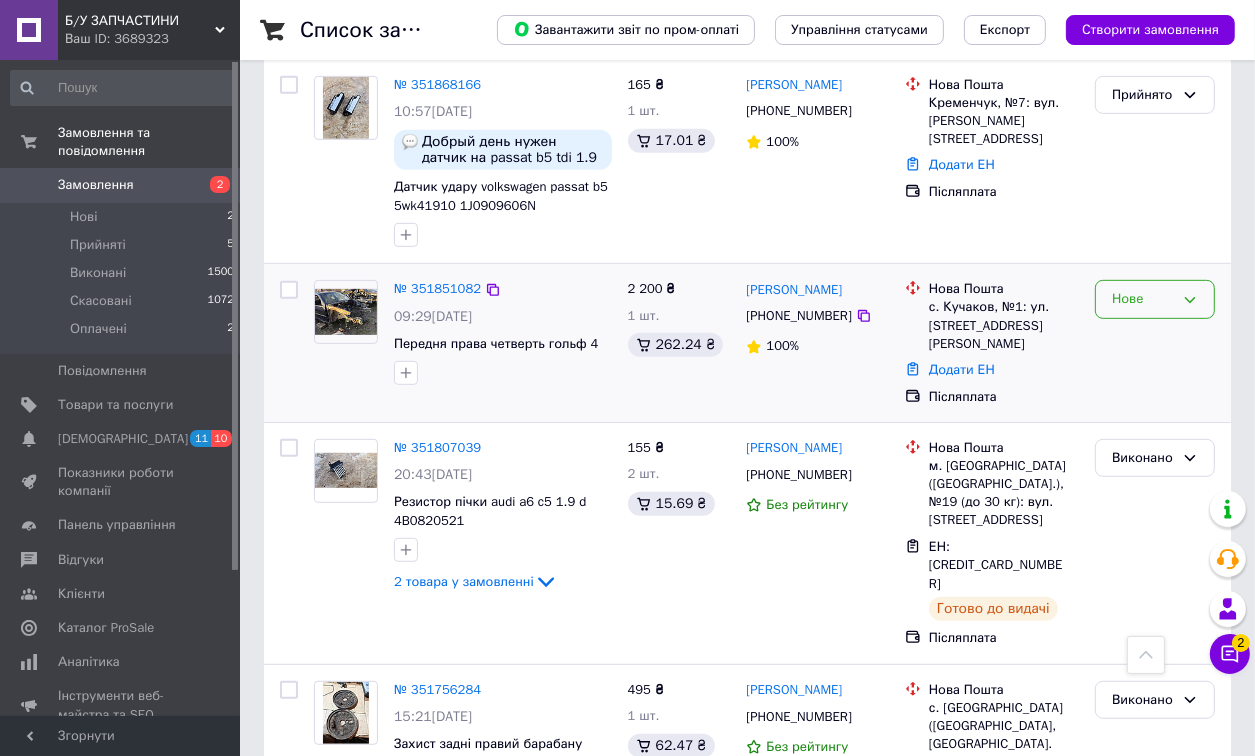 click on "Нове" at bounding box center (1143, 299) 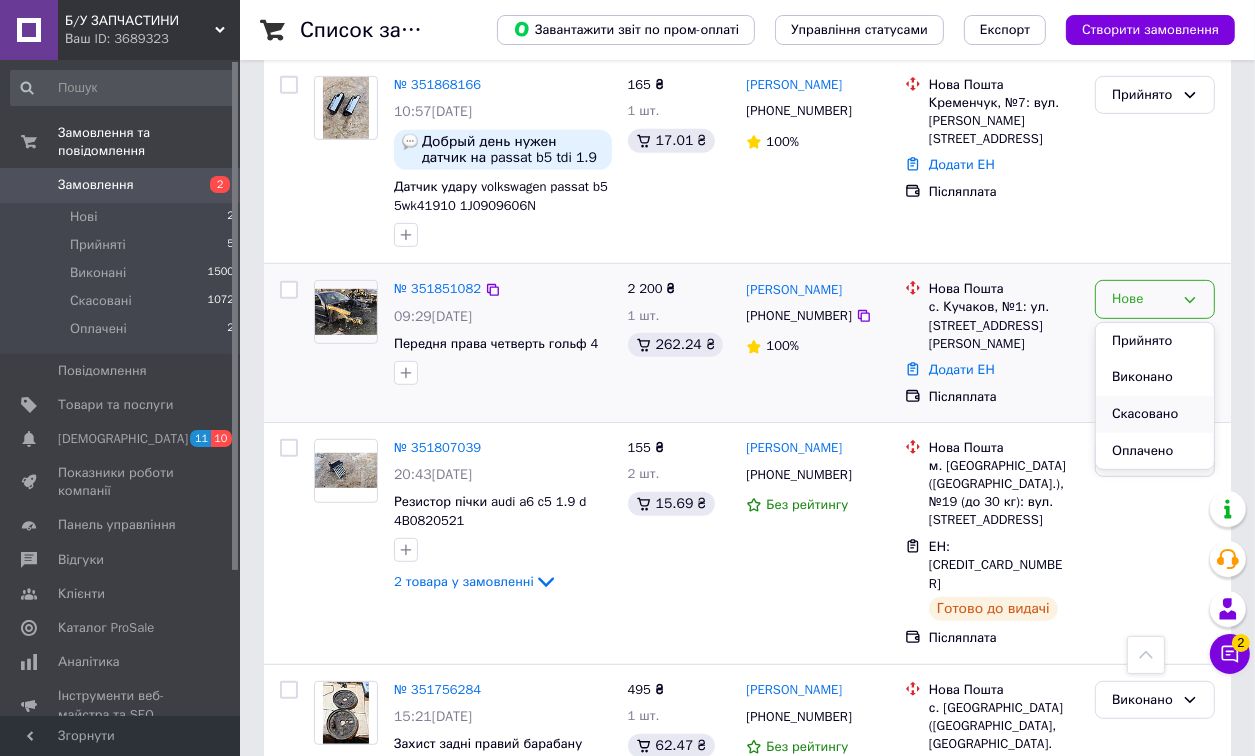 click on "Скасовано" at bounding box center (1155, 414) 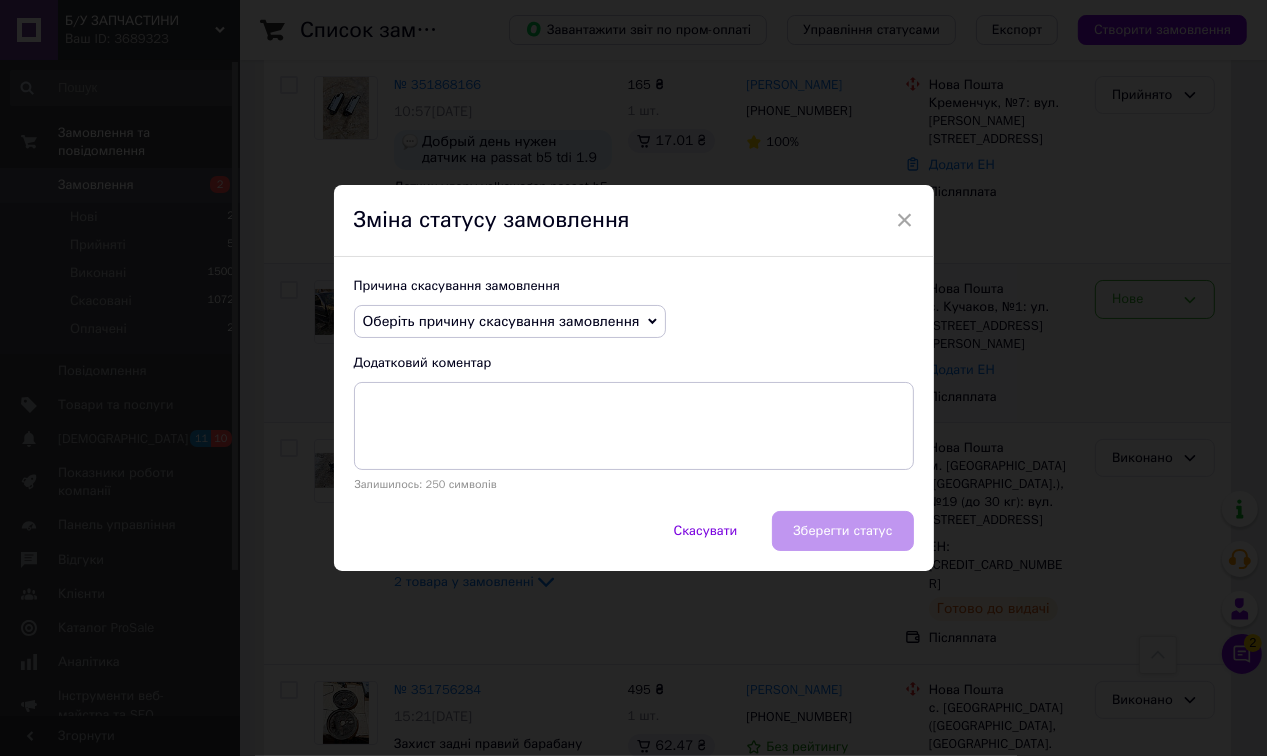 click on "Оберіть причину скасування замовлення" at bounding box center (501, 321) 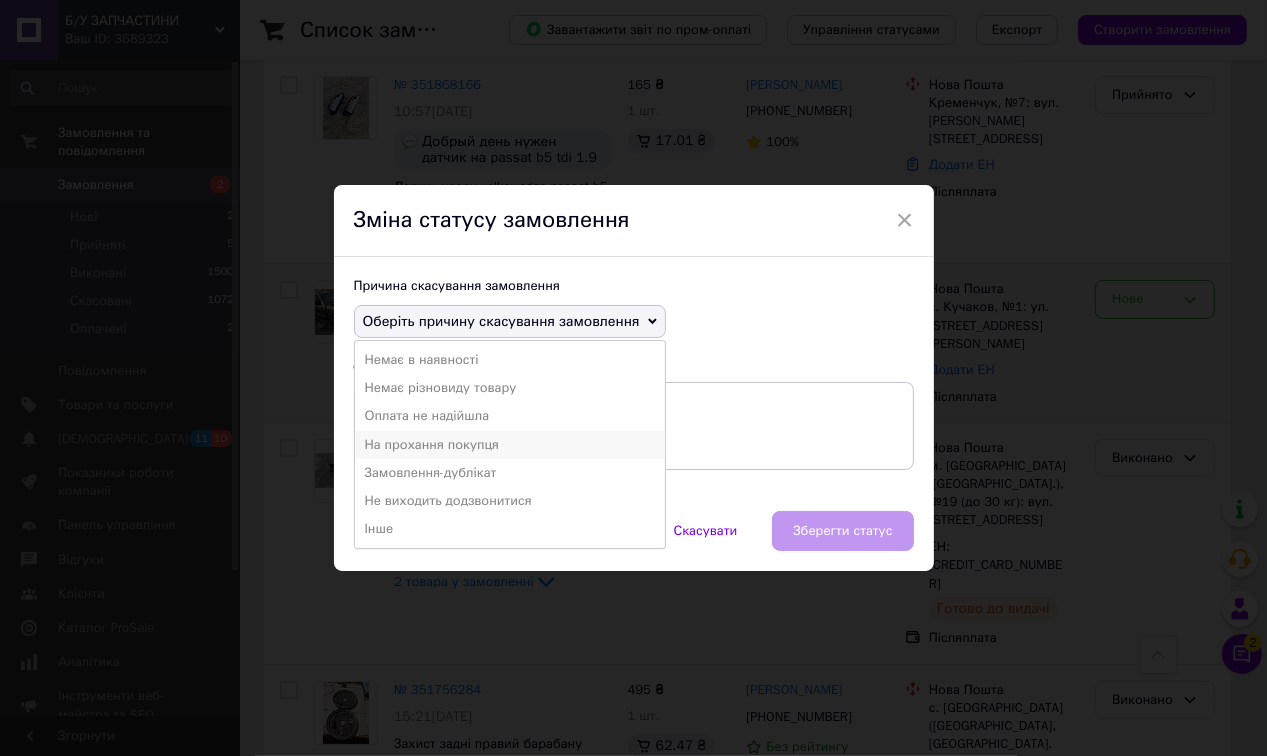 click on "На прохання покупця" at bounding box center (510, 445) 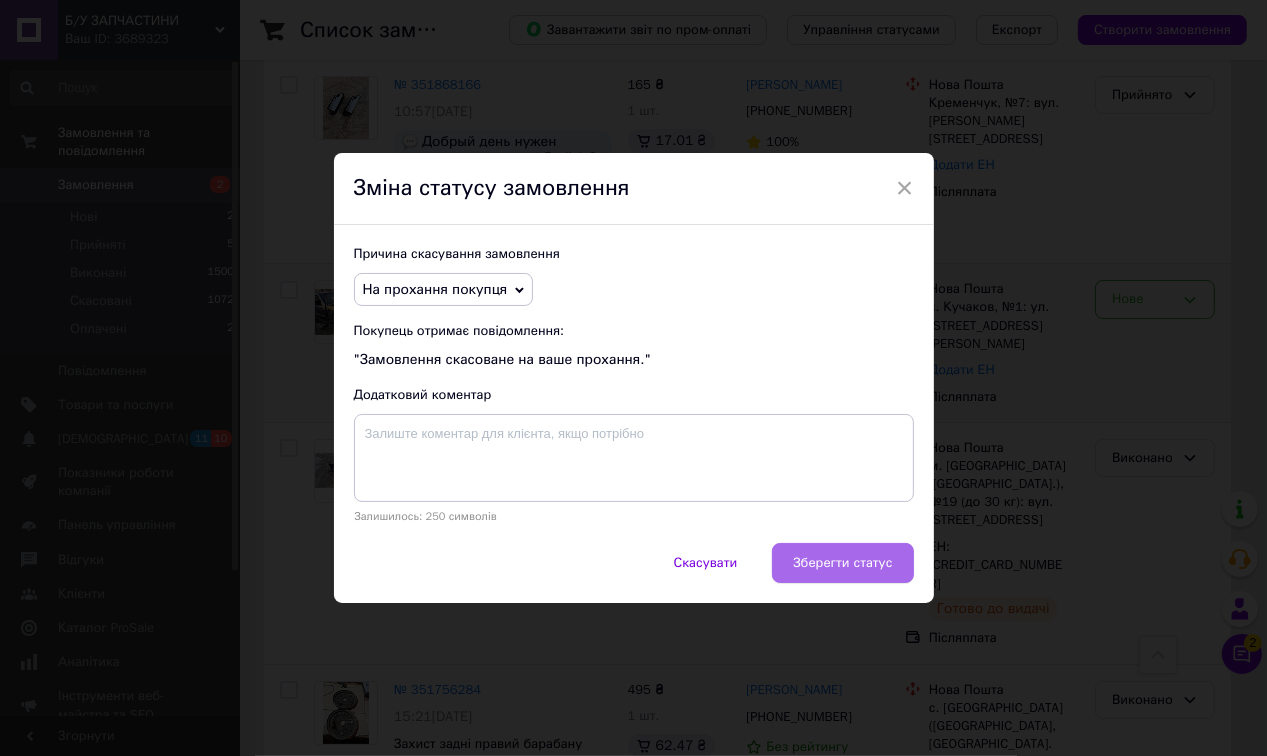 click on "Зберегти статус" at bounding box center [842, 563] 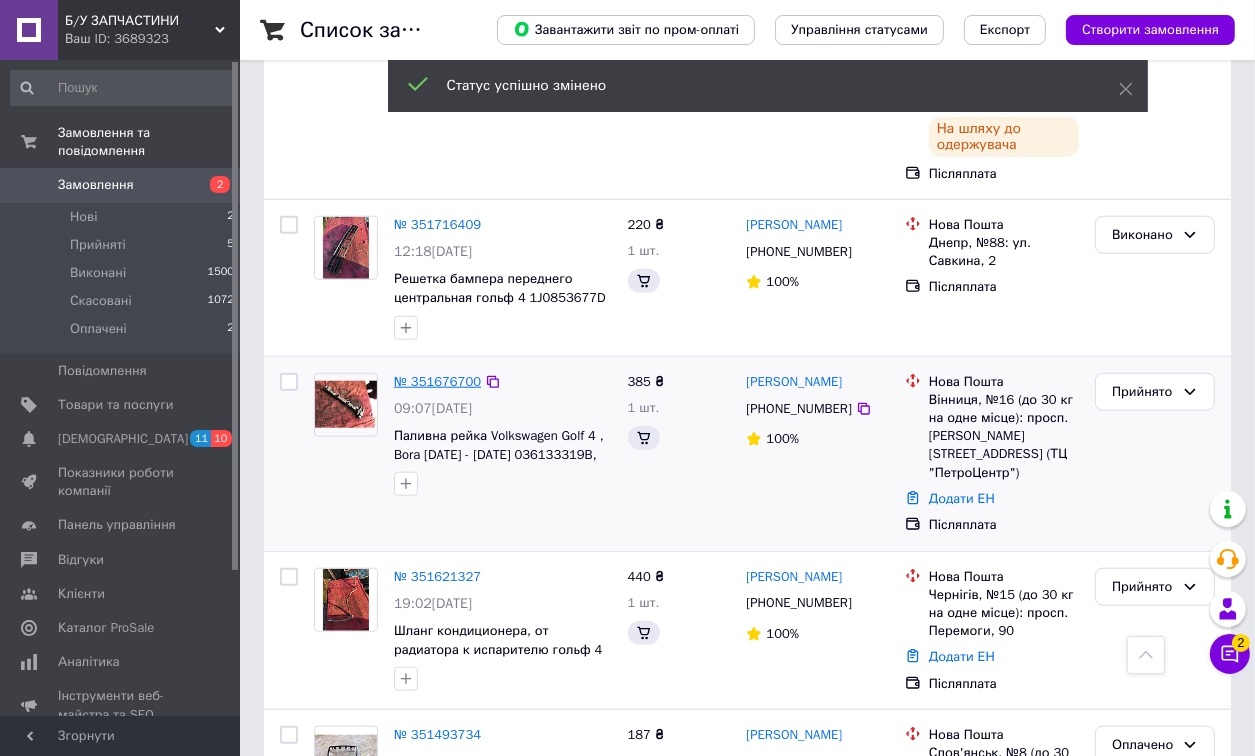 scroll, scrollTop: 1420, scrollLeft: 0, axis: vertical 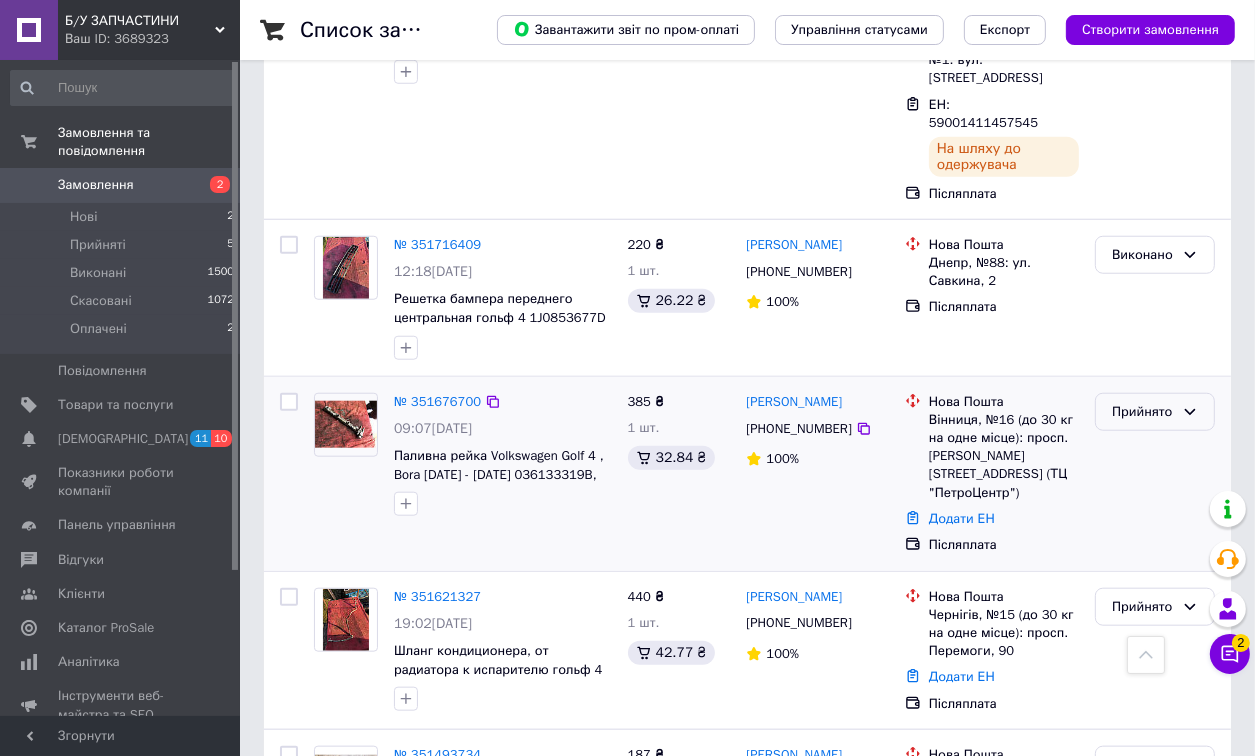 click on "Прийнято" at bounding box center (1143, 412) 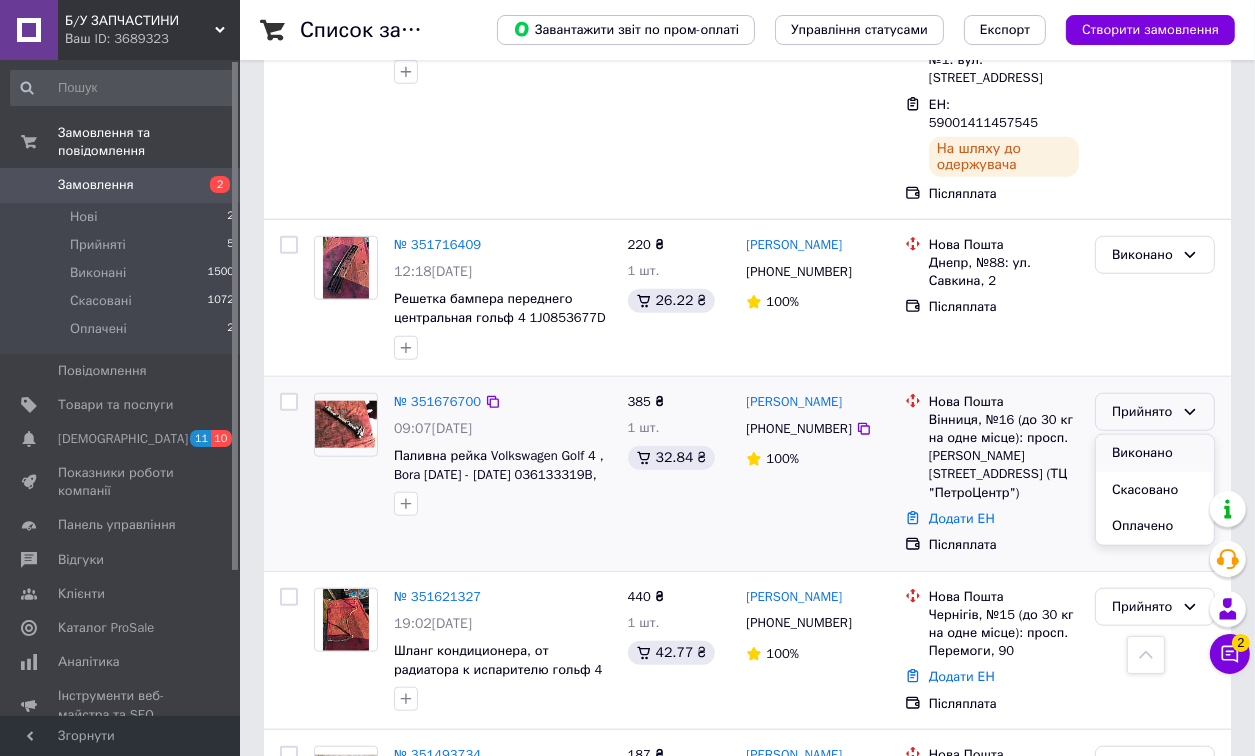 click on "Виконано" at bounding box center [1155, 453] 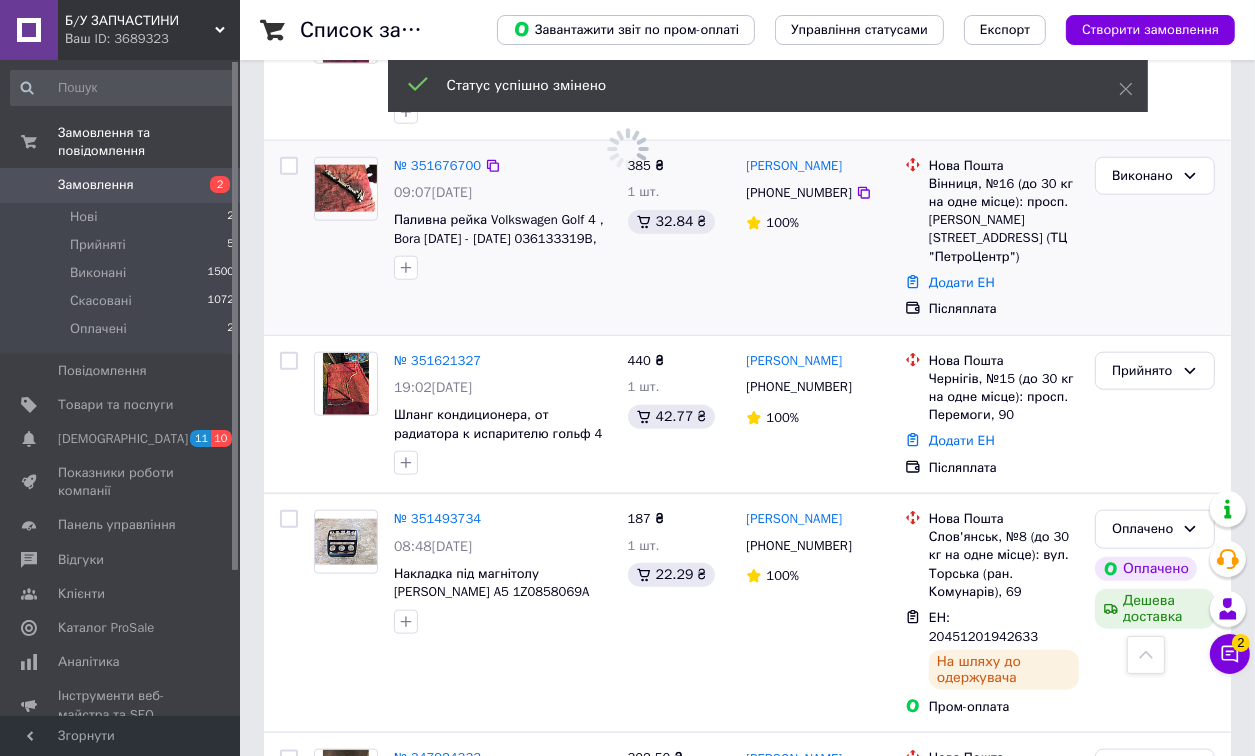 scroll, scrollTop: 1660, scrollLeft: 0, axis: vertical 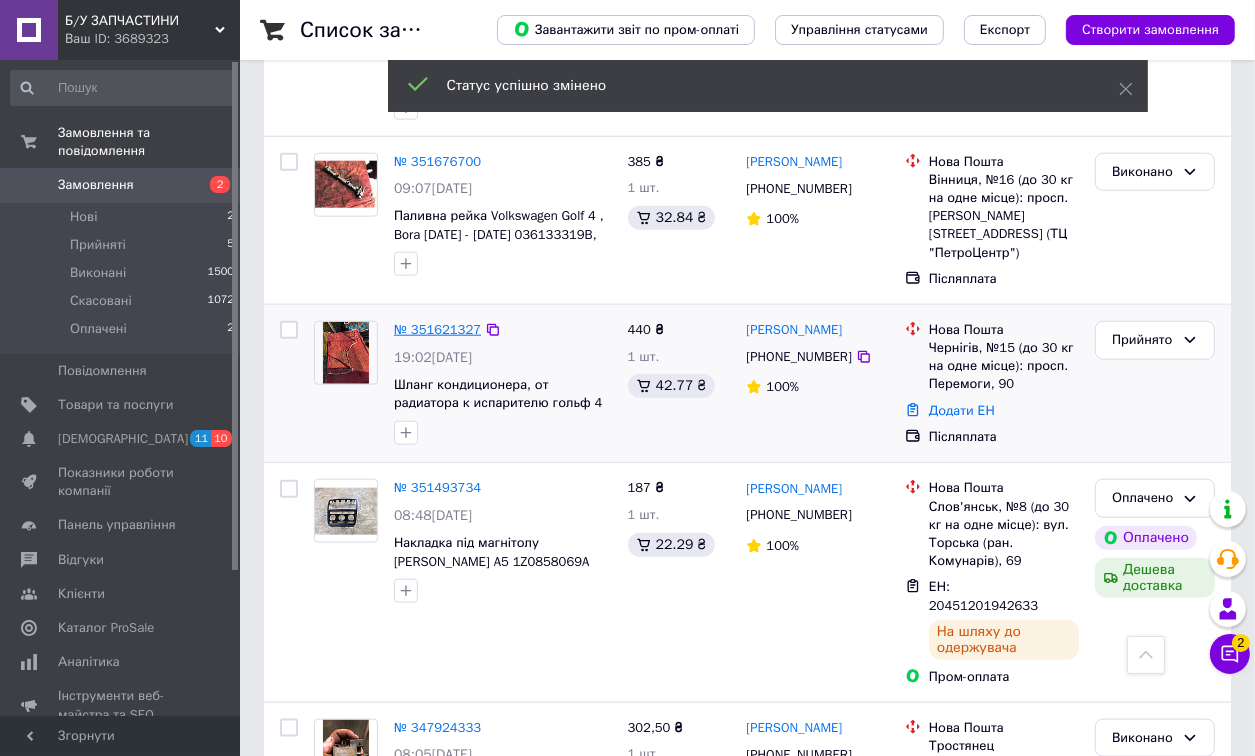 click on "19:02[DATE]" at bounding box center [433, 357] 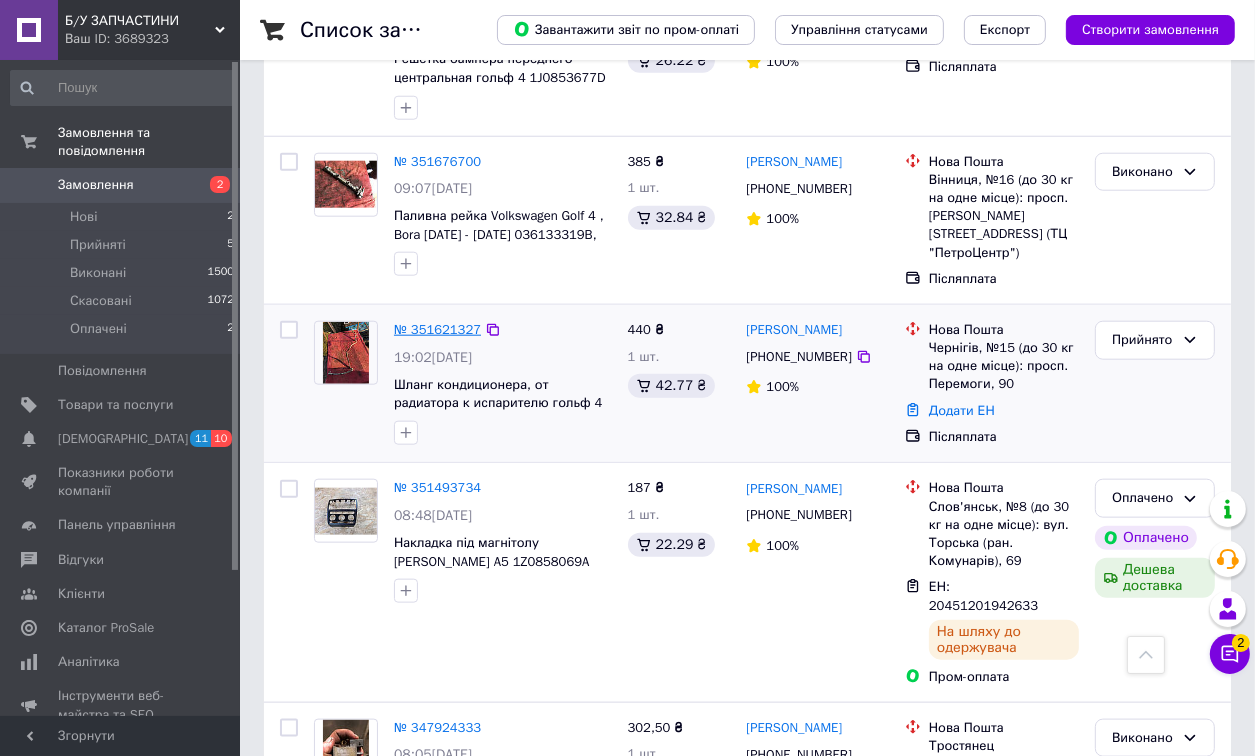 click on "№ 351621327" at bounding box center [437, 329] 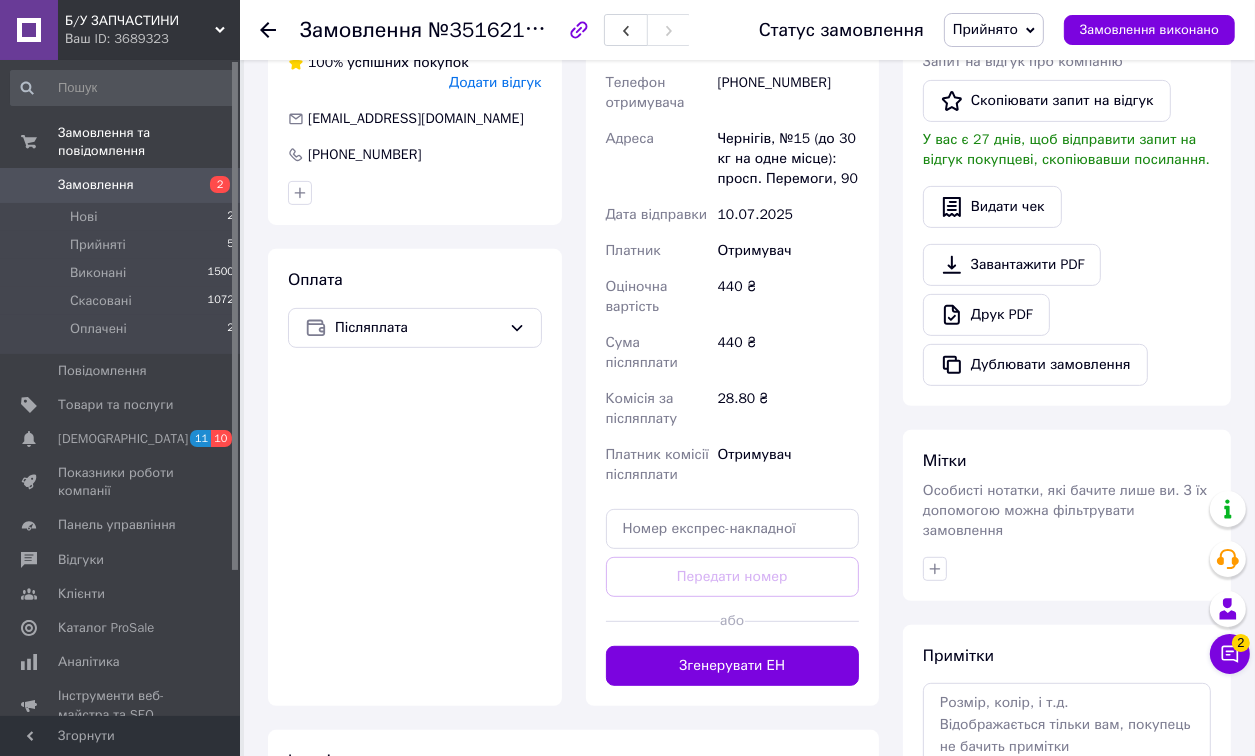 scroll, scrollTop: 560, scrollLeft: 0, axis: vertical 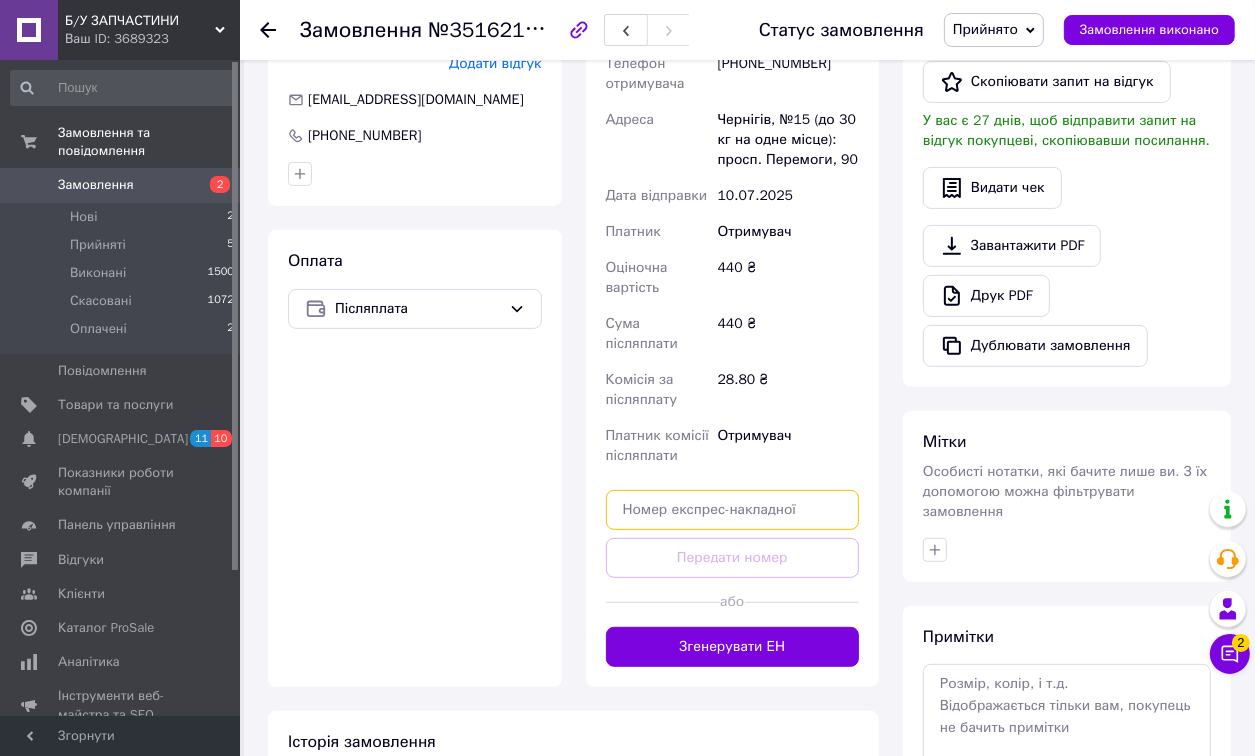 click at bounding box center [733, 510] 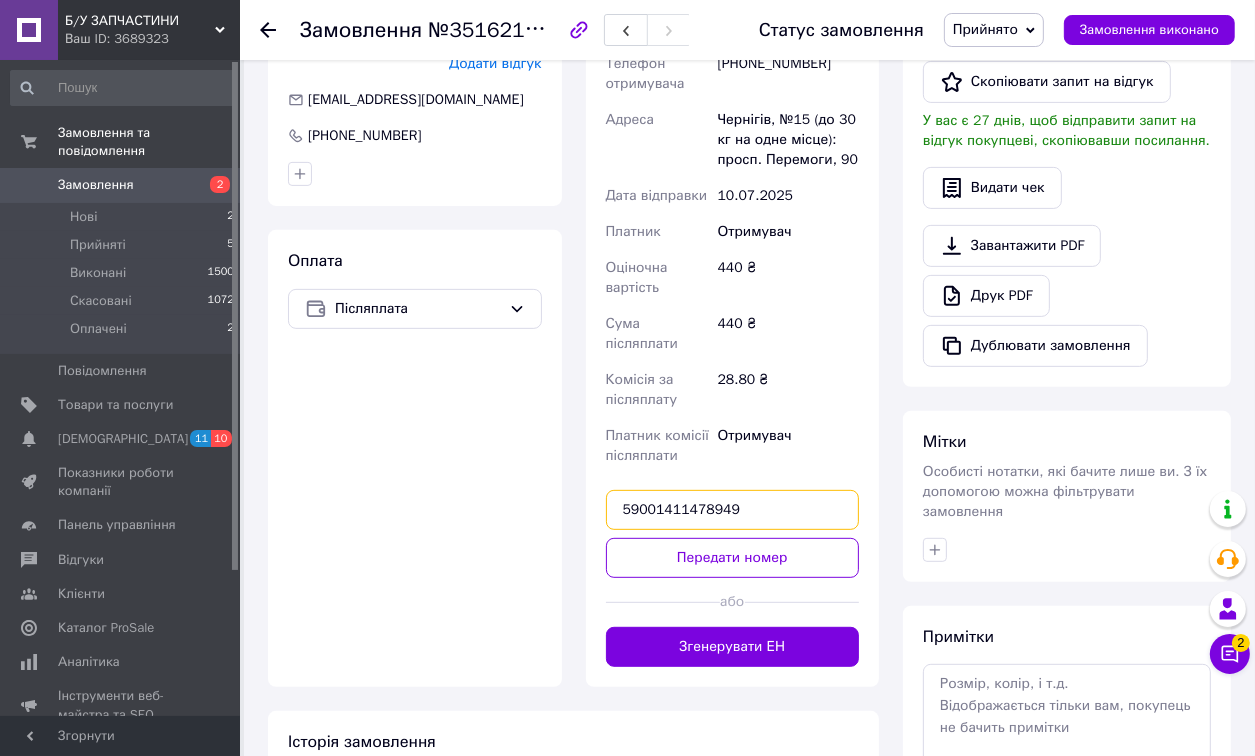 type on "59001411478949" 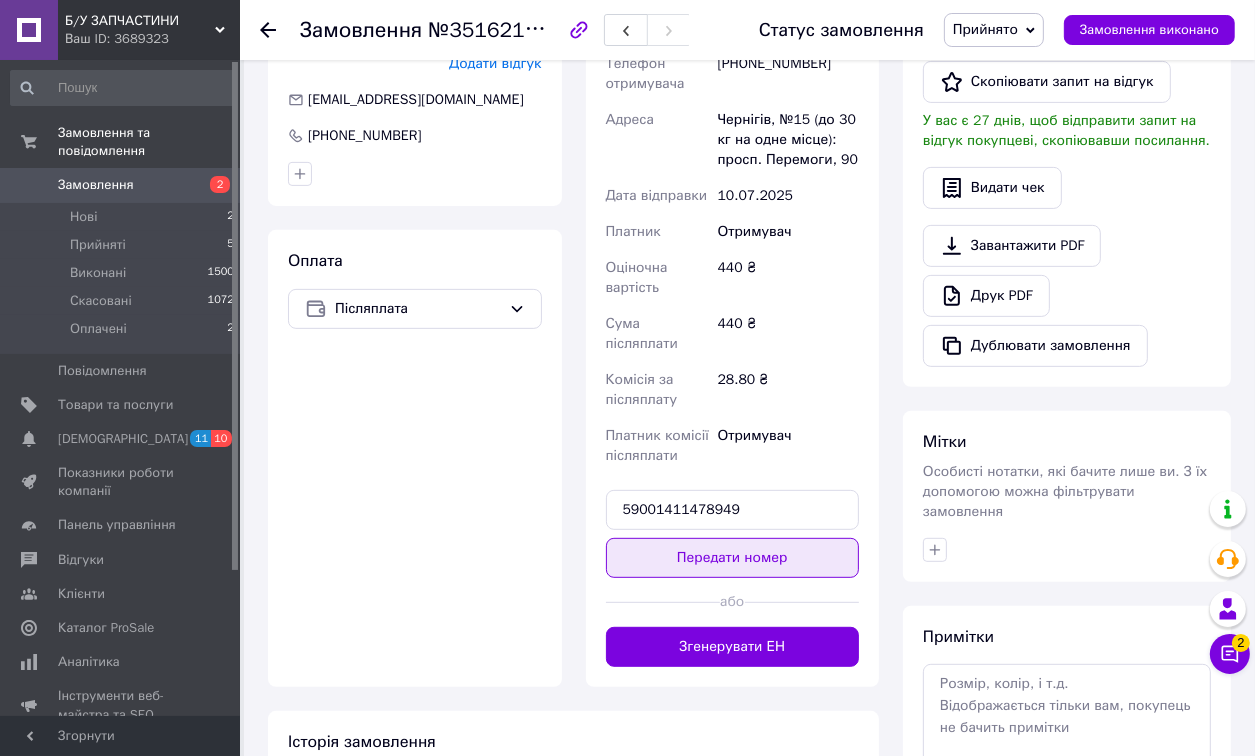 click on "Передати номер" at bounding box center (733, 558) 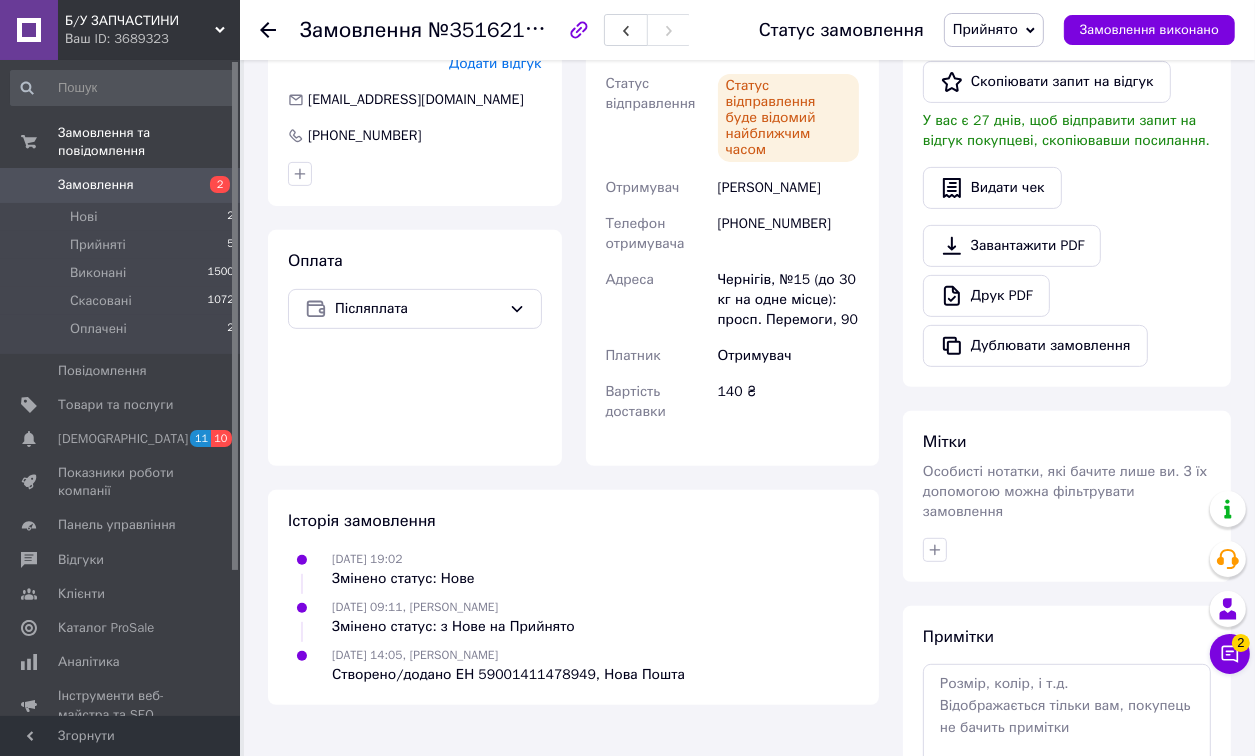 click 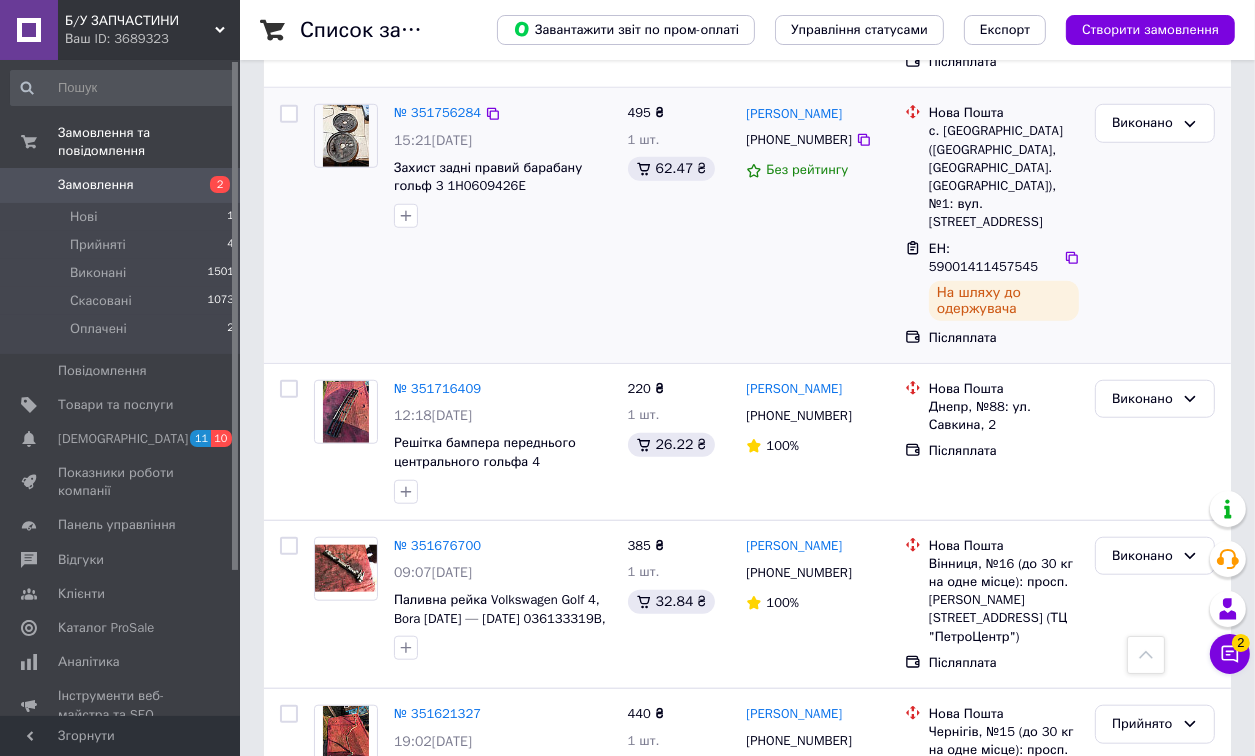 scroll, scrollTop: 1360, scrollLeft: 0, axis: vertical 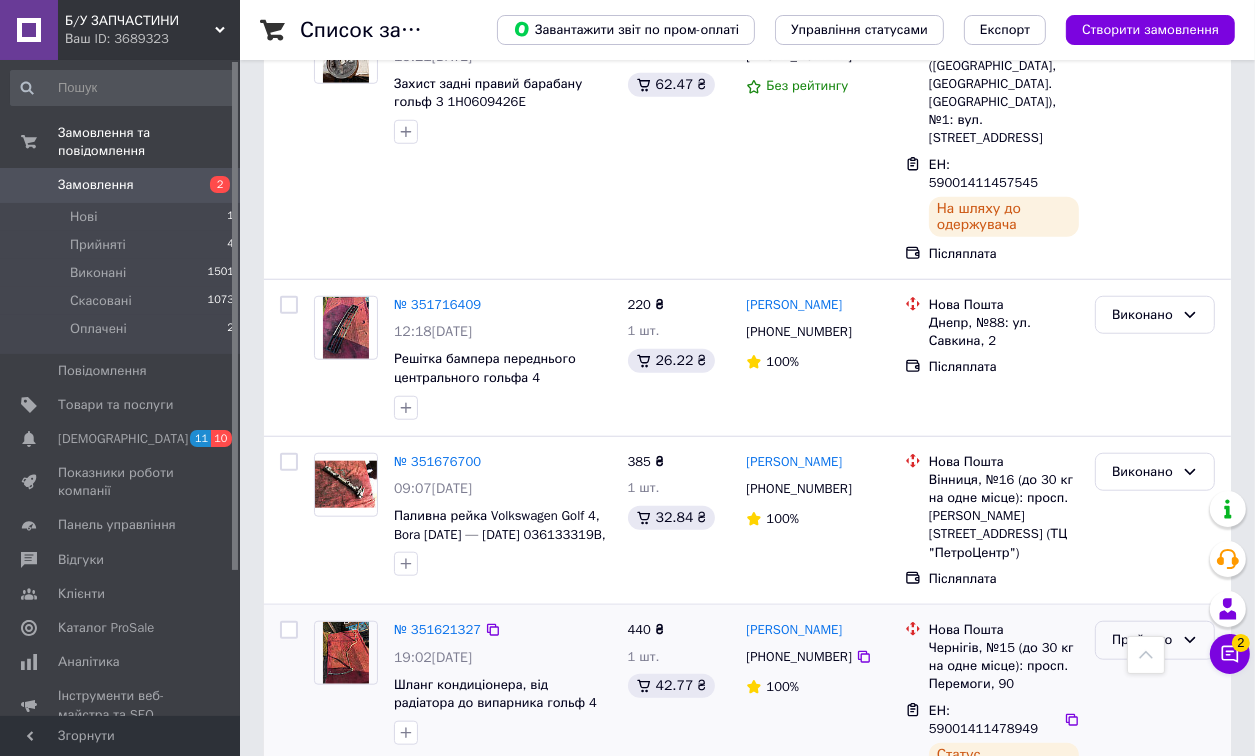 click on "Прийнято" at bounding box center (1143, 640) 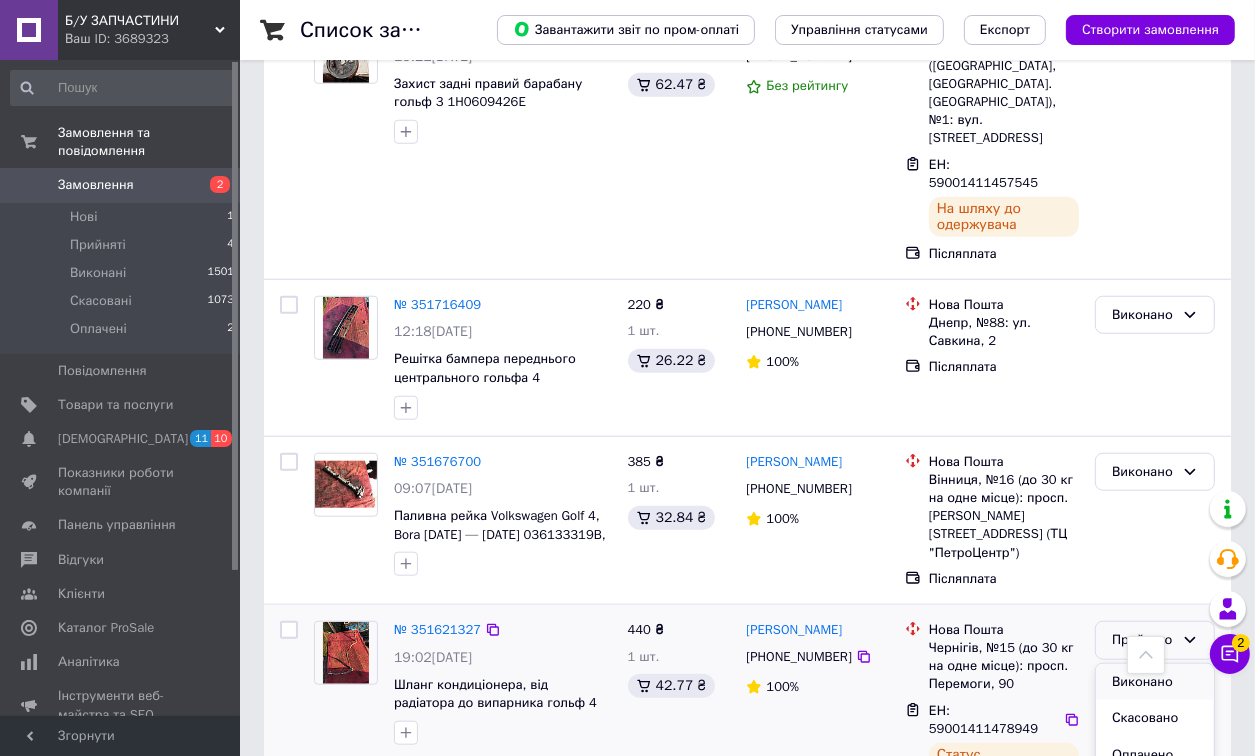 click on "Виконано" at bounding box center [1155, 682] 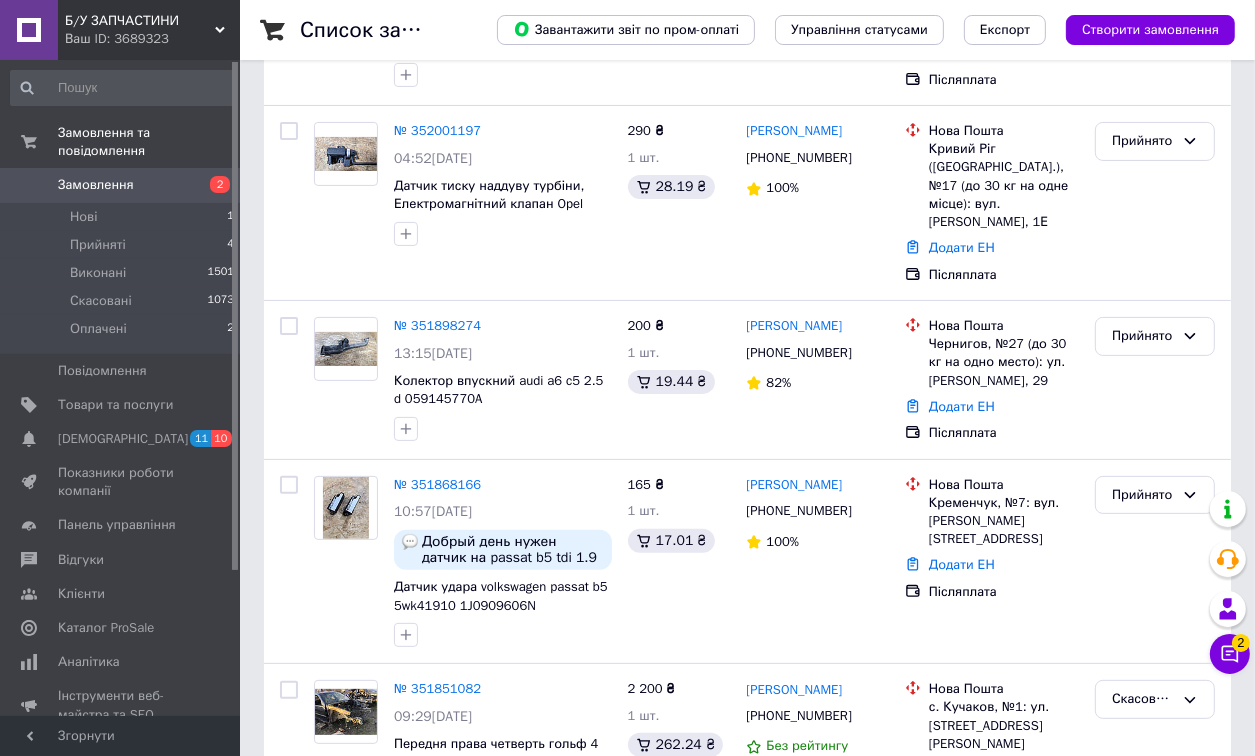 scroll, scrollTop: 240, scrollLeft: 0, axis: vertical 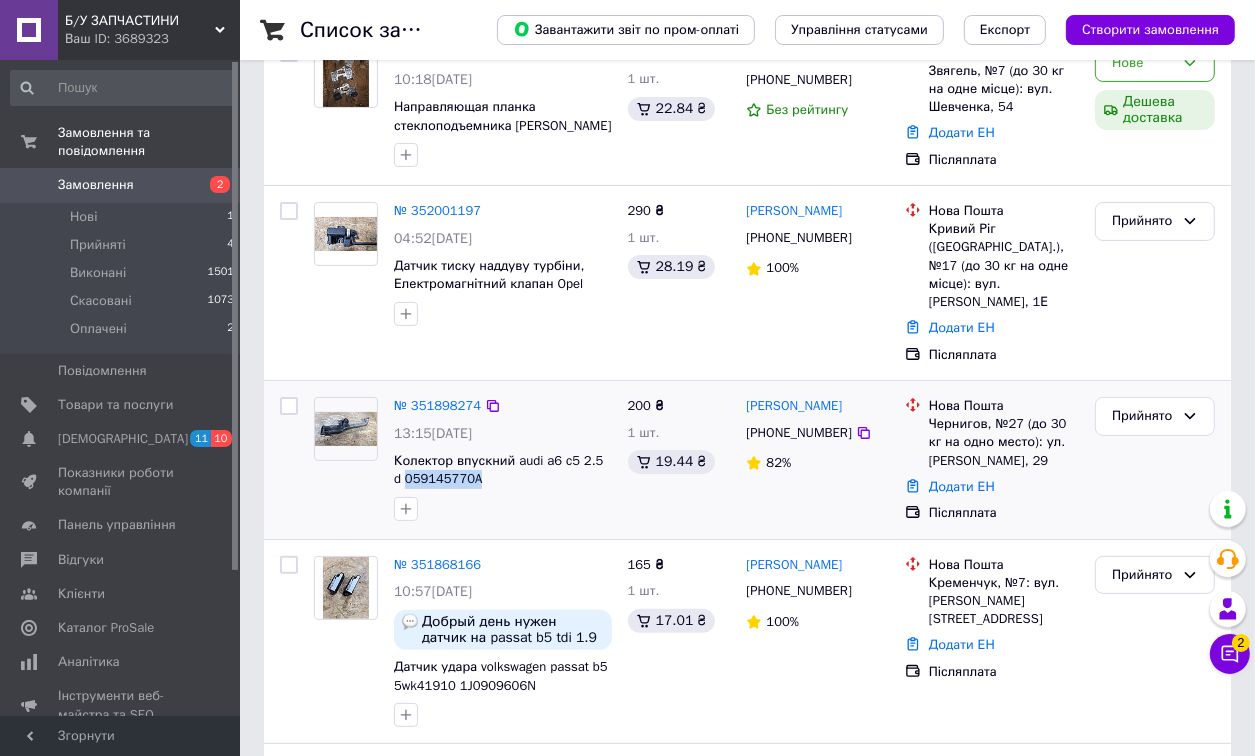 drag, startPoint x: 472, startPoint y: 483, endPoint x: 391, endPoint y: 485, distance: 81.02469 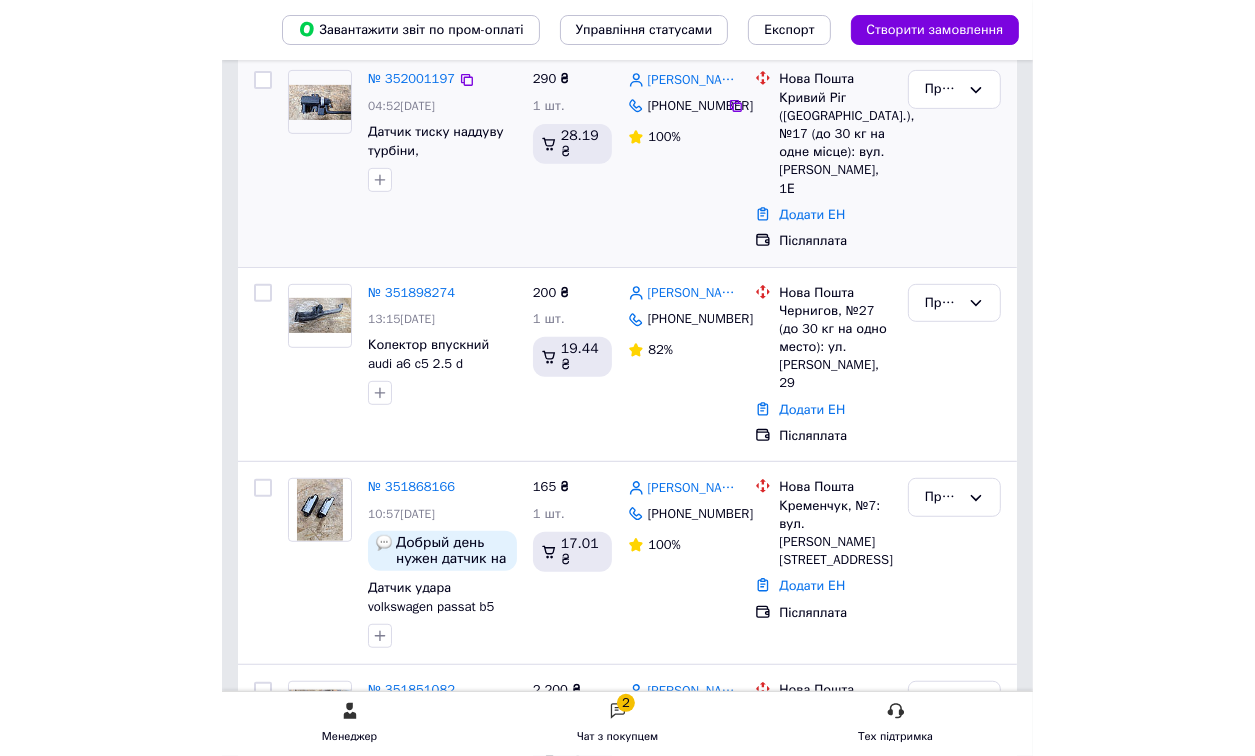 scroll, scrollTop: 240, scrollLeft: 0, axis: vertical 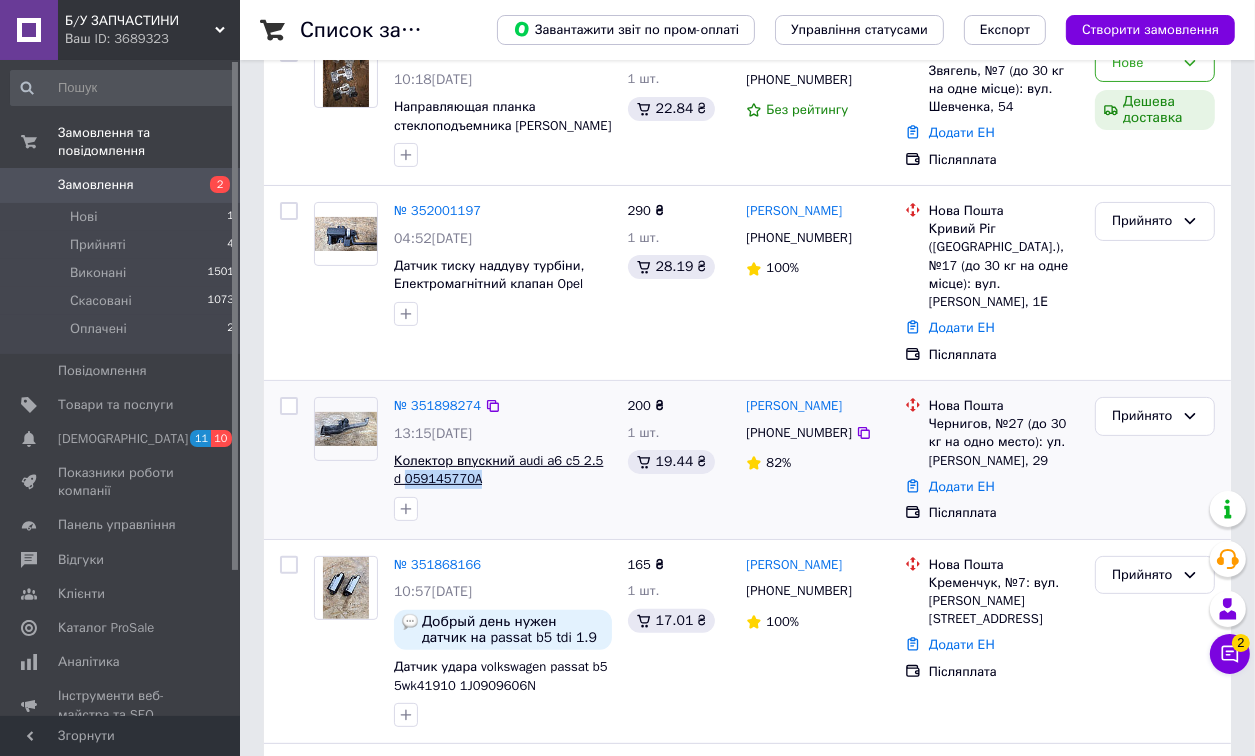 drag, startPoint x: 490, startPoint y: 476, endPoint x: 395, endPoint y: 483, distance: 95.257545 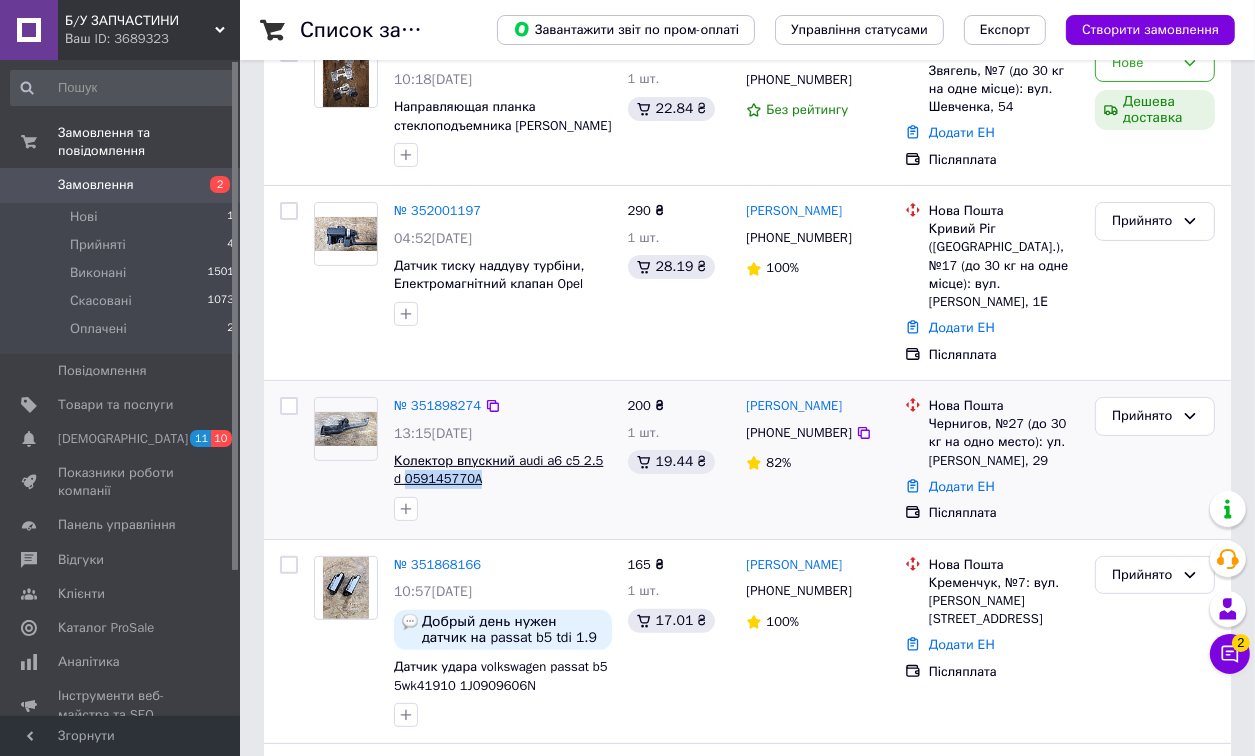 click on "Колектор впускний audi a6 c5 2.5 d 	 059145770A" at bounding box center (503, 470) 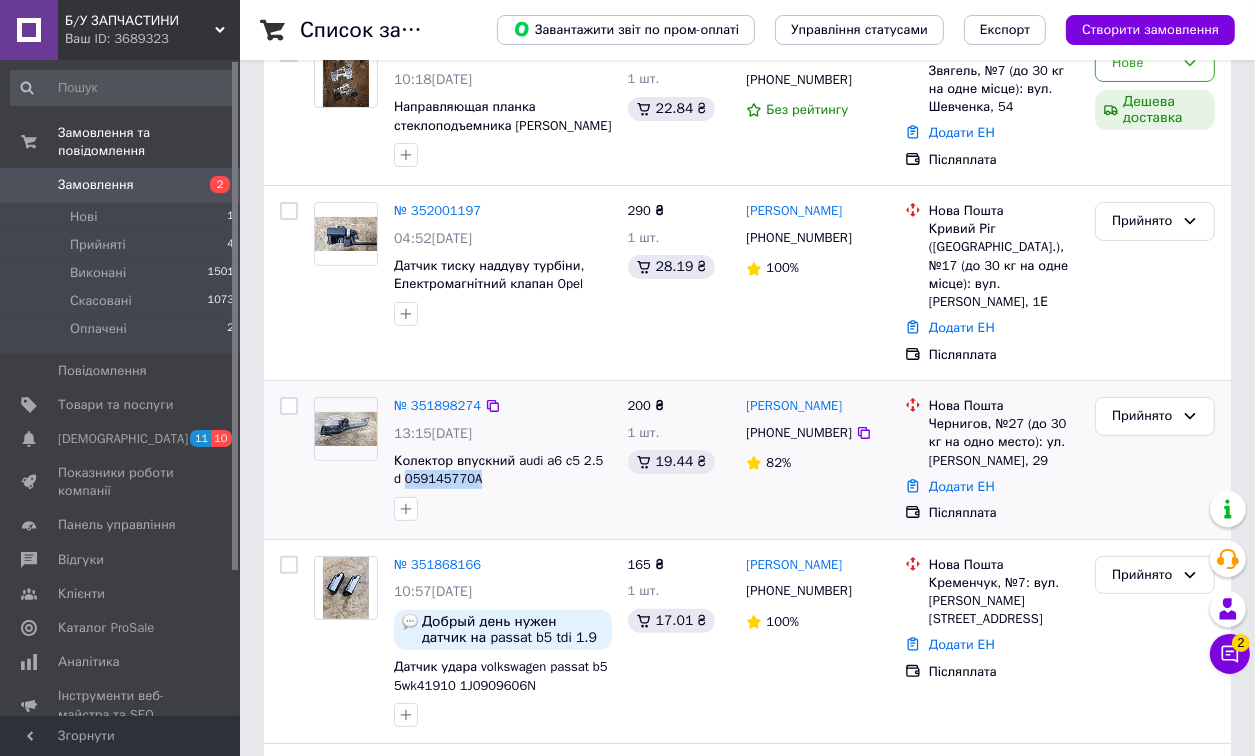 copy on "059145770A" 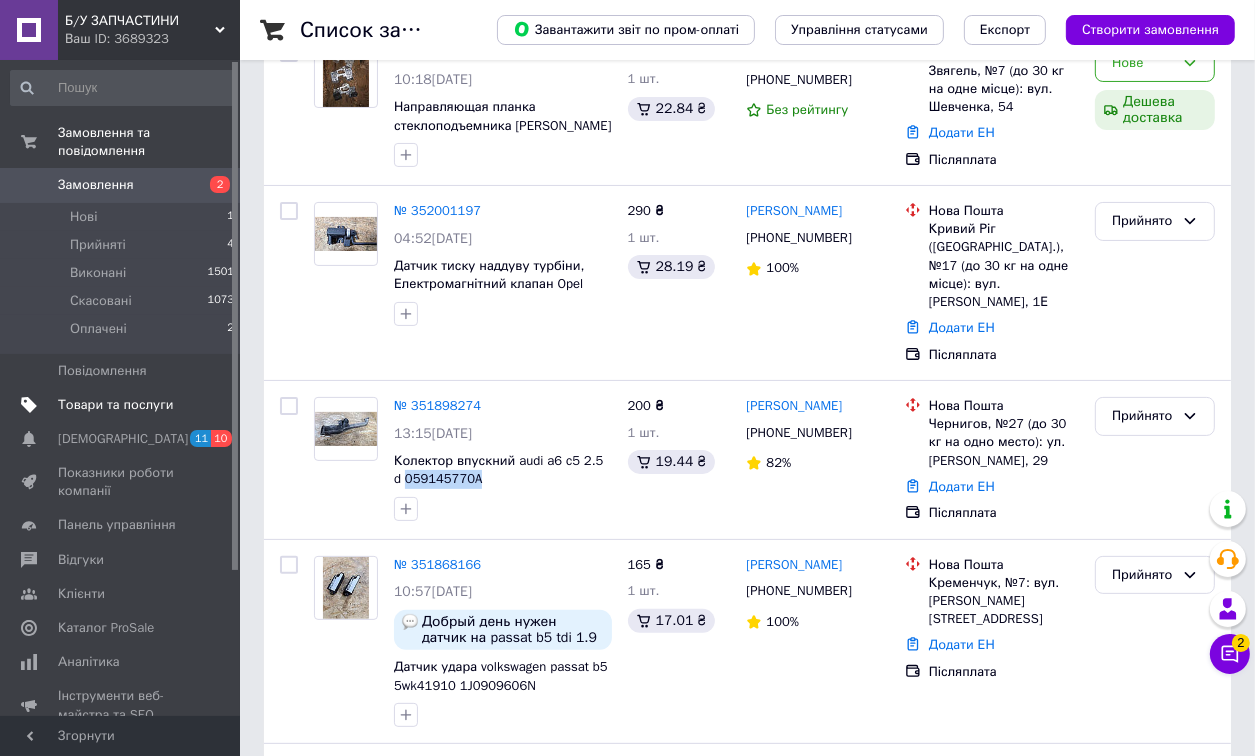 click on "Товари та послуги" at bounding box center [115, 405] 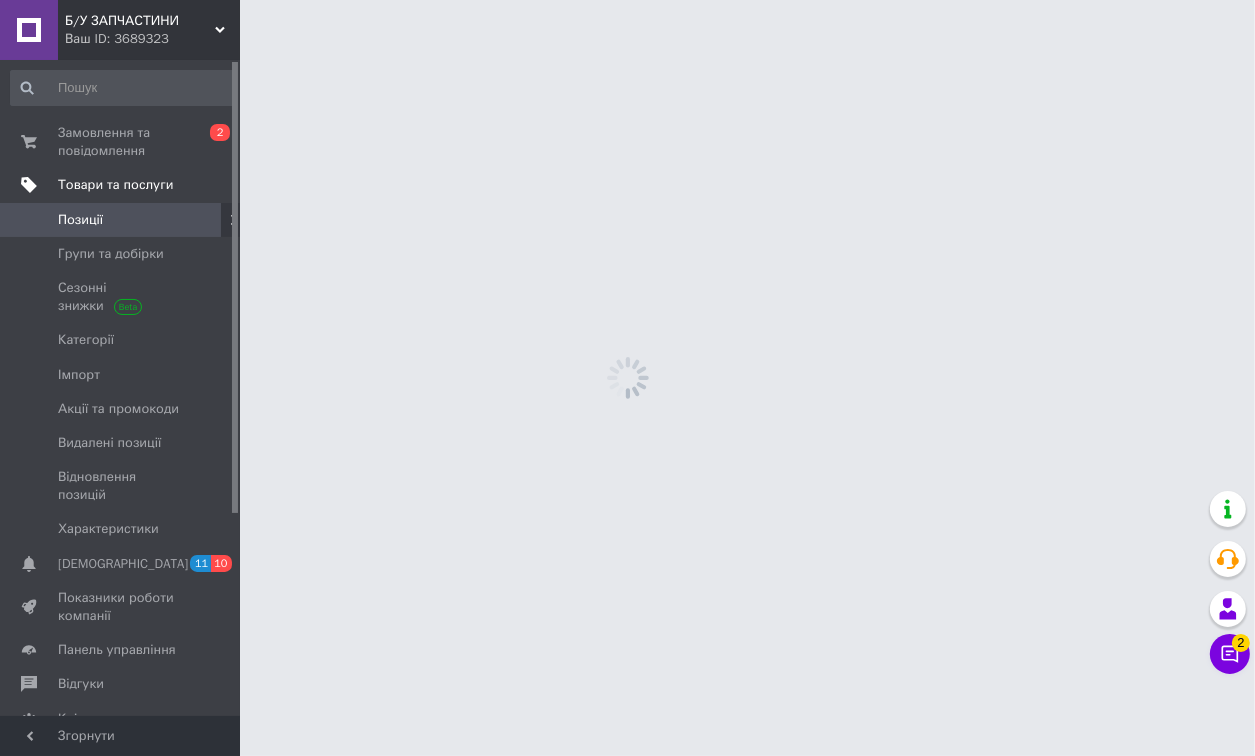 scroll, scrollTop: 0, scrollLeft: 0, axis: both 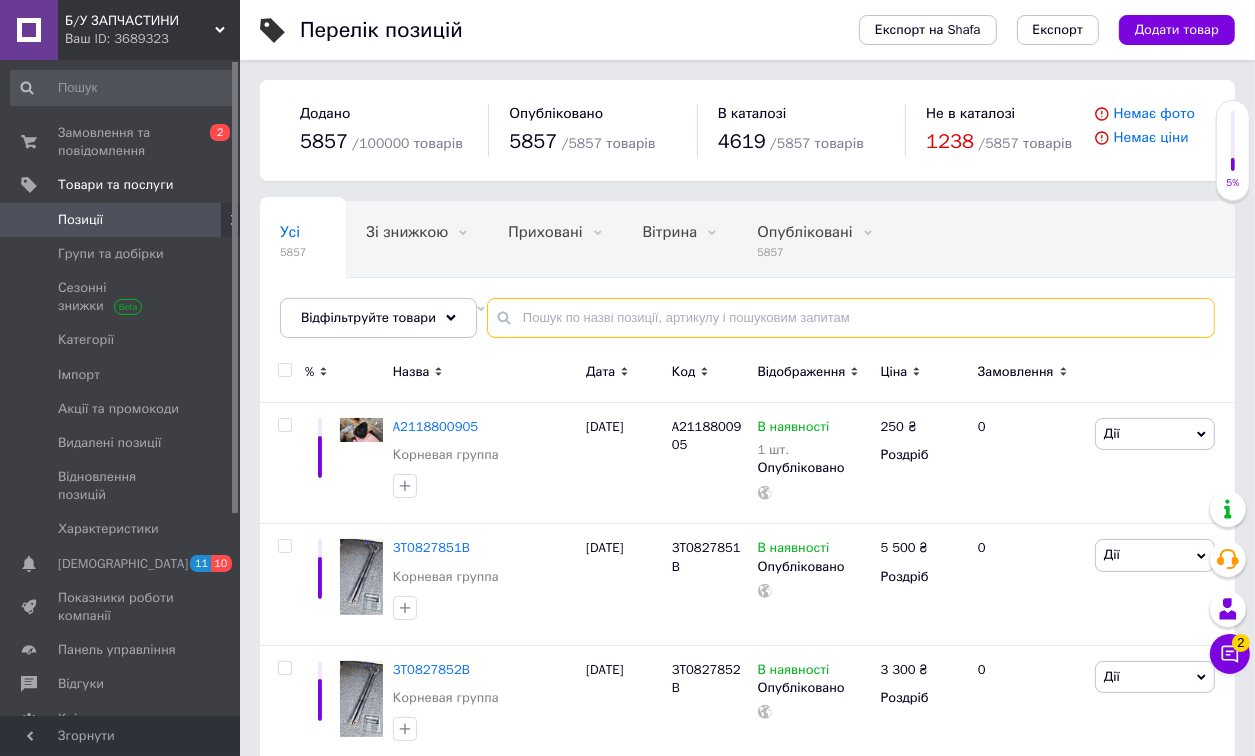 click at bounding box center [851, 318] 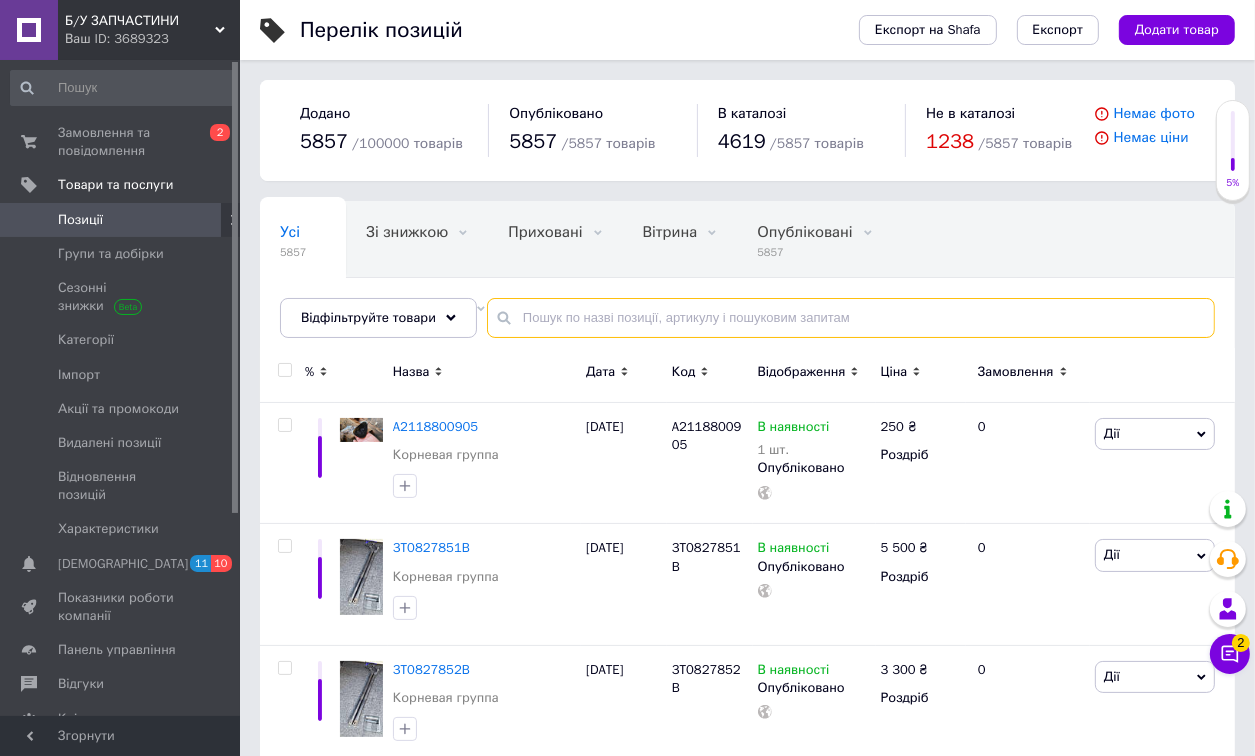 paste on "059145770A" 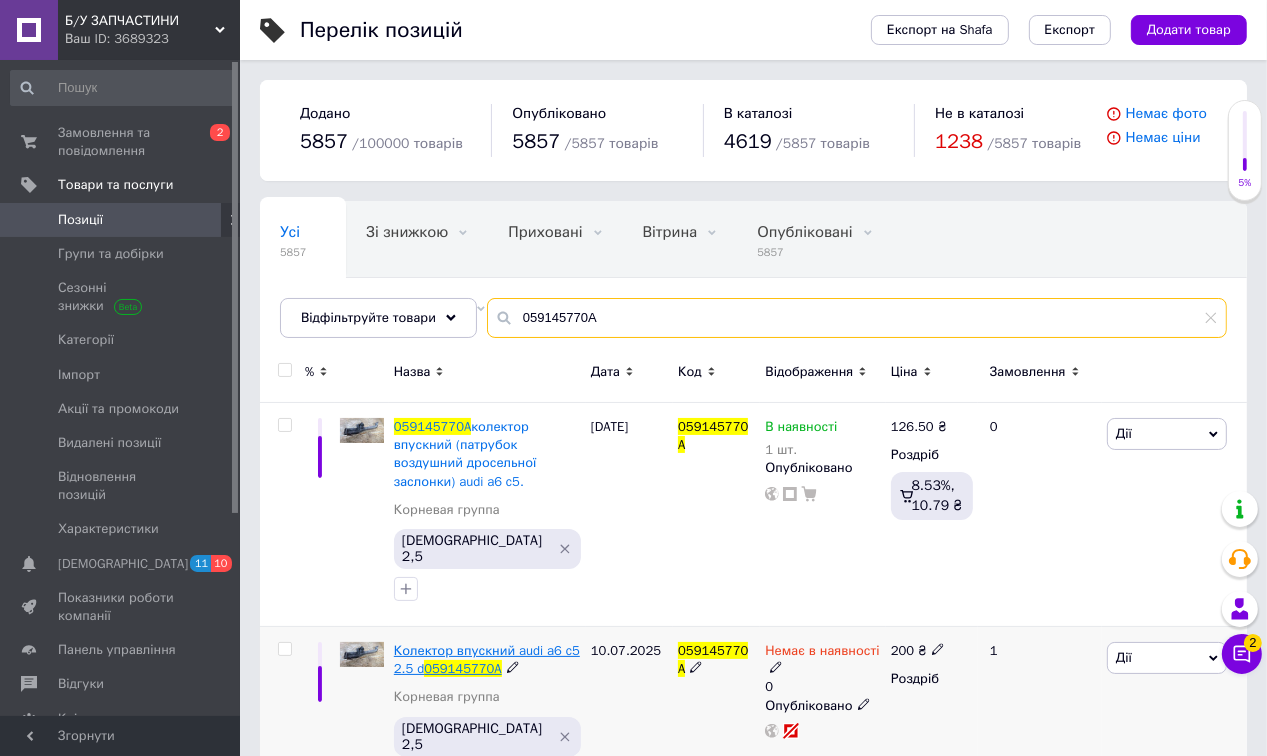 type on "059145770A" 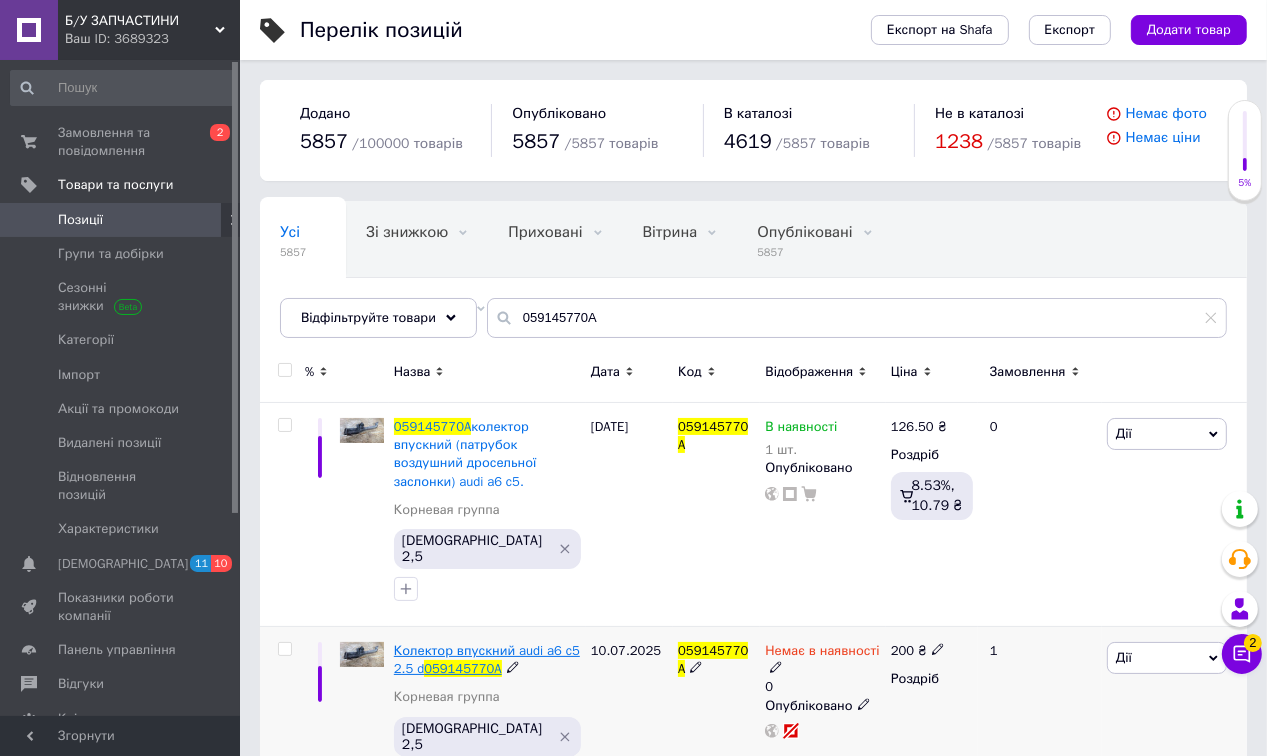 click on "059145770A" at bounding box center [462, 668] 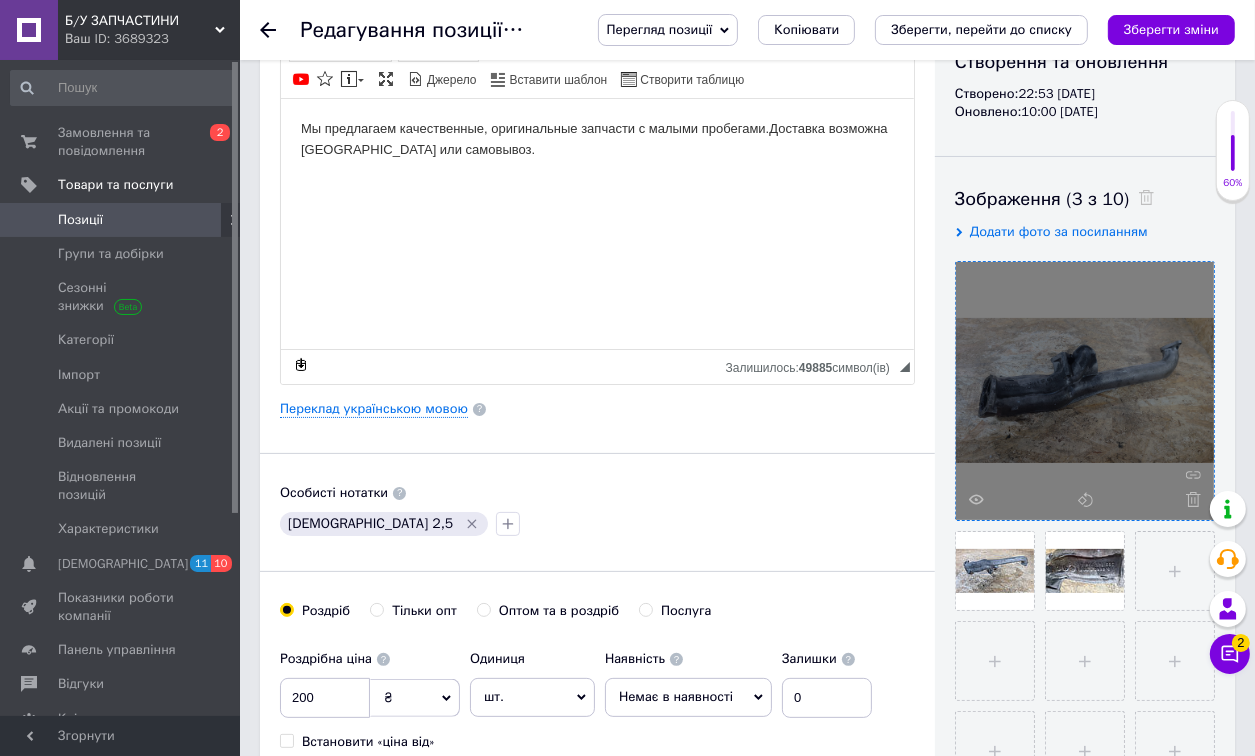 scroll, scrollTop: 240, scrollLeft: 0, axis: vertical 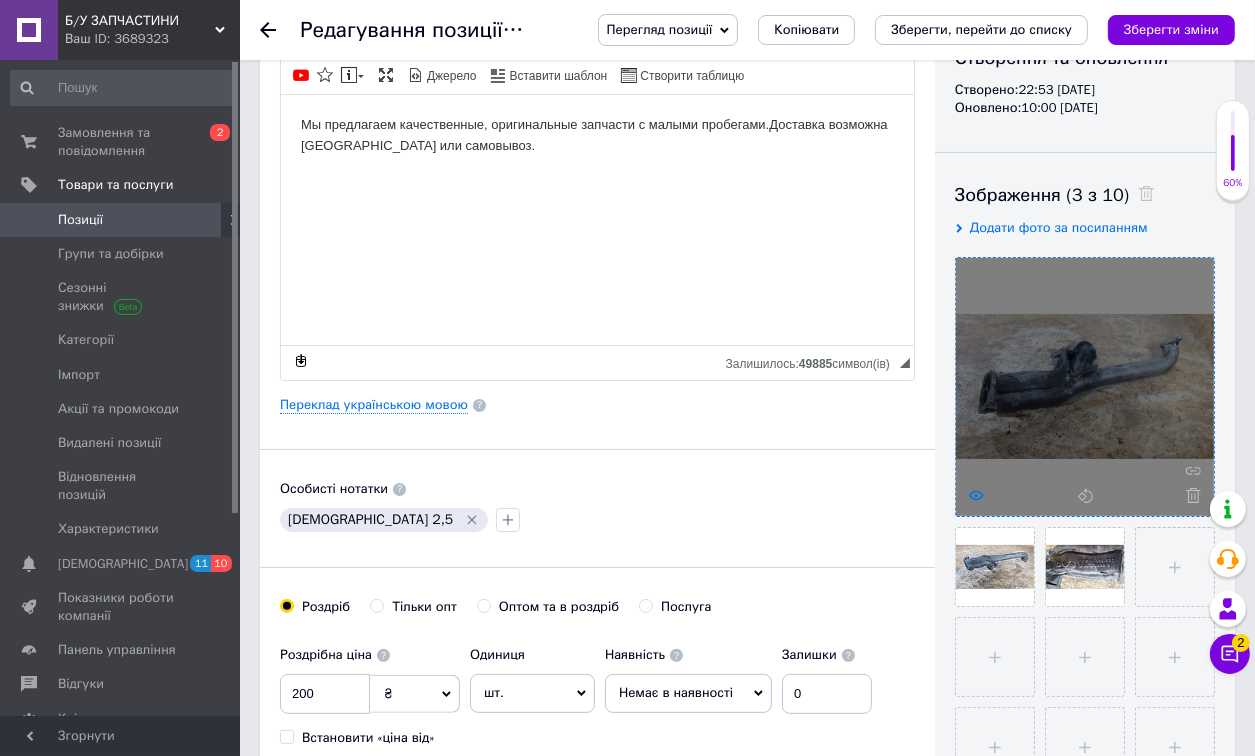 click 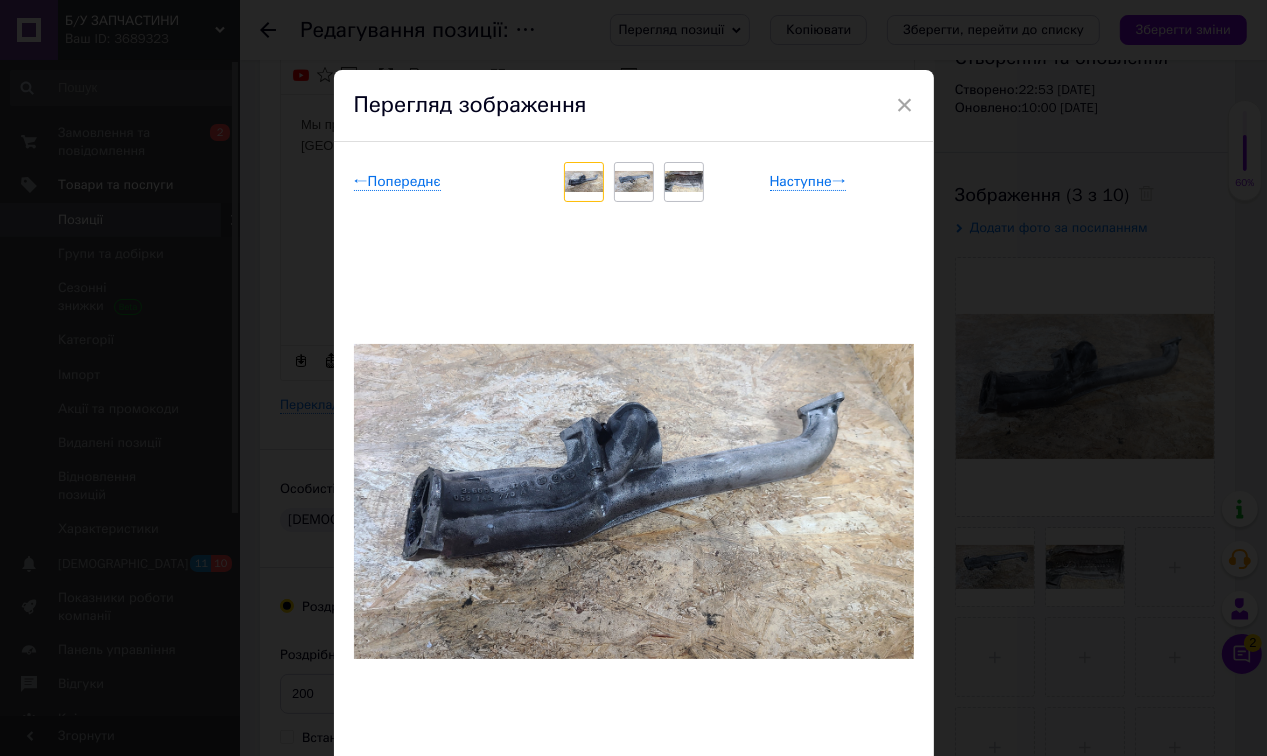 click on "× Перегляд зображення ← Попереднє Наступне → Видалити зображення Видалити всі зображення" at bounding box center [633, 378] 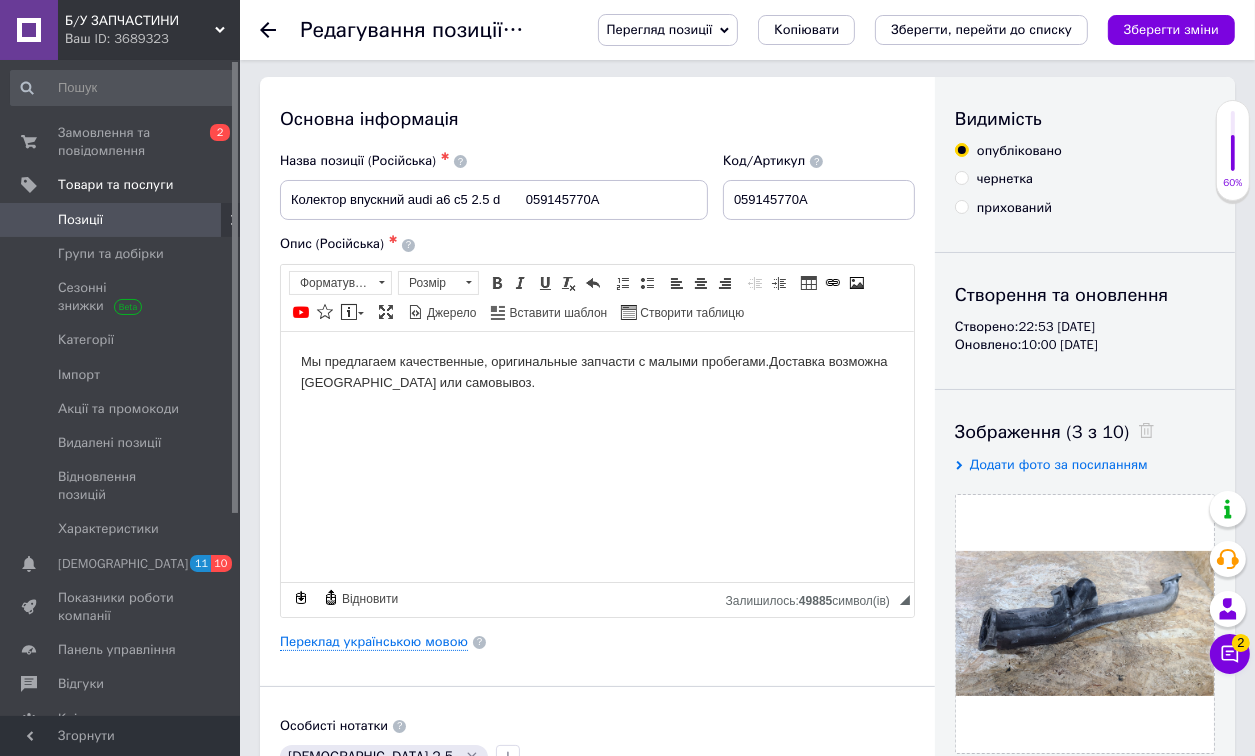 scroll, scrollTop: 0, scrollLeft: 0, axis: both 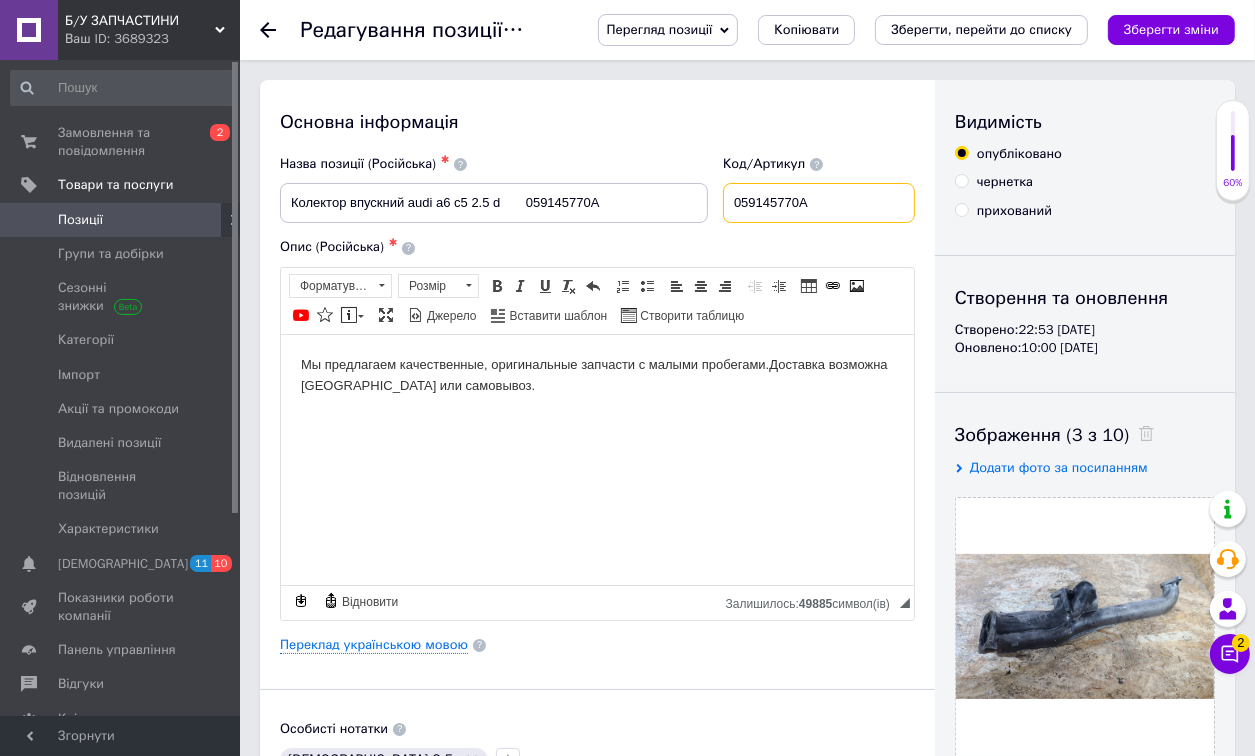 click on "059145770A" at bounding box center [819, 203] 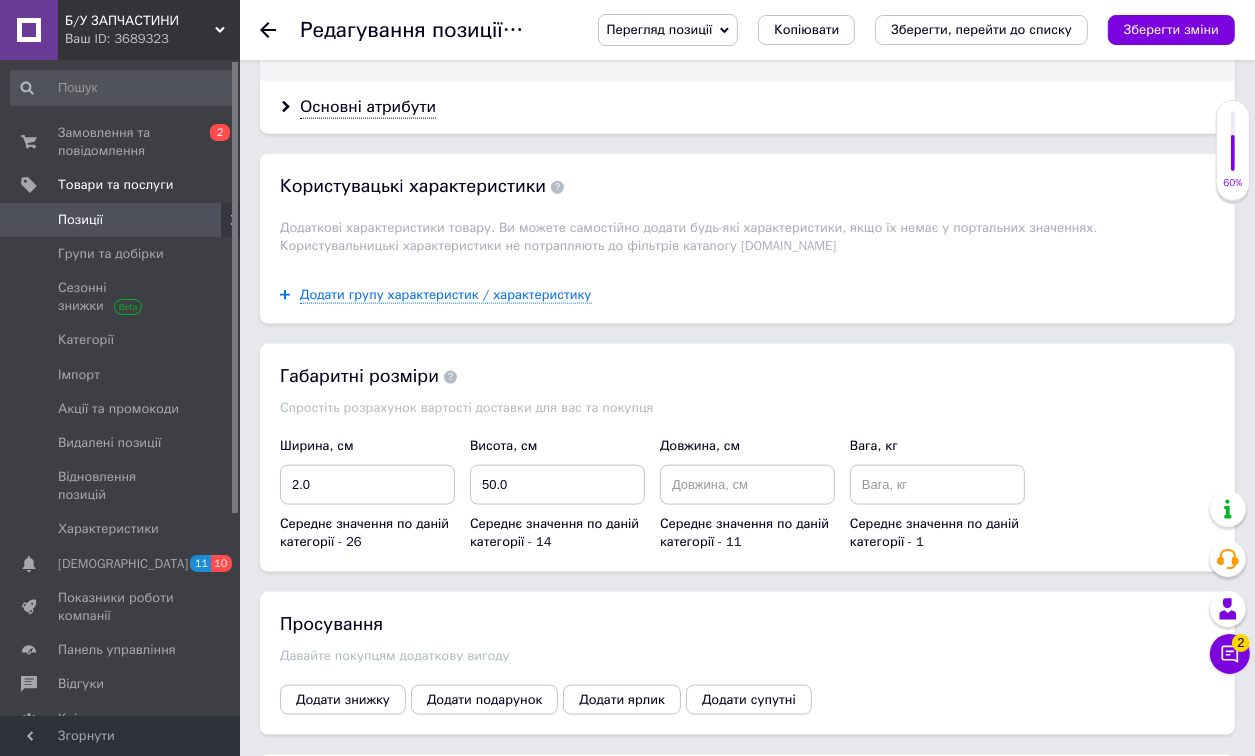 scroll, scrollTop: 2080, scrollLeft: 0, axis: vertical 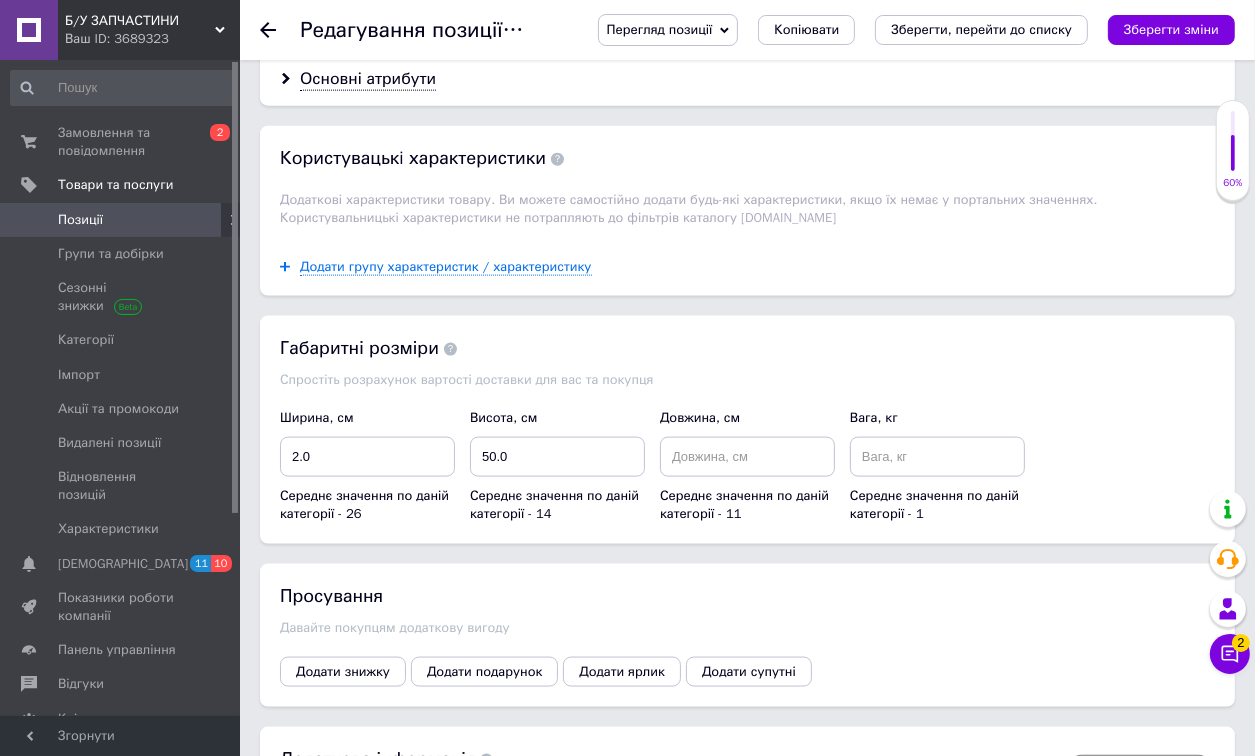 click 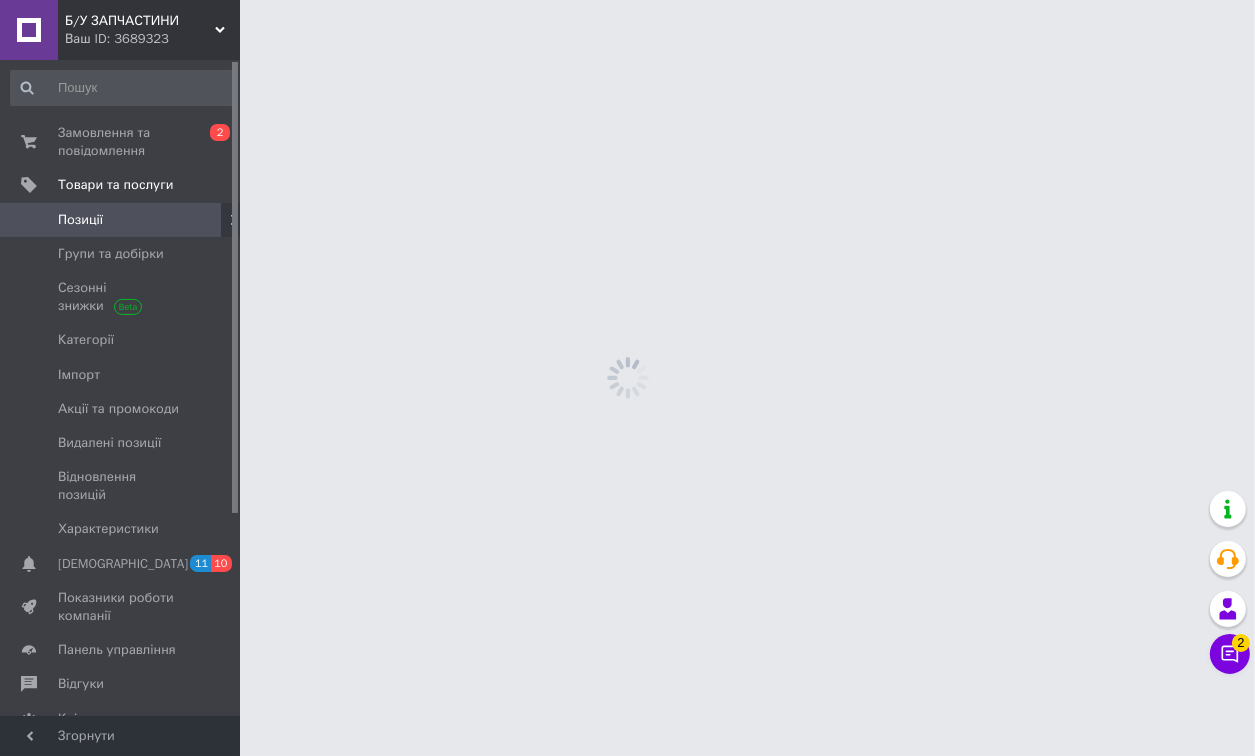 scroll, scrollTop: 0, scrollLeft: 0, axis: both 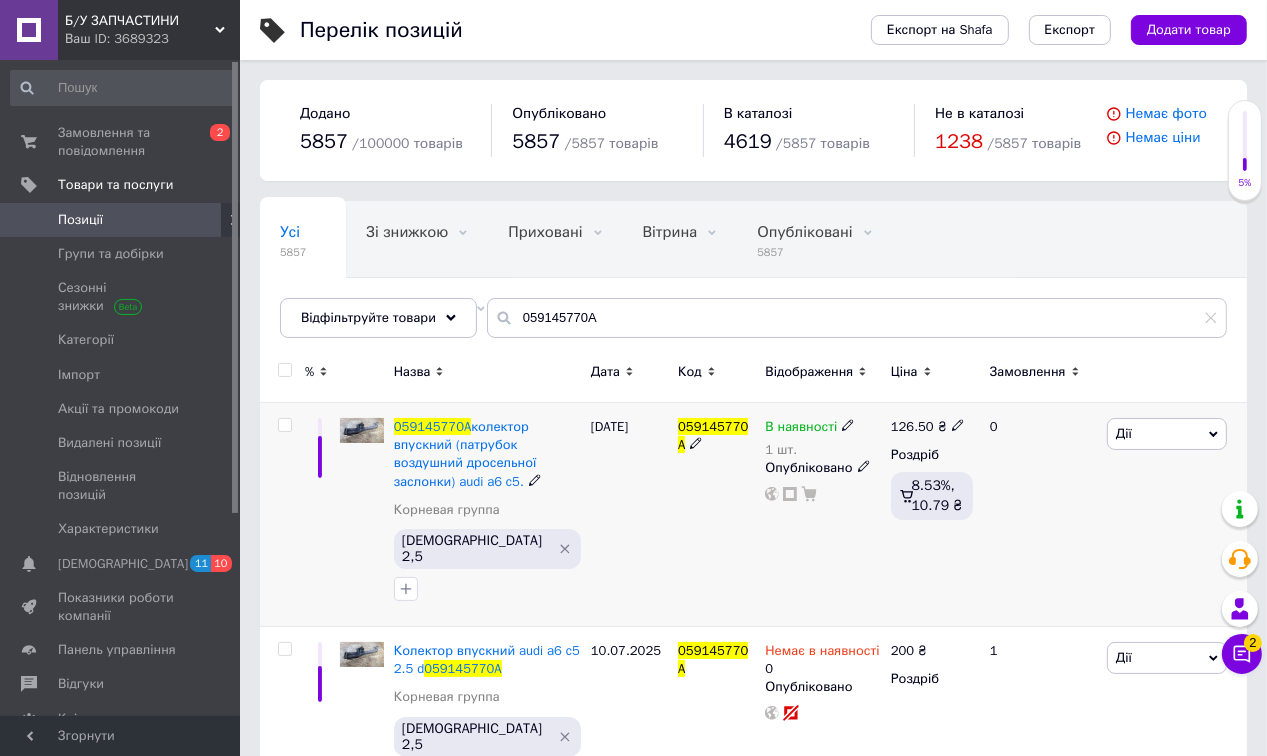 click 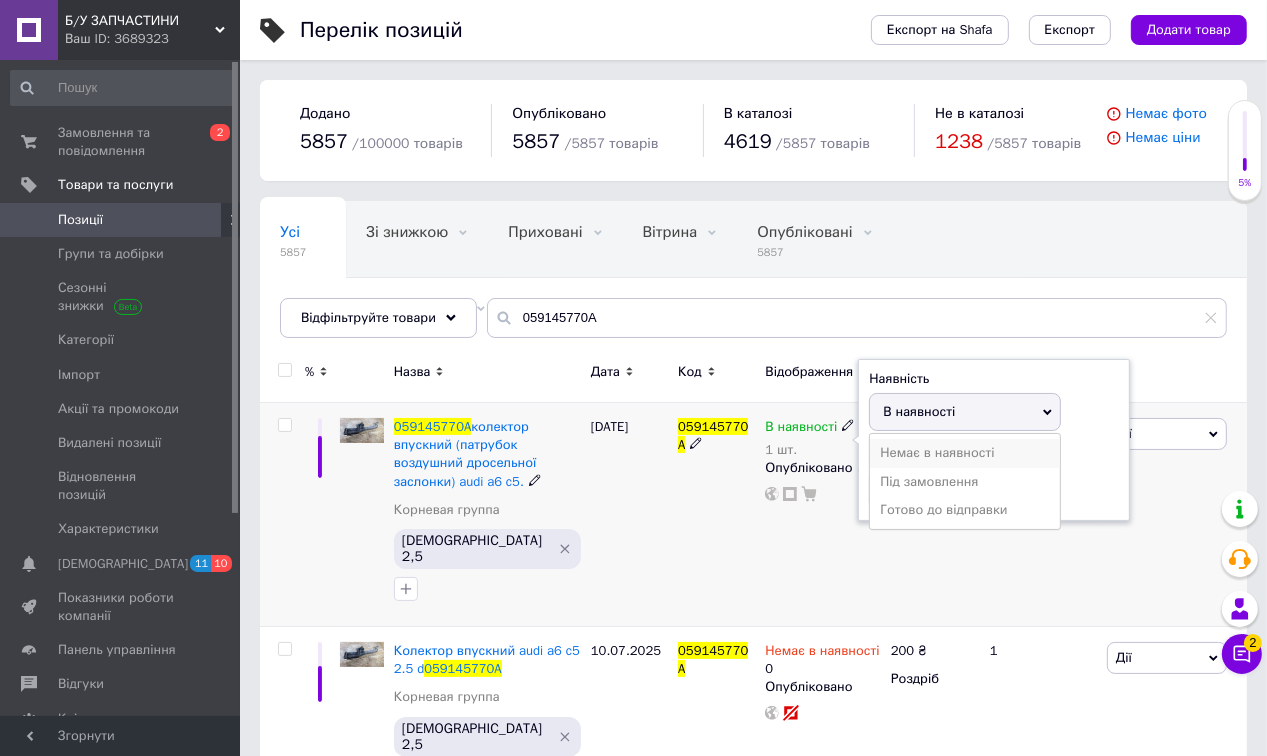 click on "Немає в наявності" at bounding box center (965, 453) 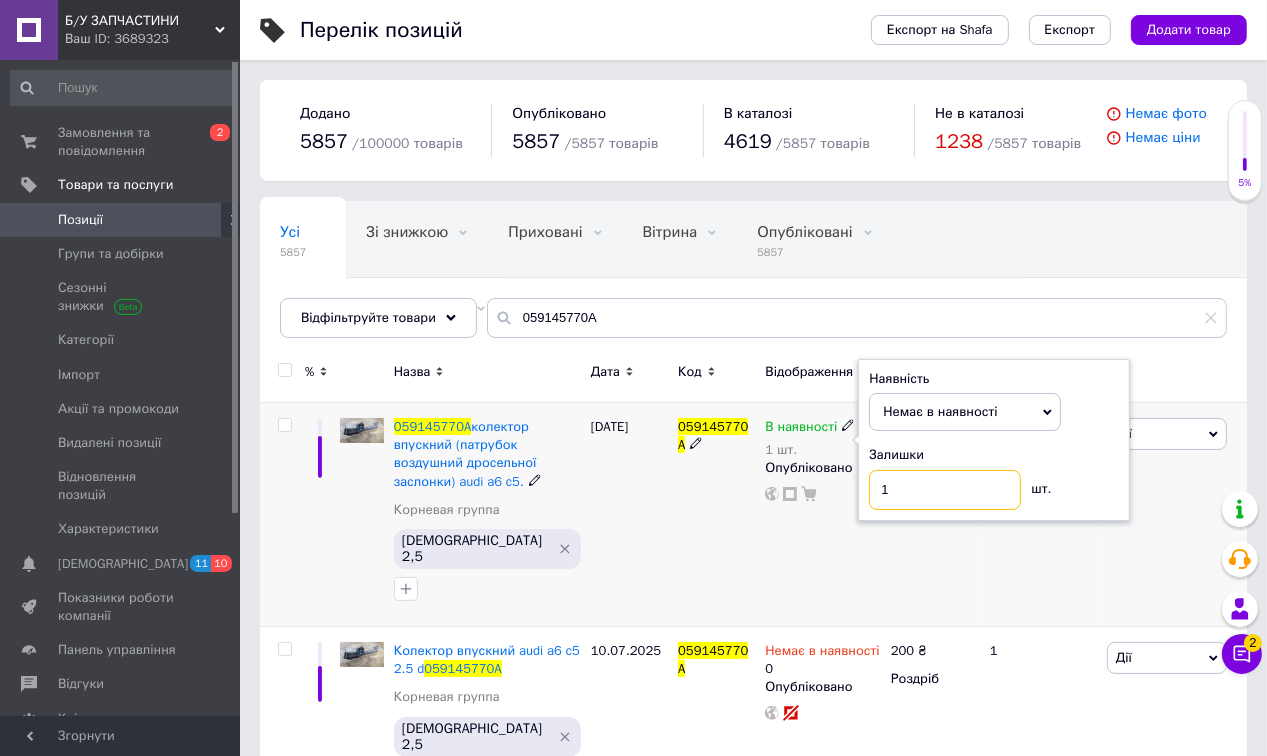 click on "1" at bounding box center [945, 490] 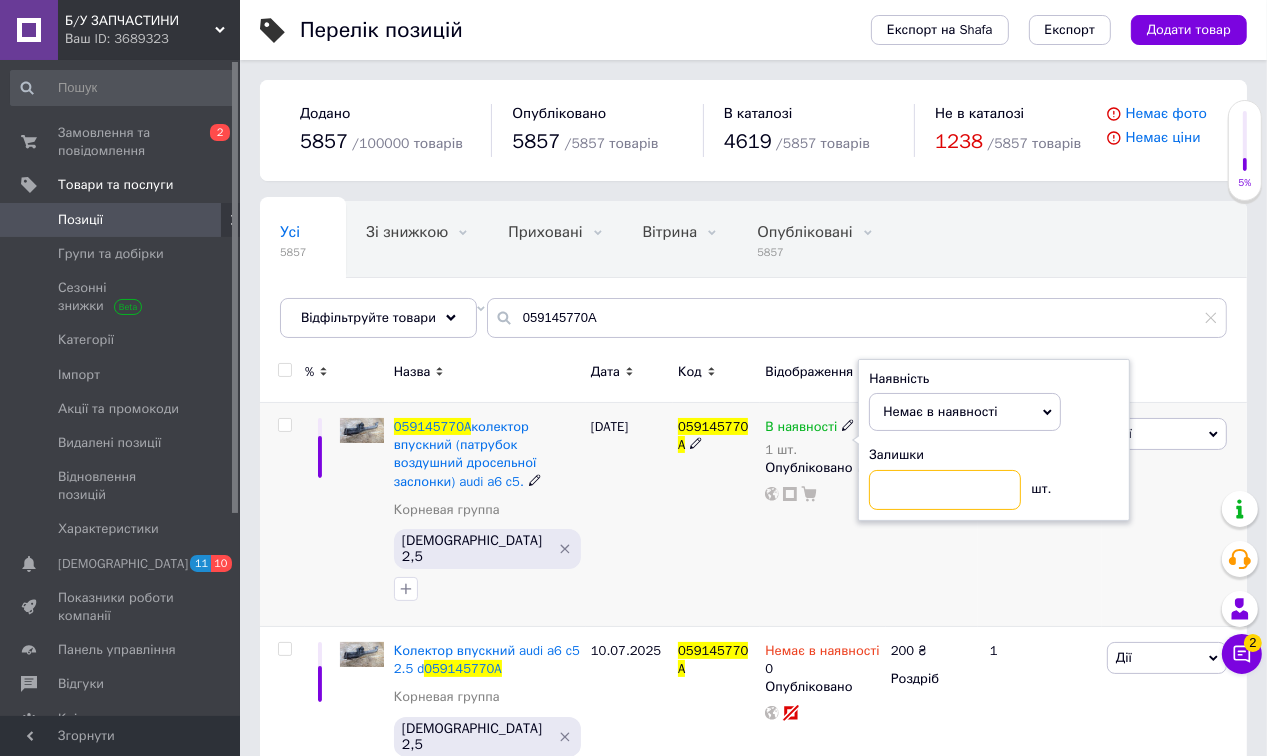 type on "0" 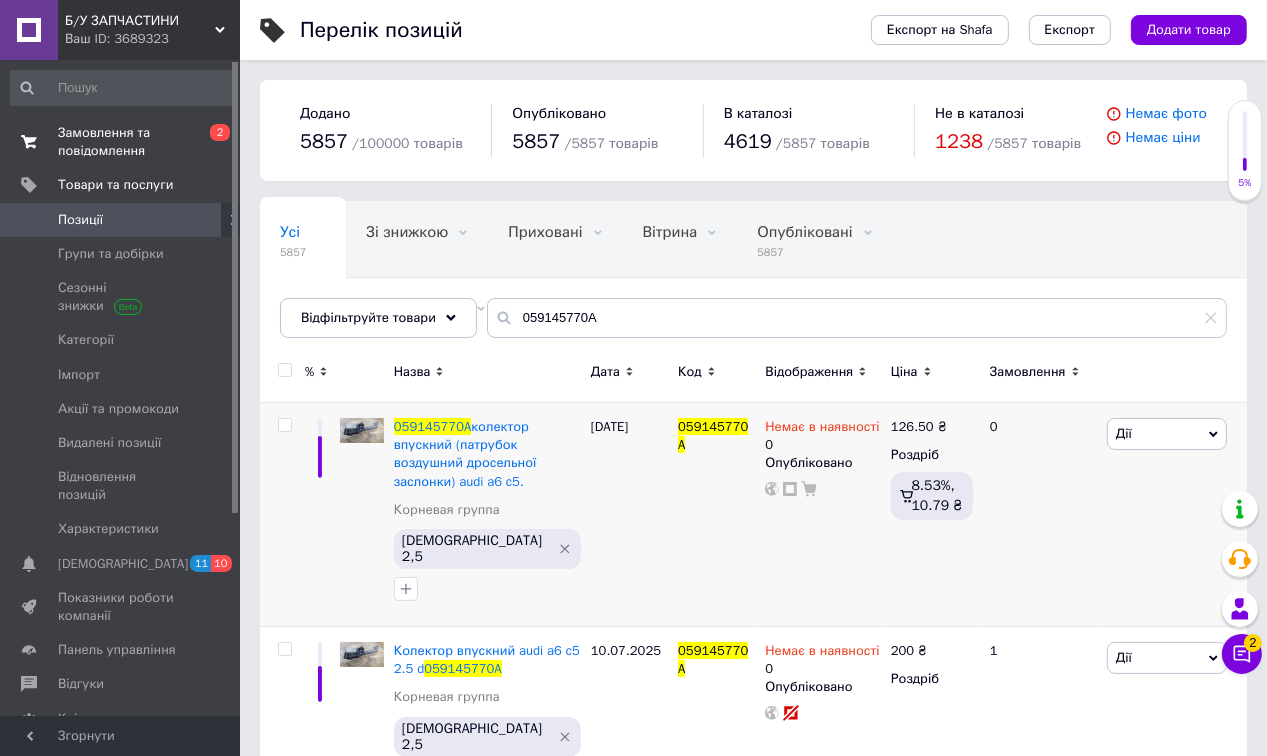click on "Замовлення та повідомлення" at bounding box center (121, 142) 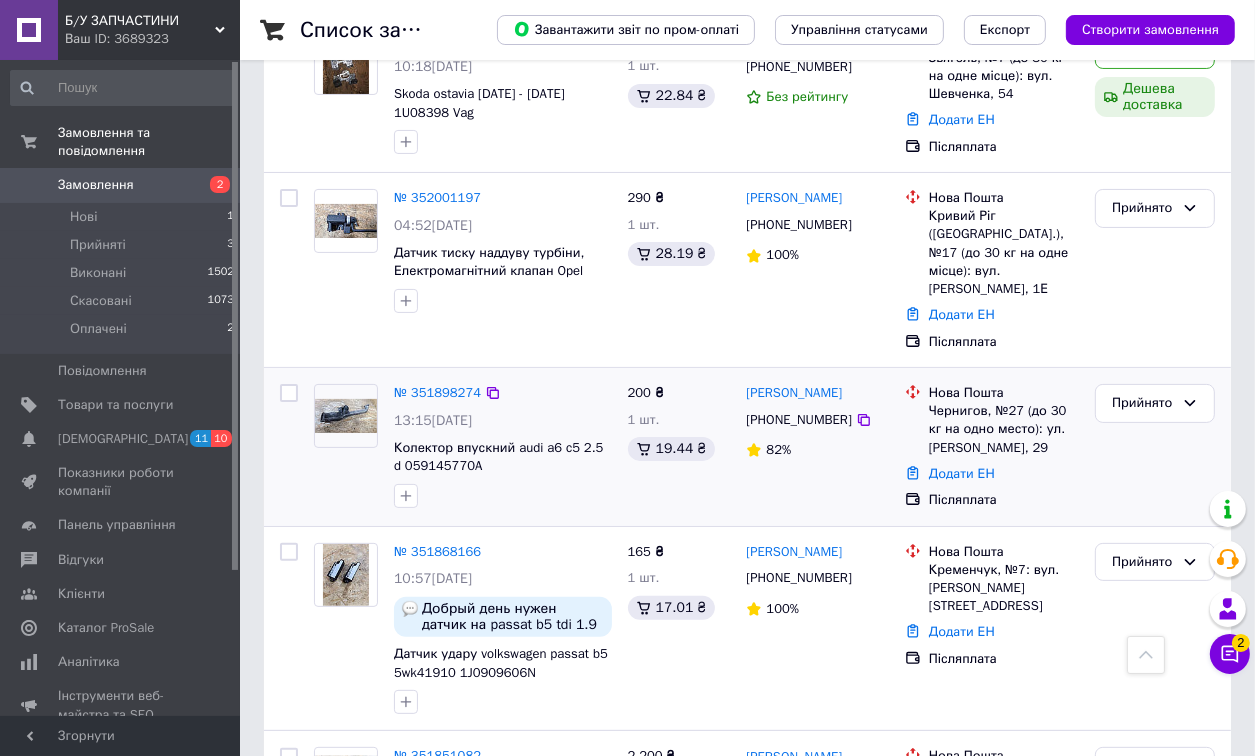 scroll, scrollTop: 240, scrollLeft: 0, axis: vertical 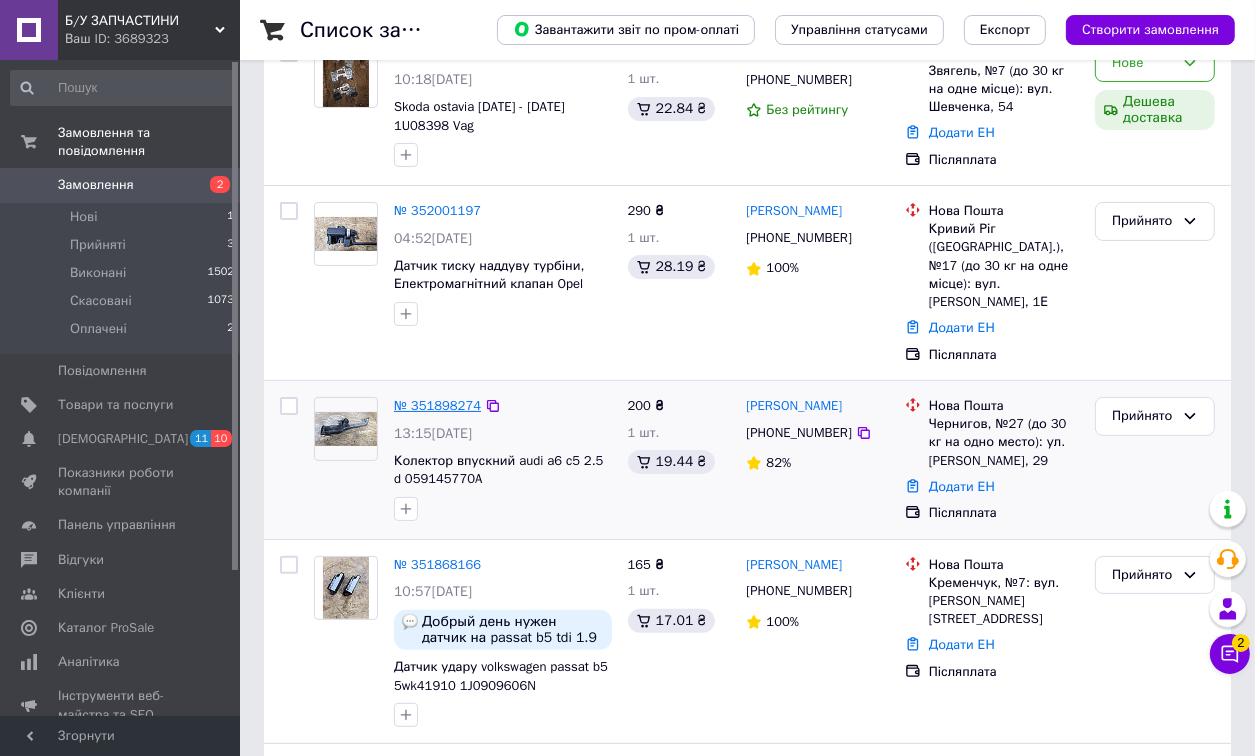 click on "№ 351898274" at bounding box center [437, 405] 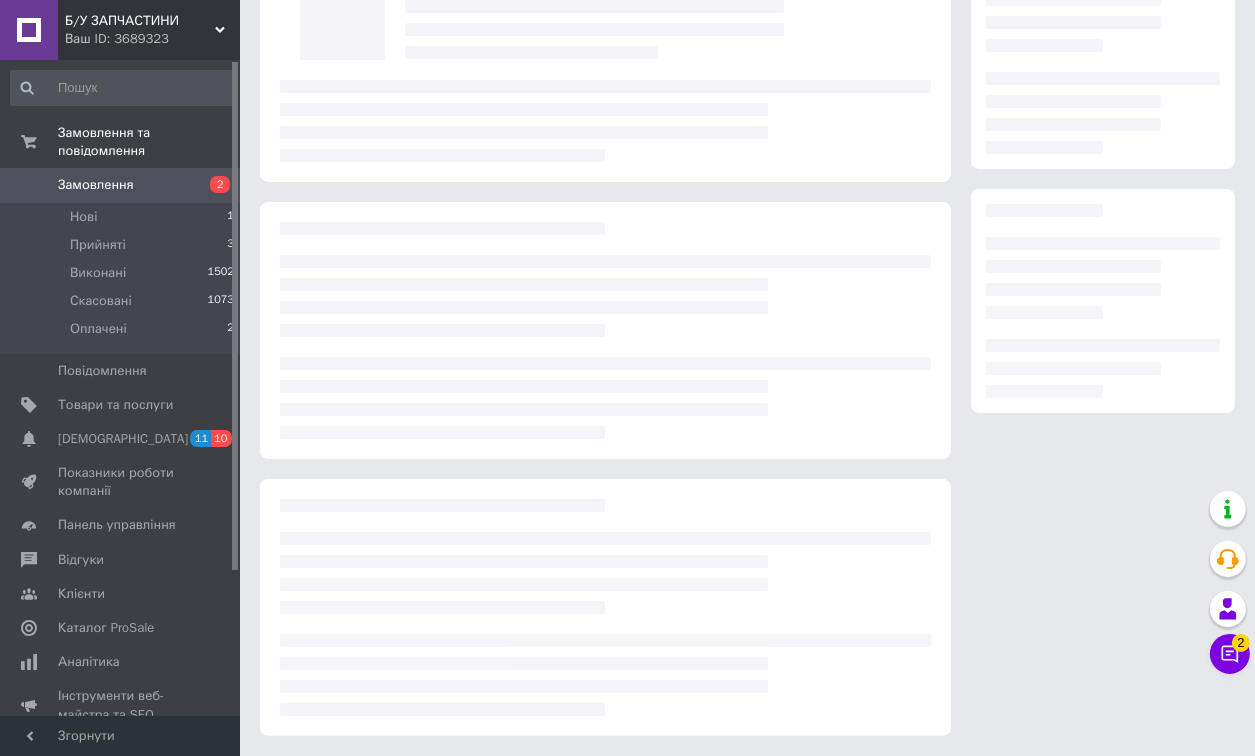 scroll, scrollTop: 0, scrollLeft: 0, axis: both 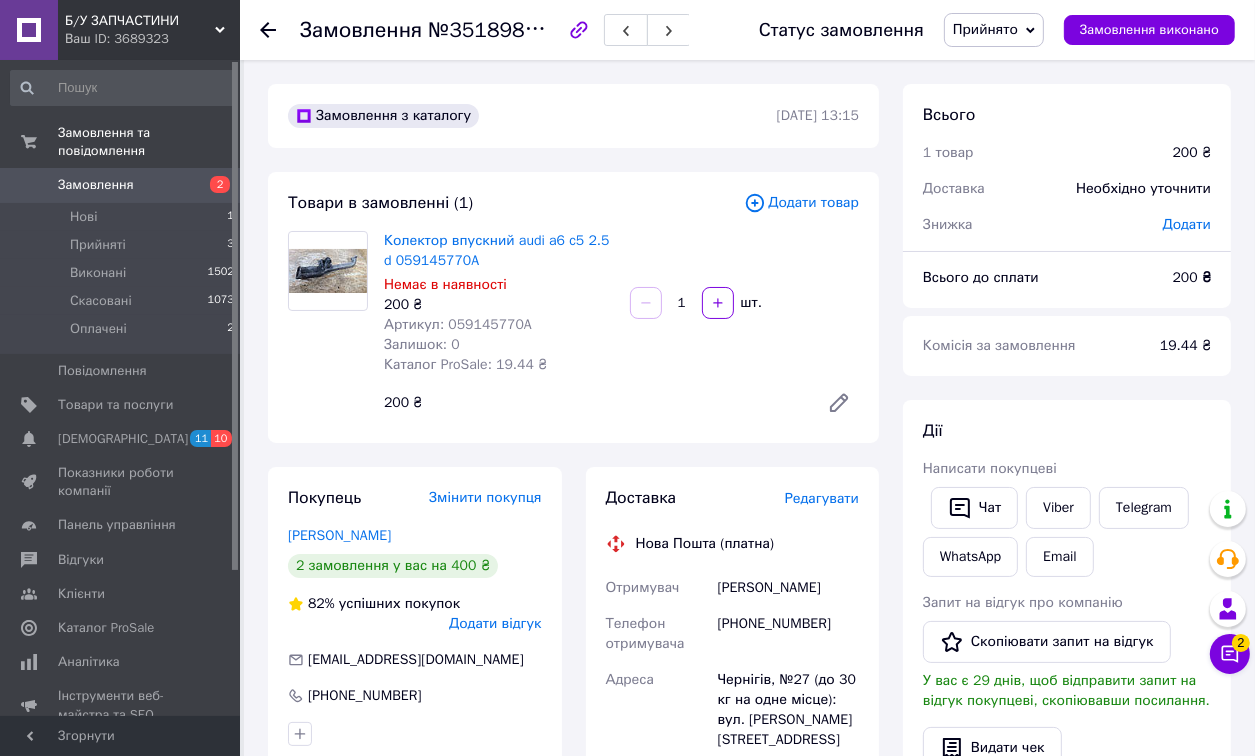 click on "[PHONE_NUMBER]" at bounding box center (788, 634) 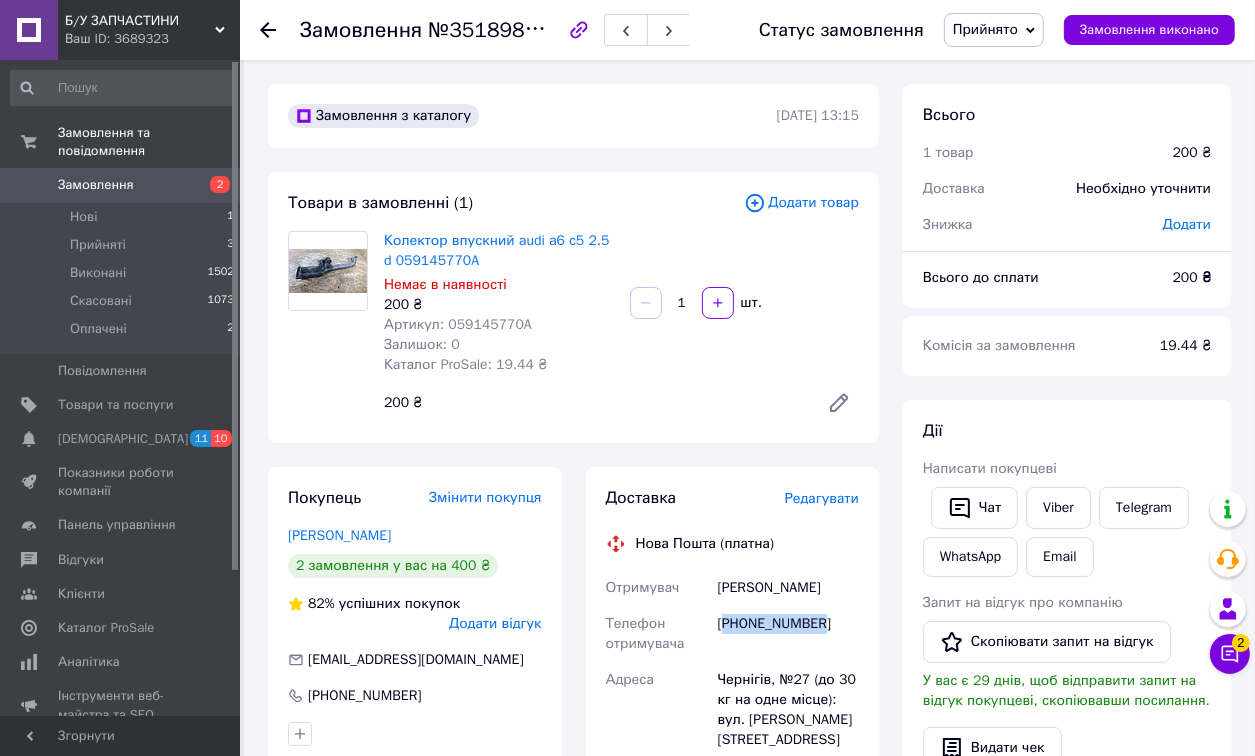 click on "[PHONE_NUMBER]" at bounding box center [788, 634] 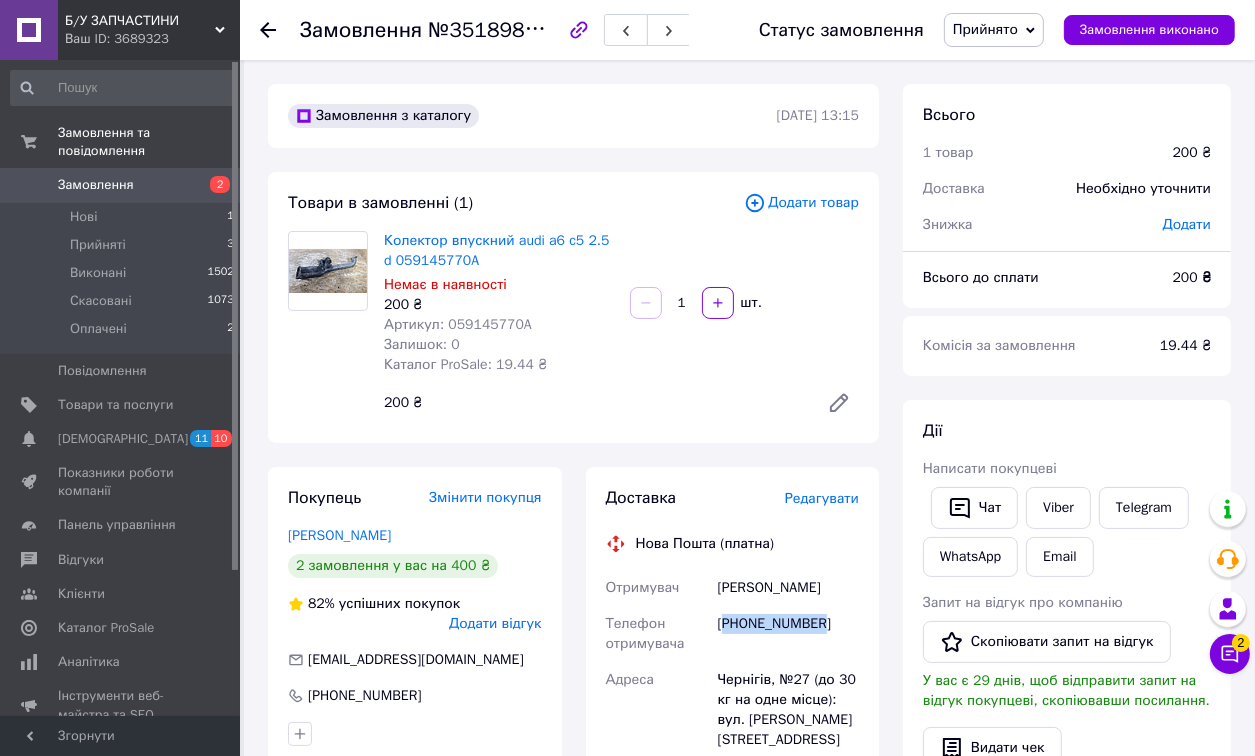copy on "380633266336" 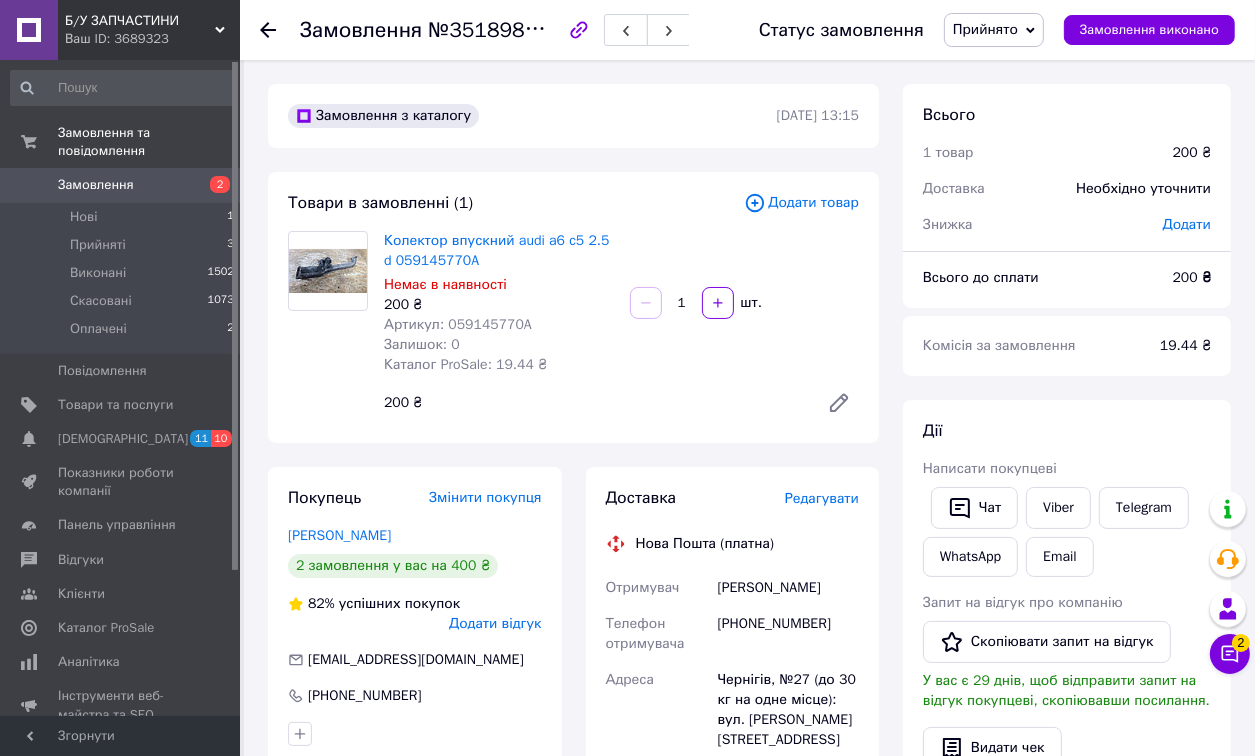 click on "[PERSON_NAME]" at bounding box center [788, 588] 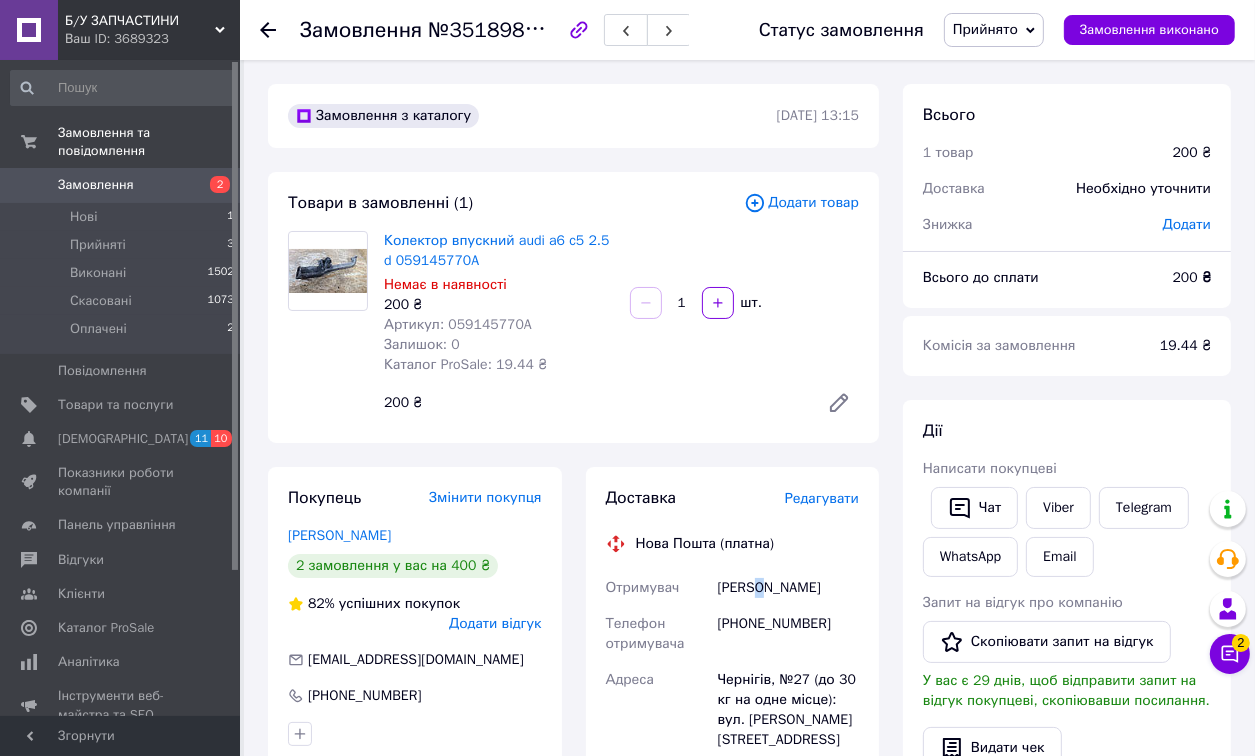click on "[PERSON_NAME]" at bounding box center (788, 588) 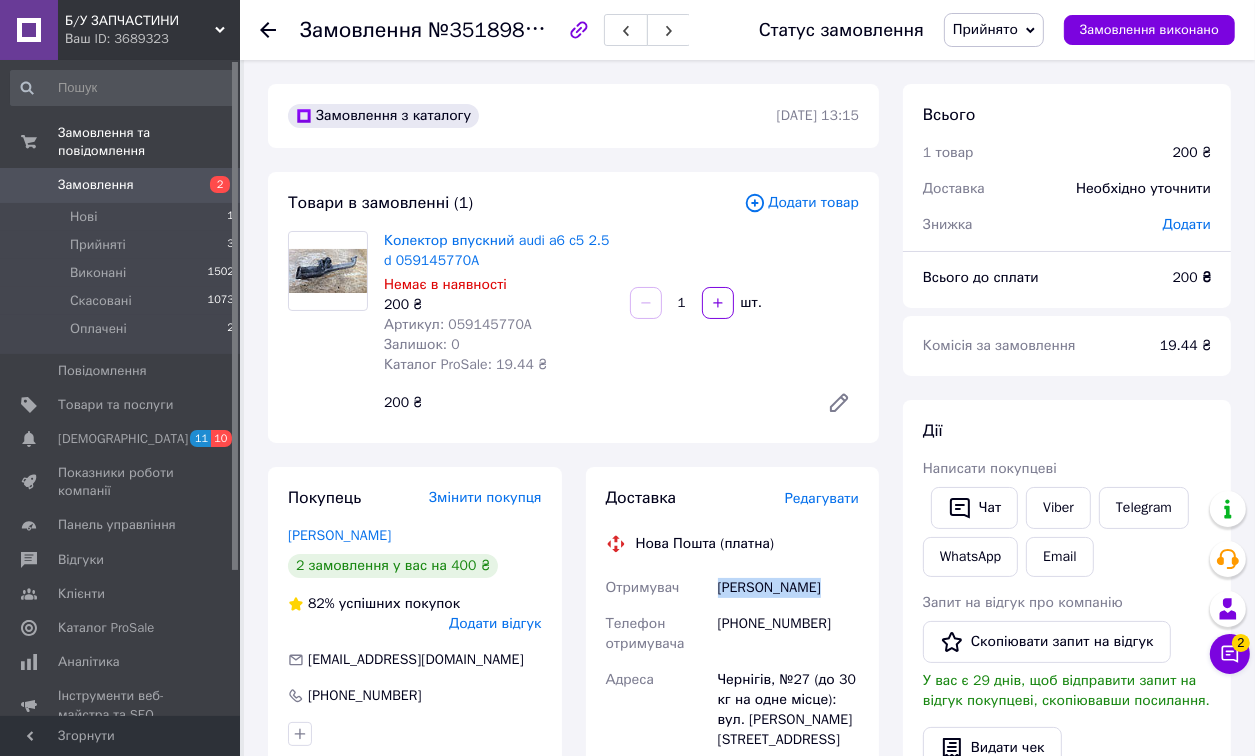 click on "[PERSON_NAME]" at bounding box center (788, 588) 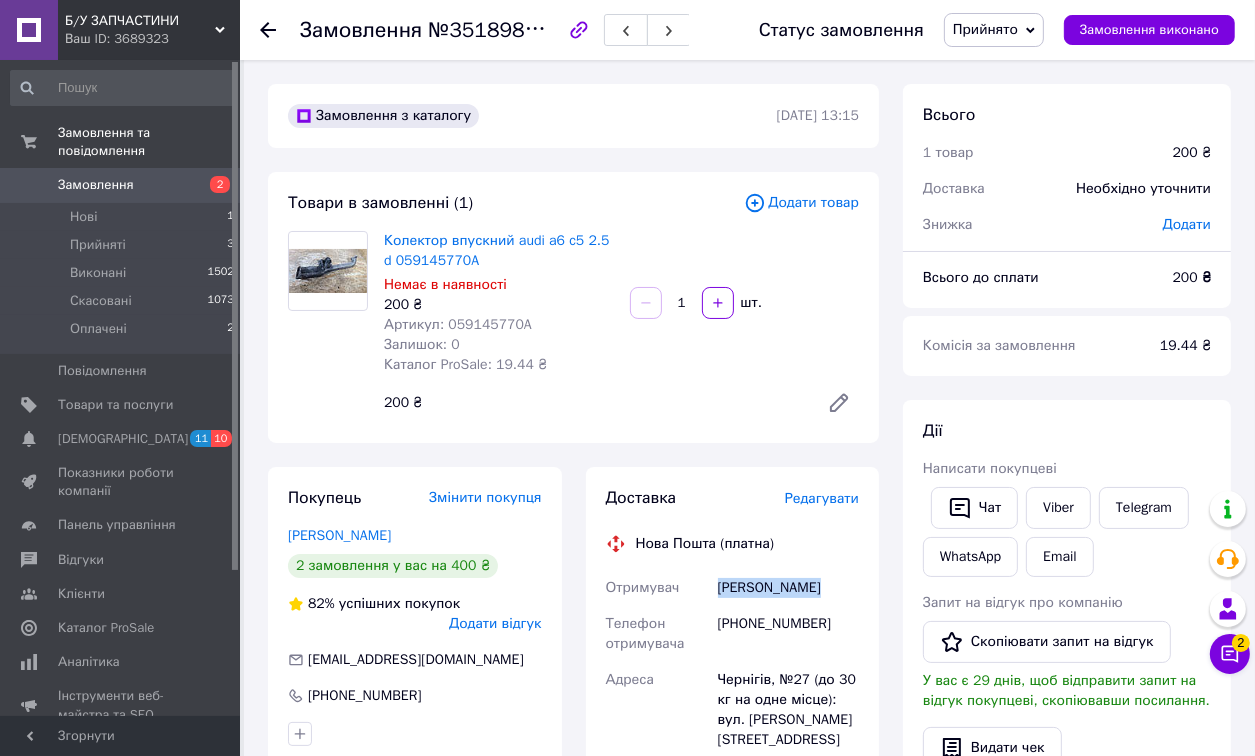 click on "Чернігів, №27 (до 30 кг на одне місце): вул. [PERSON_NAME][STREET_ADDRESS]" at bounding box center (788, 710) 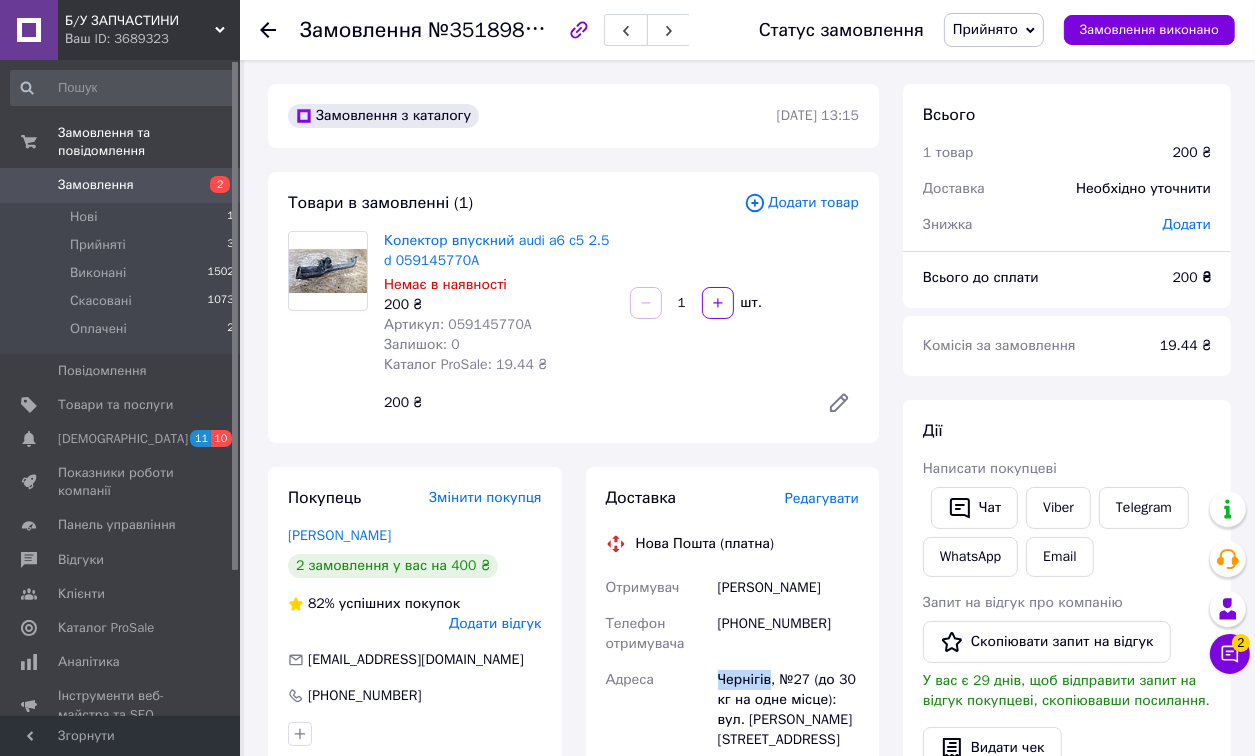click on "Чернігів, №27 (до 30 кг на одне місце): вул. [PERSON_NAME][STREET_ADDRESS]" at bounding box center [788, 710] 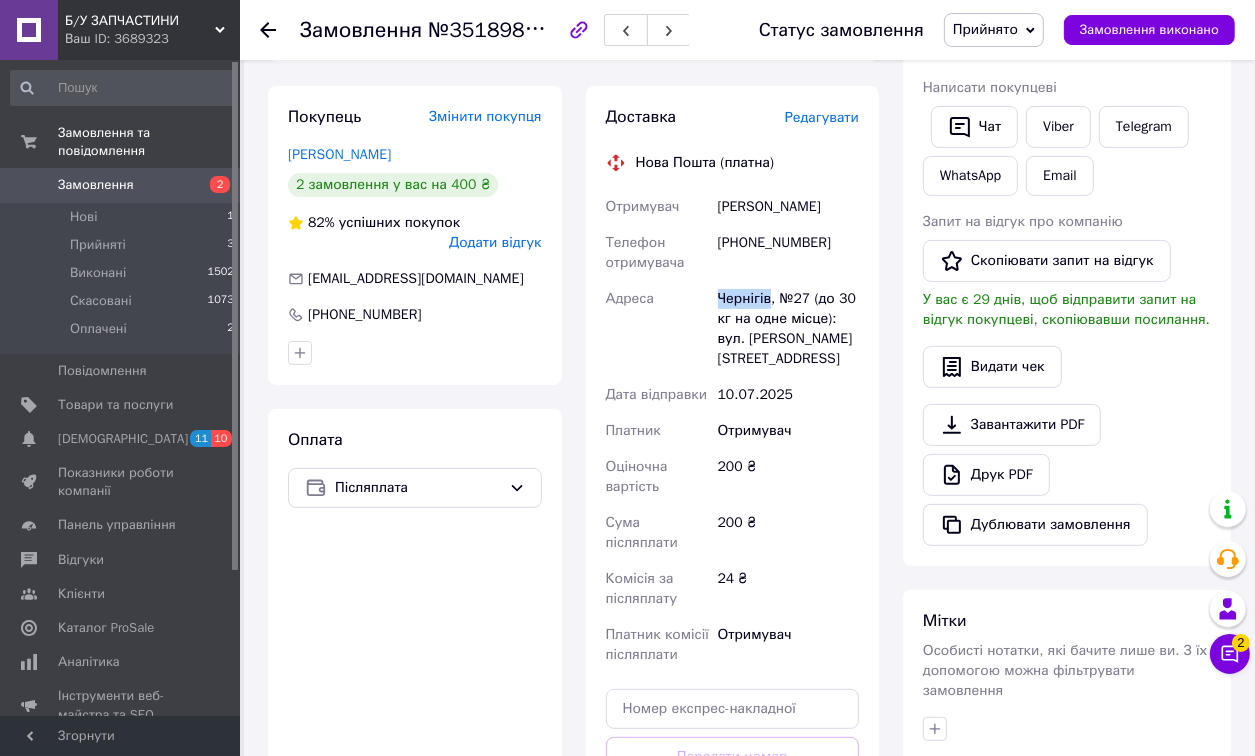 scroll, scrollTop: 720, scrollLeft: 0, axis: vertical 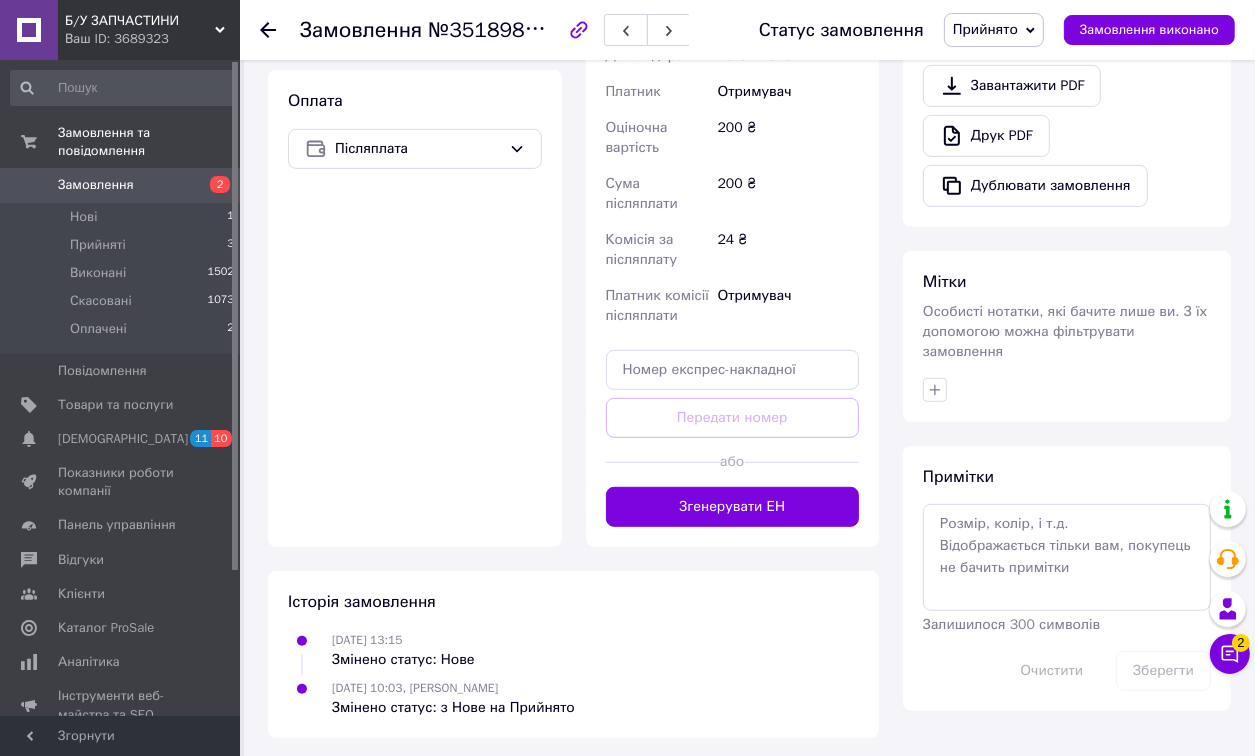 click 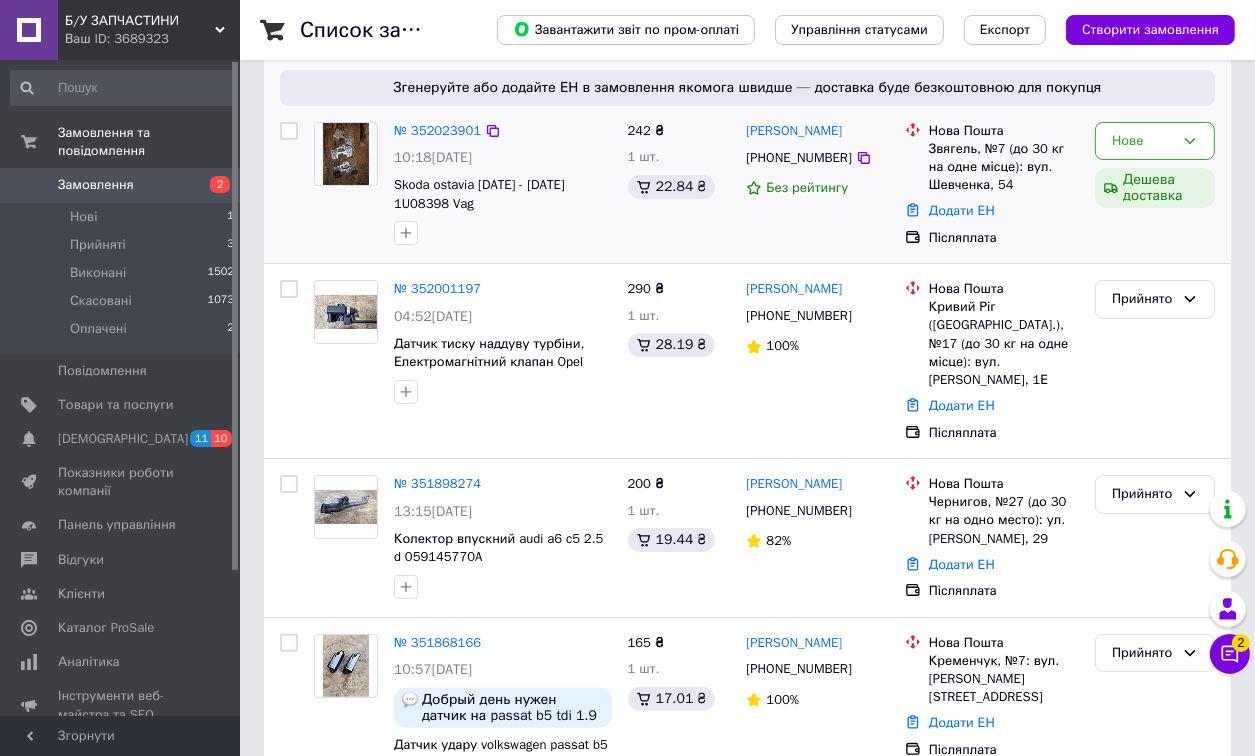 scroll, scrollTop: 160, scrollLeft: 0, axis: vertical 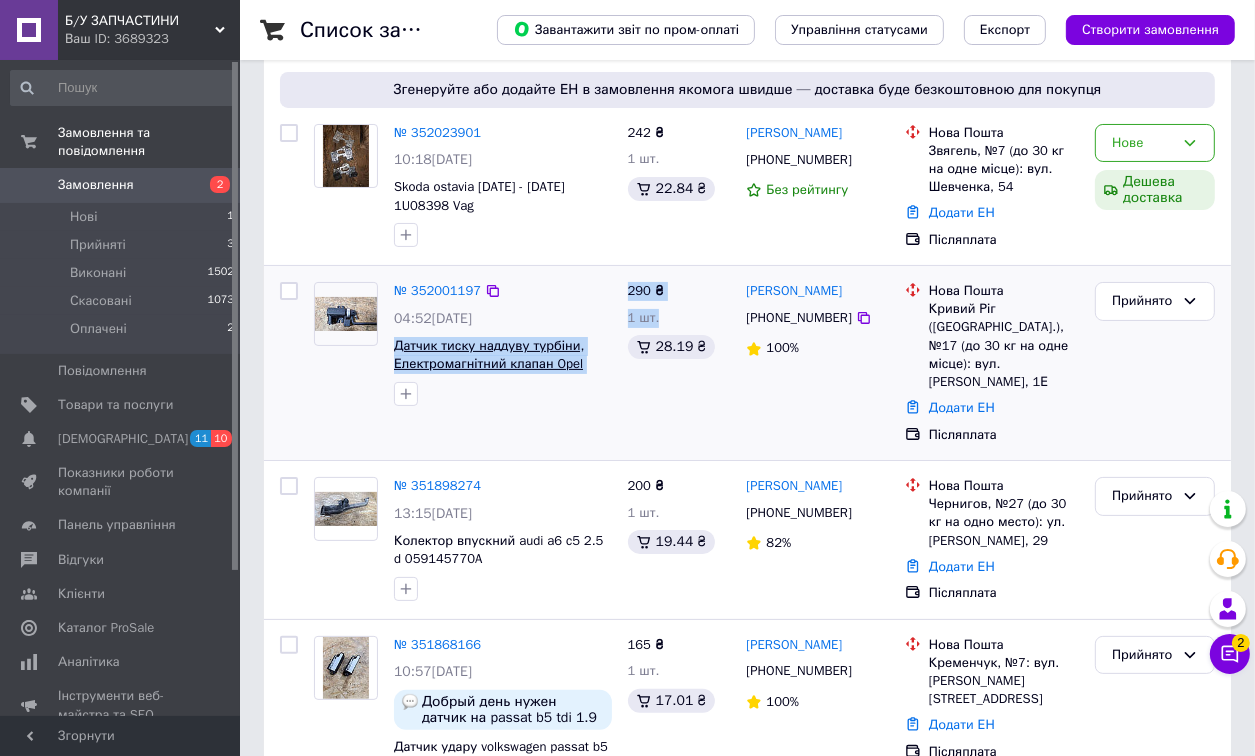 drag, startPoint x: 619, startPoint y: 368, endPoint x: 398, endPoint y: 351, distance: 221.65288 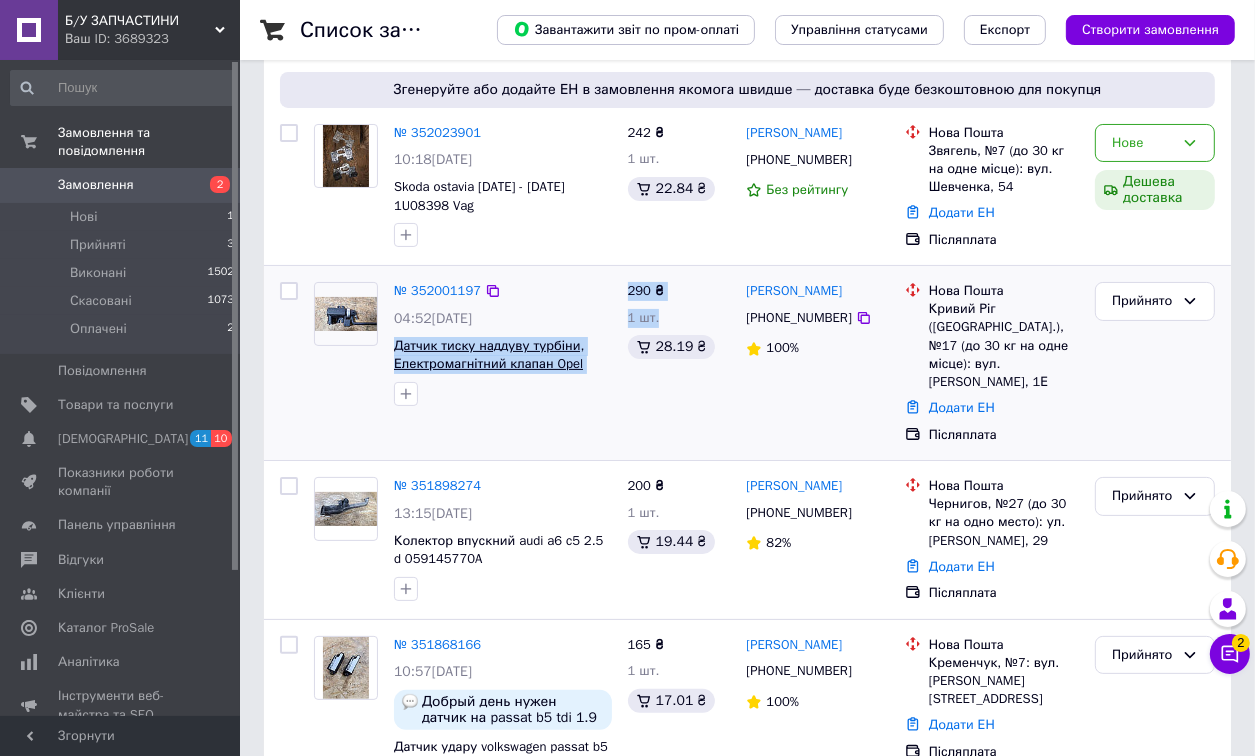 click on "№ 352001197 04:52[DATE] Датчик тиску наддуву турбіни, Електромагнітний клапан Opel Astra G, 1.7TD, 9128118 290 ₴ 1 шт. 28.19 ₴ [PERSON_NAME] [PHONE_NUMBER] 100% [GEOGRAPHIC_DATA] ([GEOGRAPHIC_DATA].), №17 (до 30 кг на одне місце): вул. [PERSON_NAME], 1Е Додати ЕН Післяплата Прийнято" at bounding box center (747, 363) 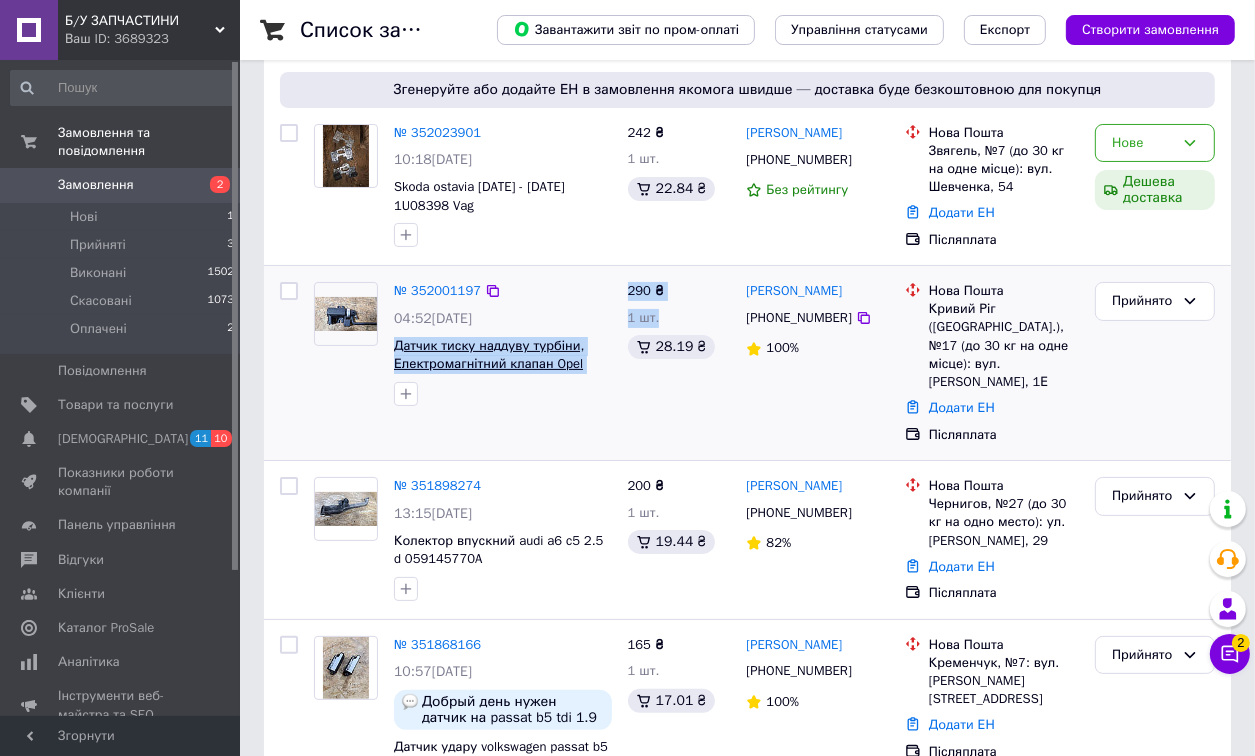 copy on "Датчик тиску наддуву турбіни, Електромагнітний клапан Opel Astra G, 1.7TD, 9128118 290 ₴ 1 шт." 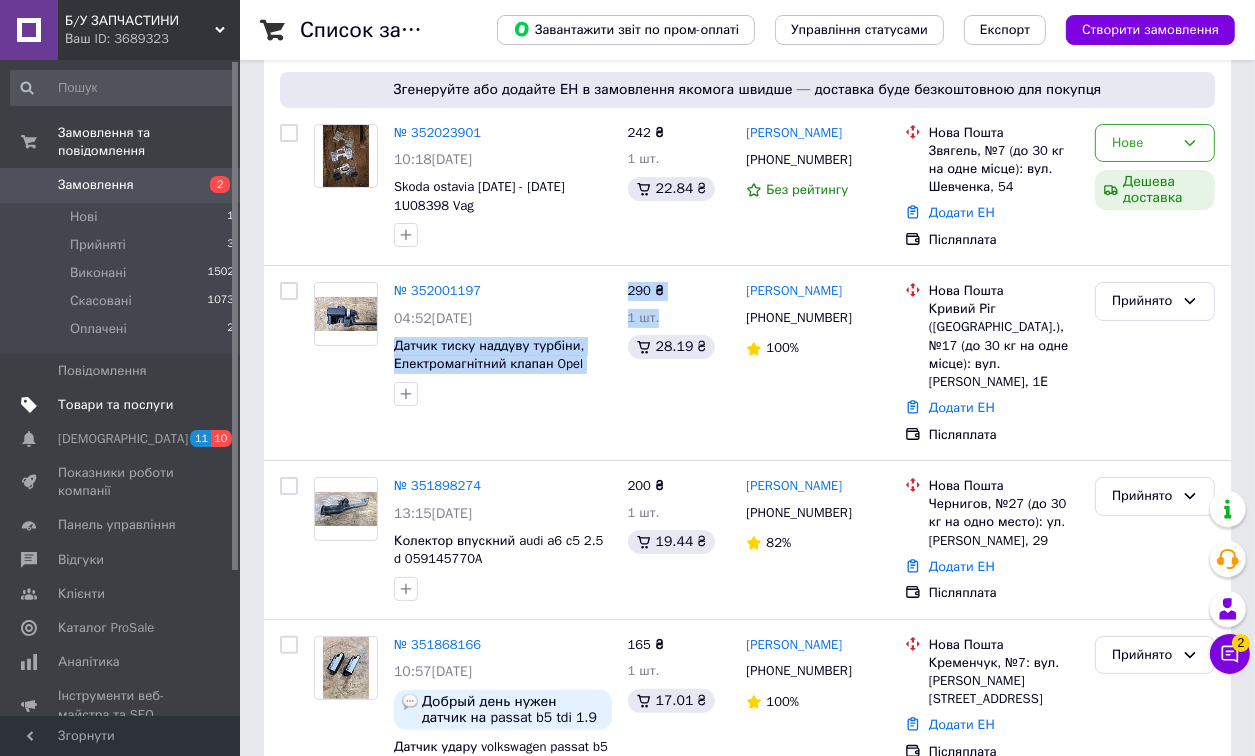click on "Товари та послуги" at bounding box center [123, 405] 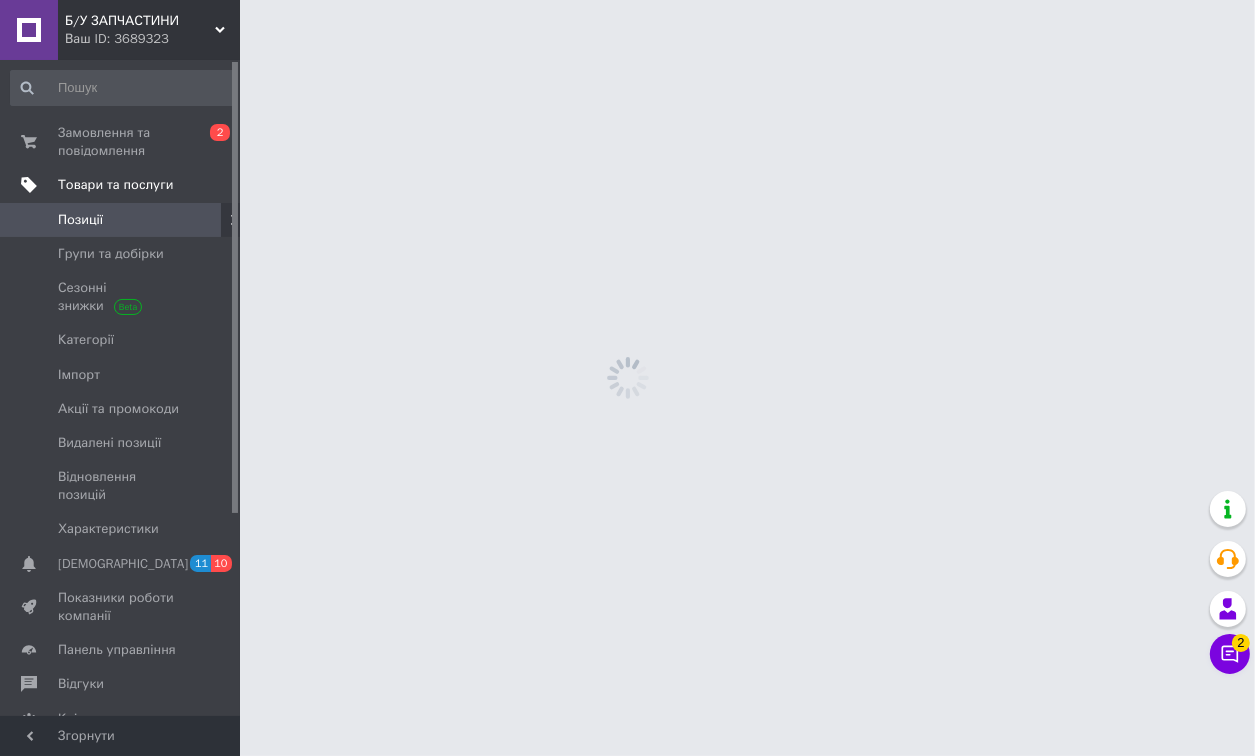 scroll, scrollTop: 0, scrollLeft: 0, axis: both 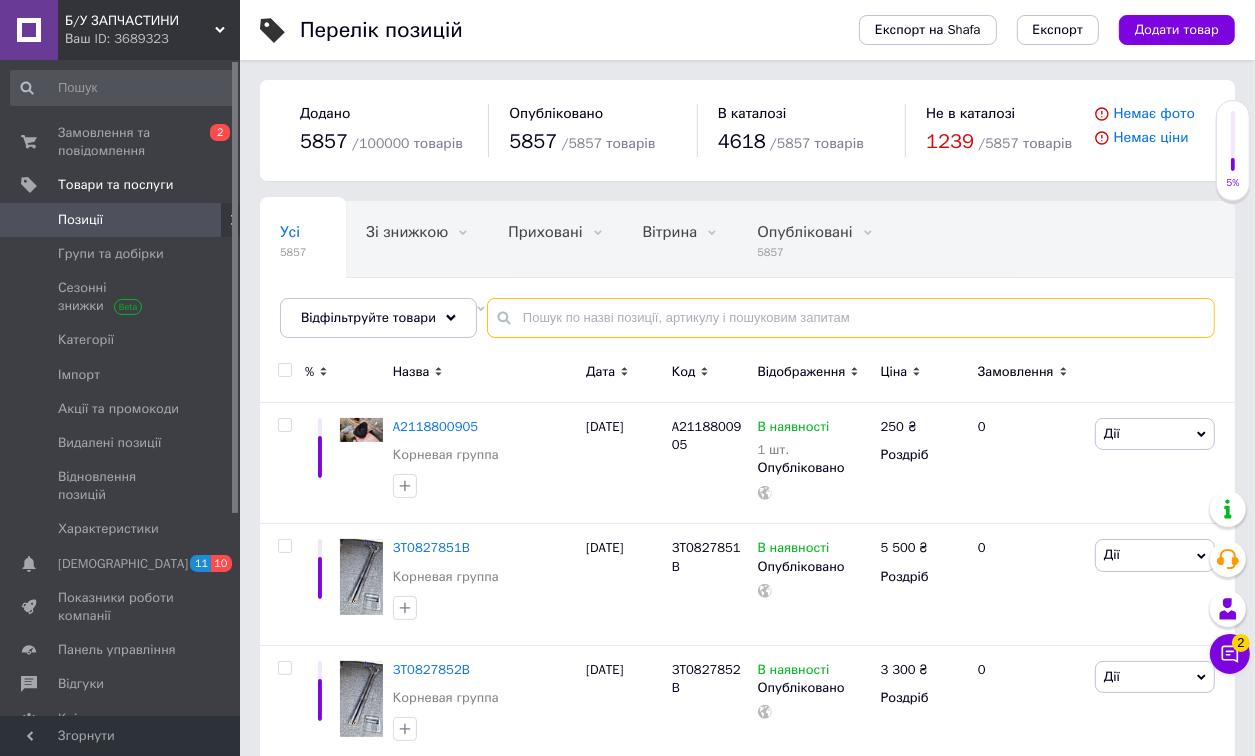 click at bounding box center (851, 318) 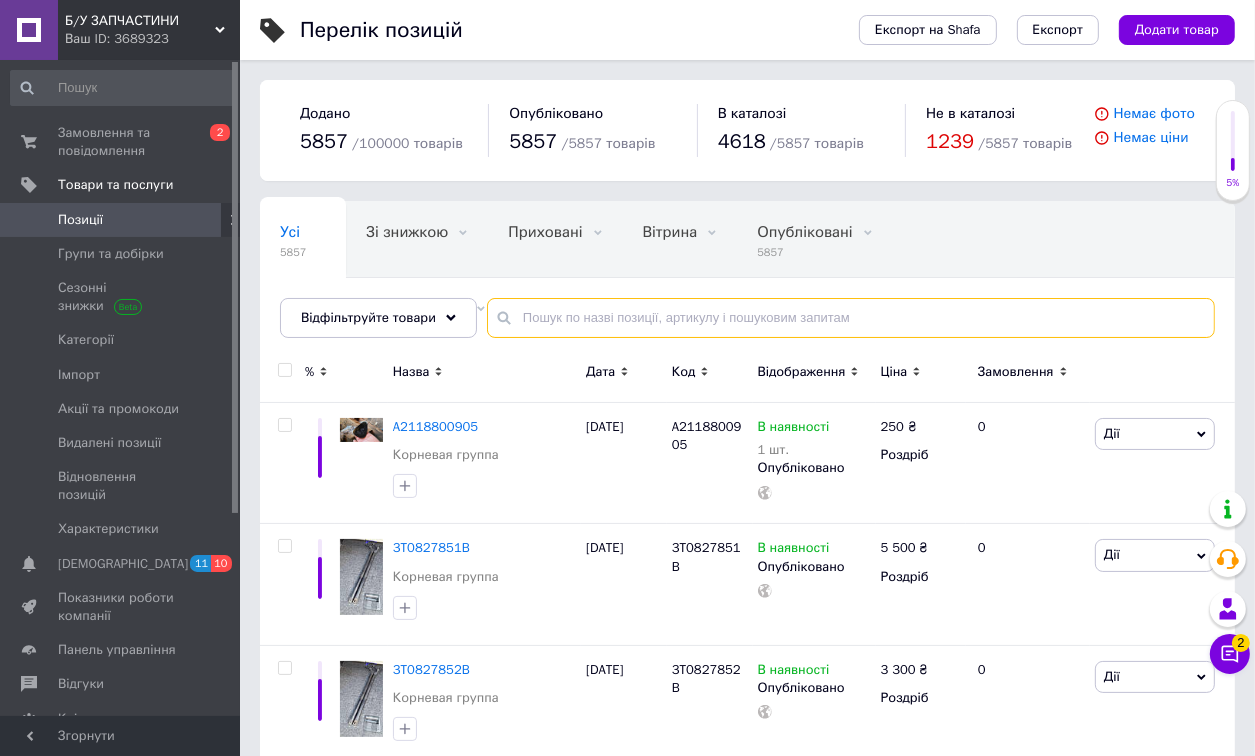 paste on "Датчик тиску наддуву турбіни, Електромагнітний клапан Opel Astra G, 1.7TD, 9128118 290 ₴ 1 шт." 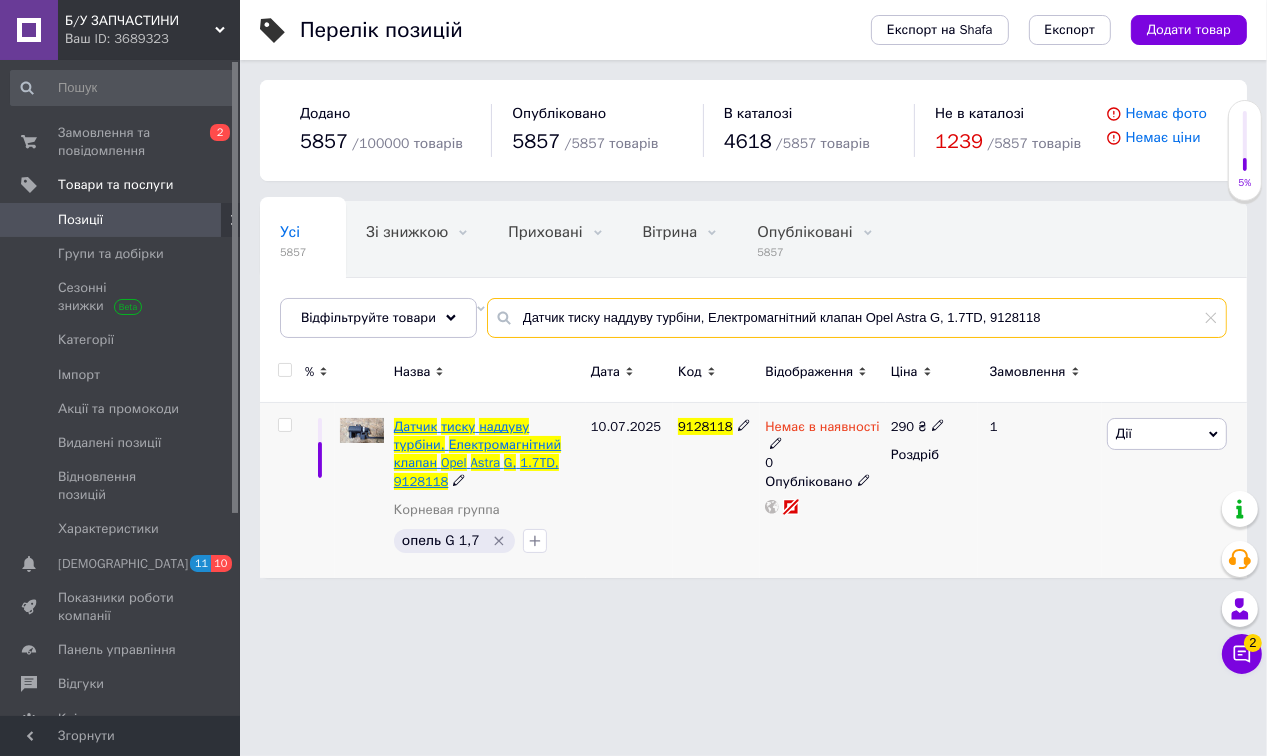 type on "Датчик тиску наддуву турбіни, Електромагнітний клапан Opel Astra G, 1.7TD, 9128118" 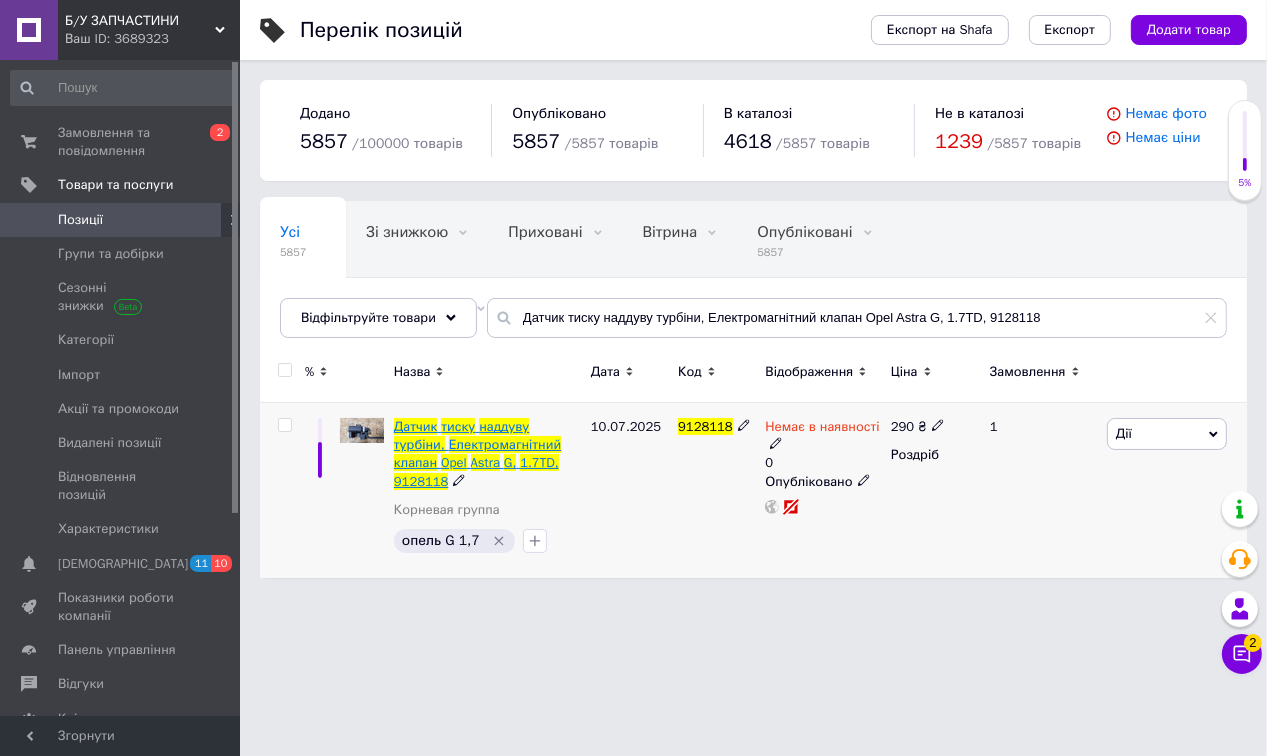 click on "тиску" at bounding box center [458, 426] 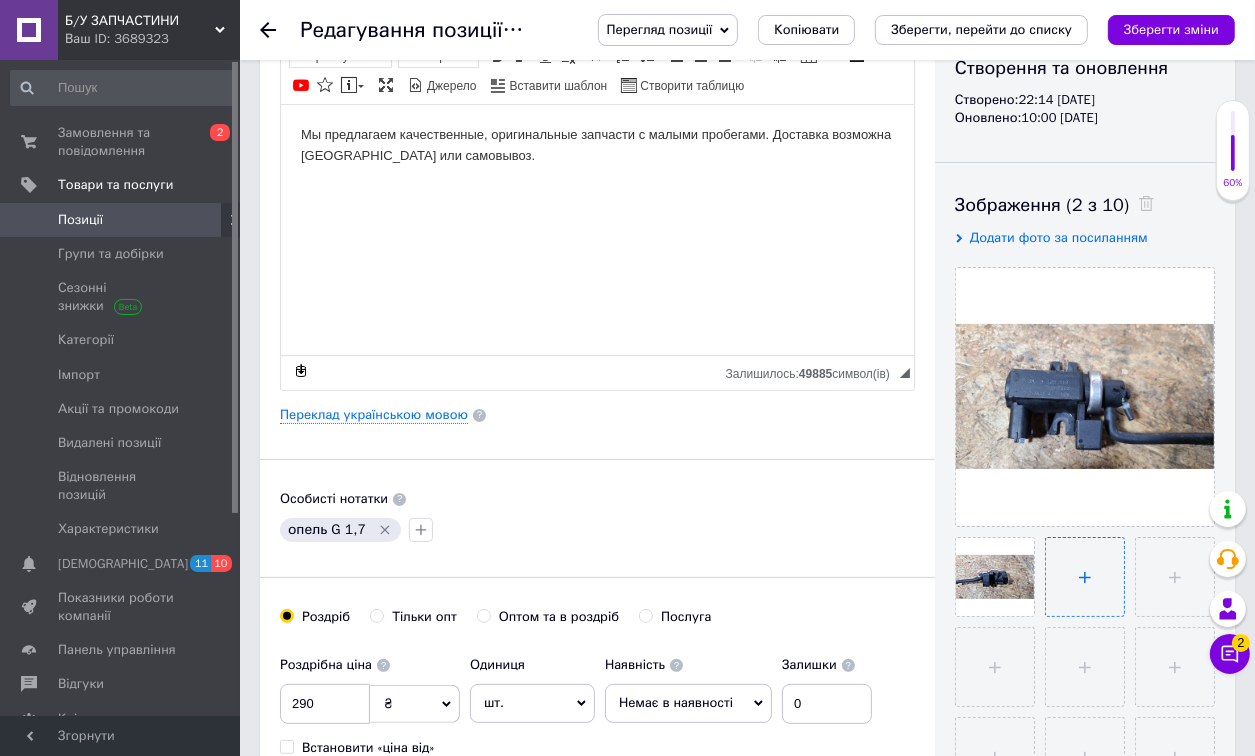scroll, scrollTop: 240, scrollLeft: 0, axis: vertical 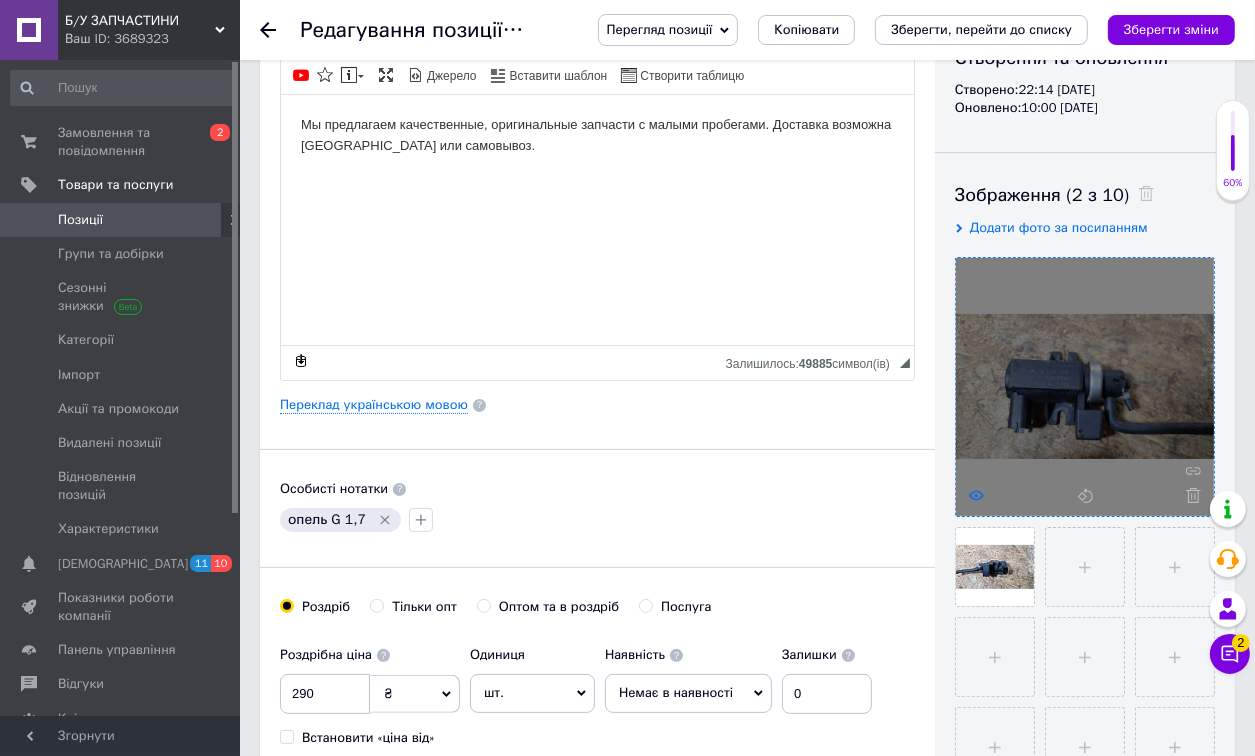 click 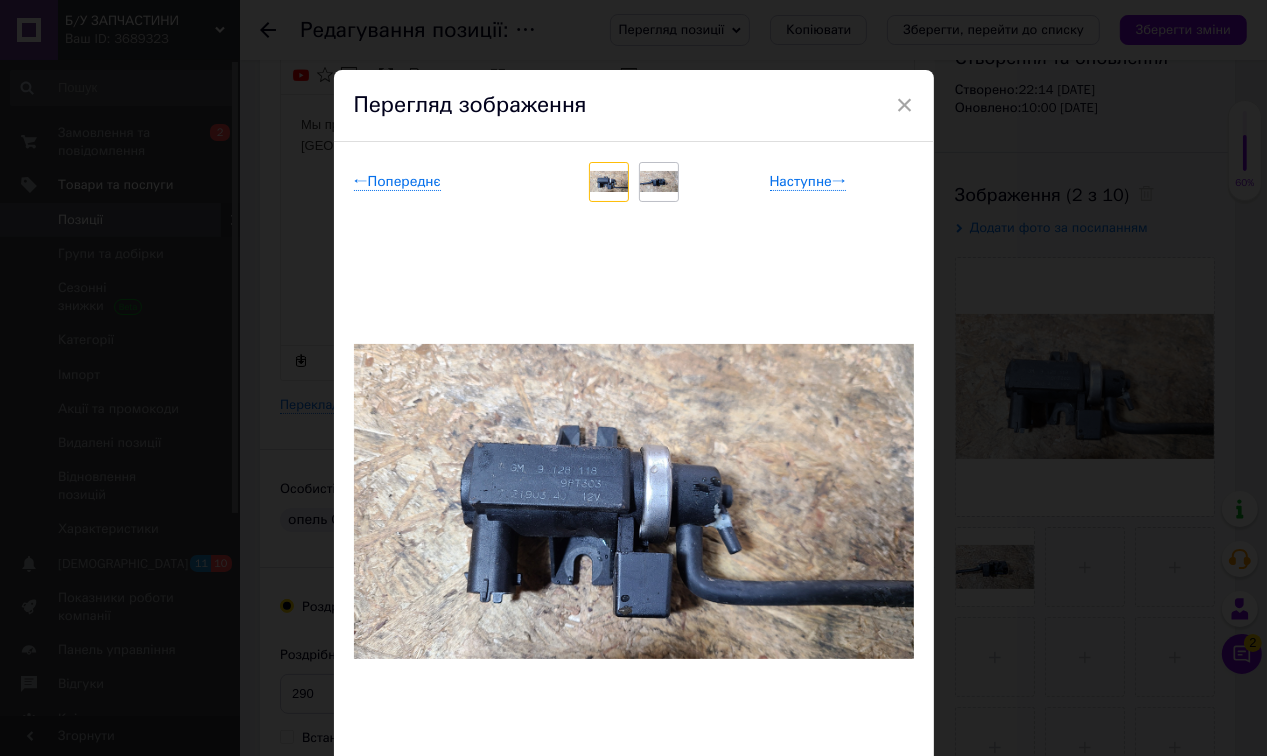 click on "× Перегляд зображення ← Попереднє Наступне → Видалити зображення Видалити всі зображення" at bounding box center [633, 378] 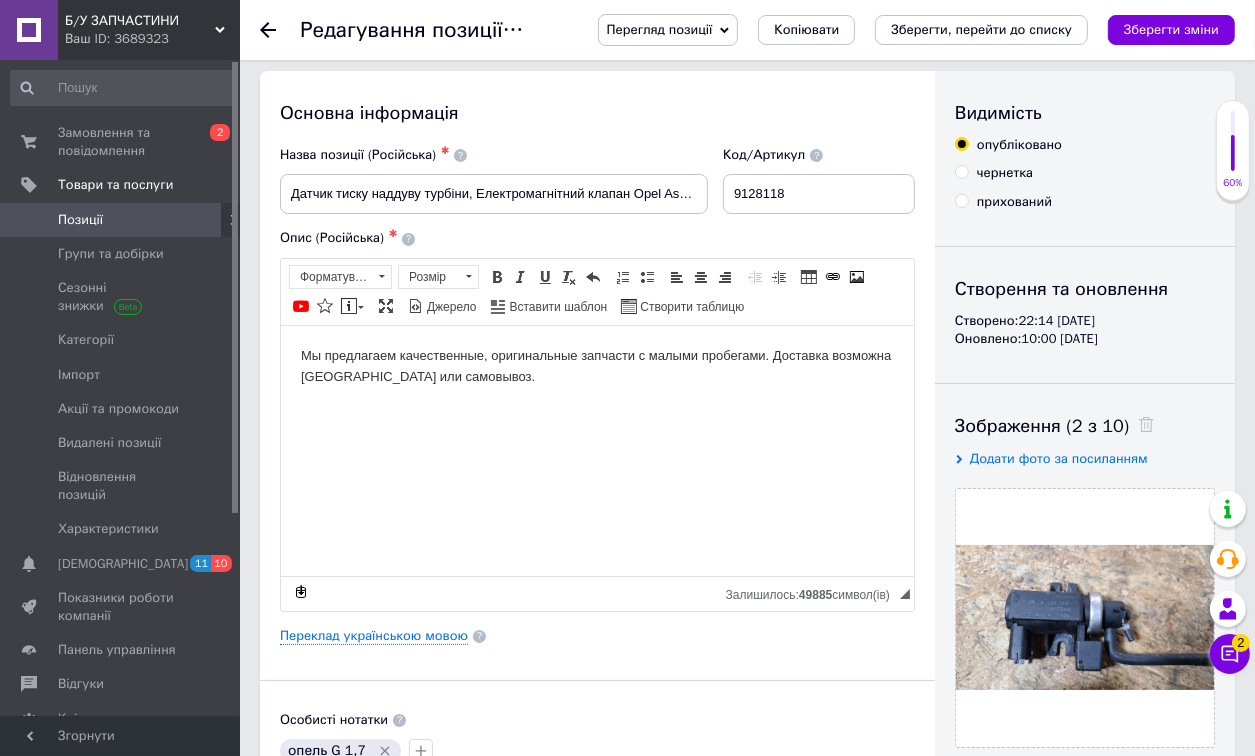 scroll, scrollTop: 0, scrollLeft: 0, axis: both 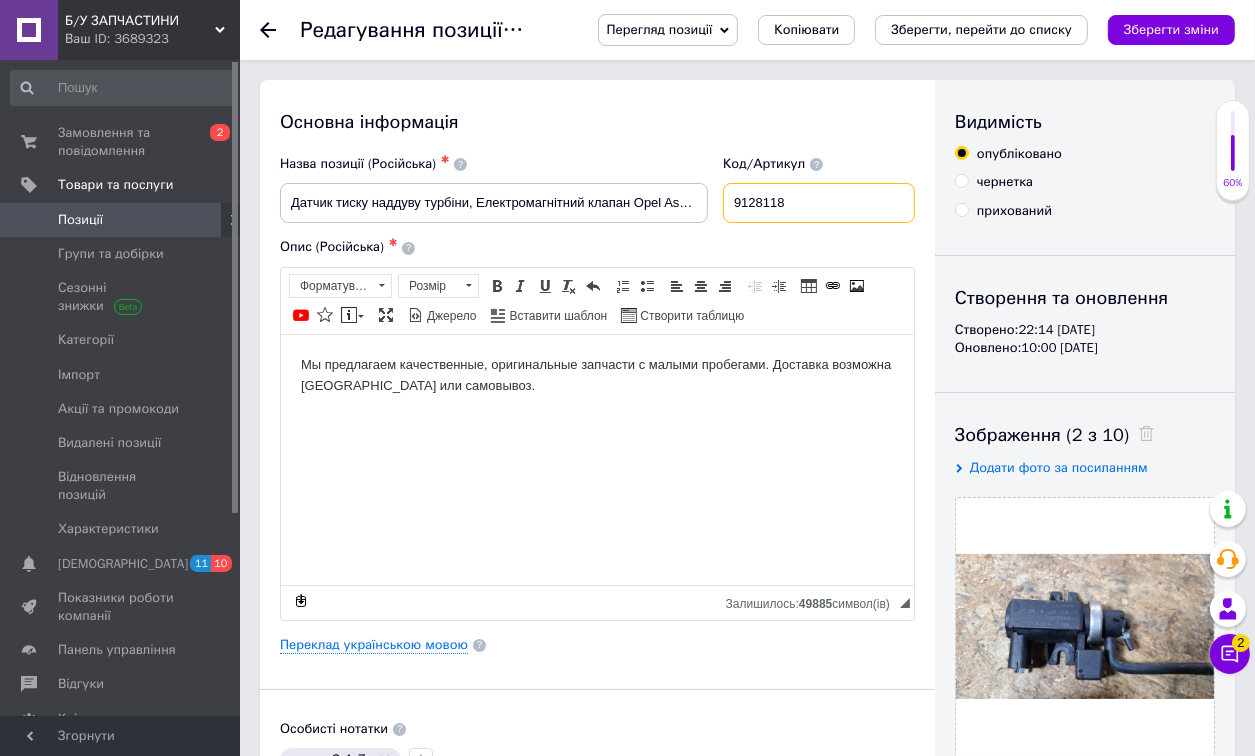 click on "9128118" at bounding box center [819, 203] 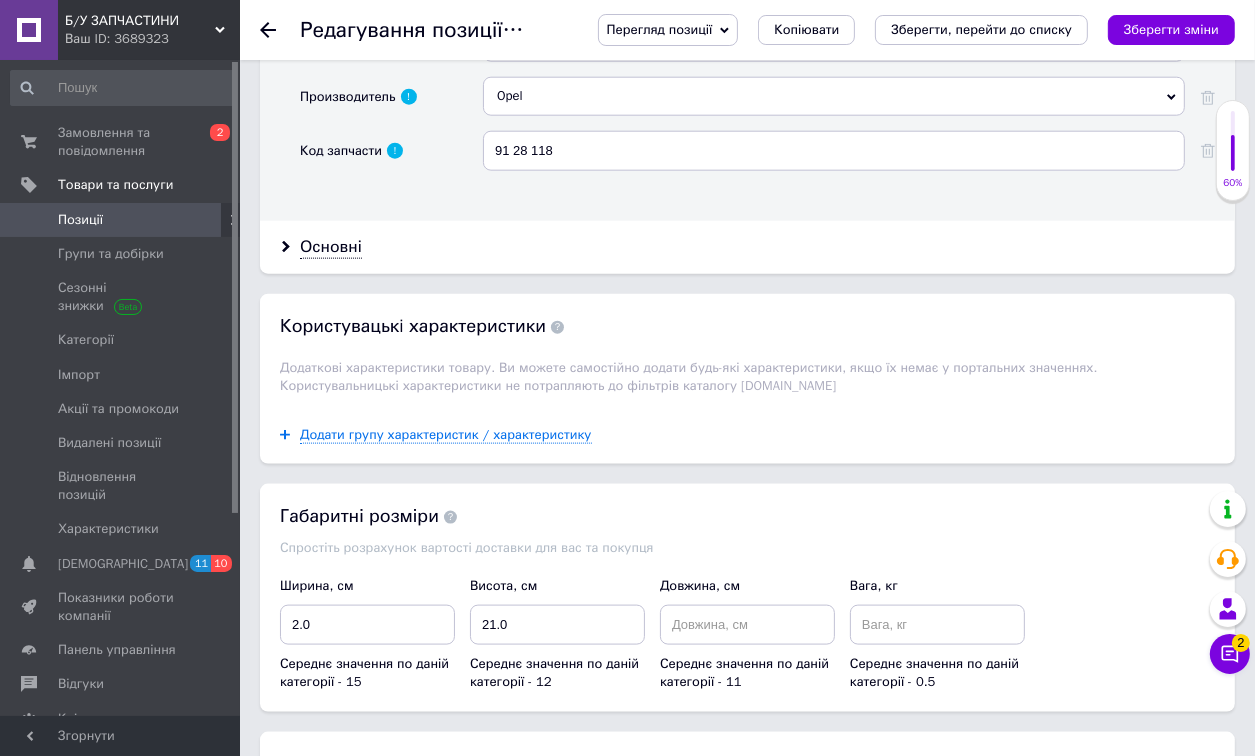 scroll, scrollTop: 1920, scrollLeft: 0, axis: vertical 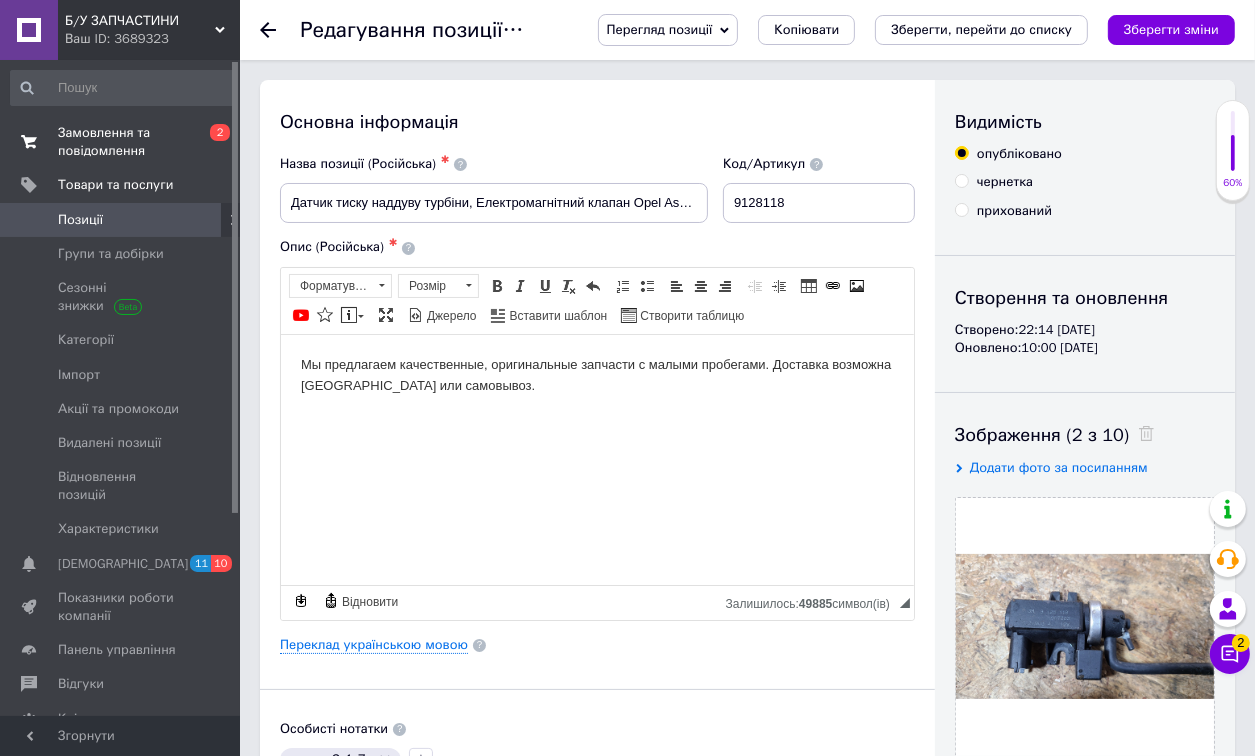 click on "Замовлення та повідомлення" at bounding box center [121, 142] 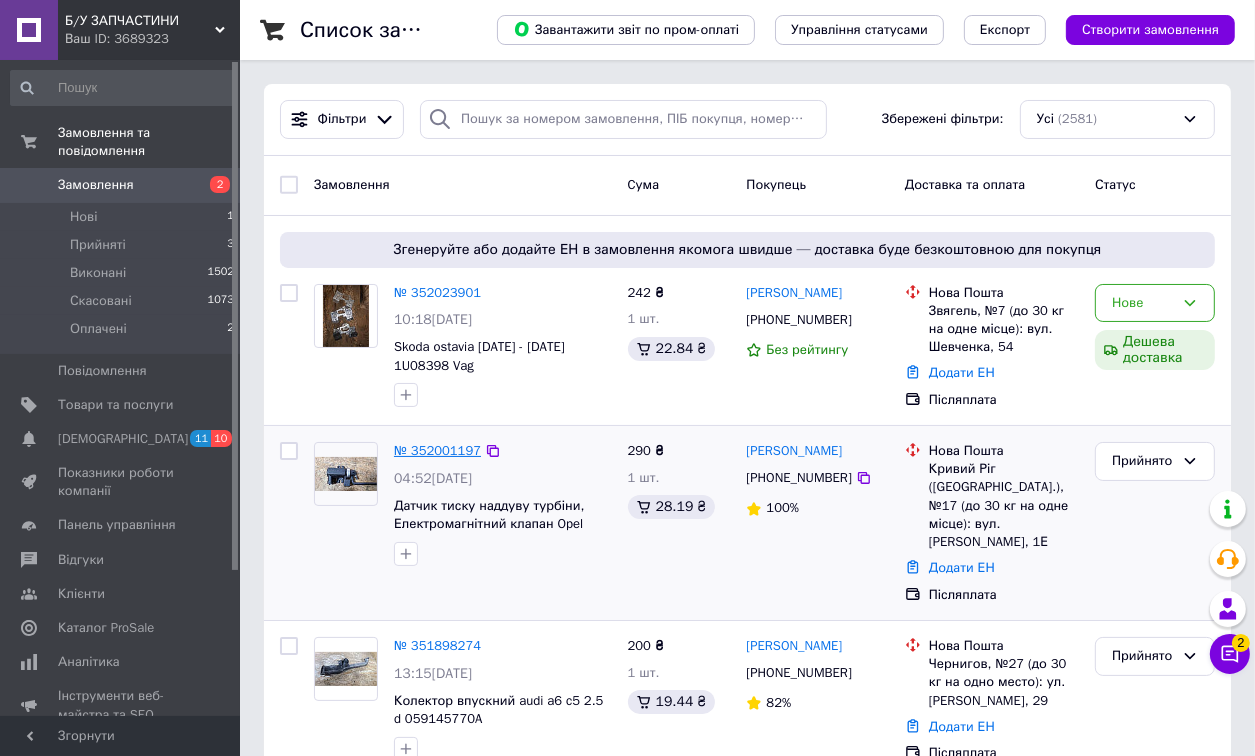 click on "№ 352001197" at bounding box center [437, 450] 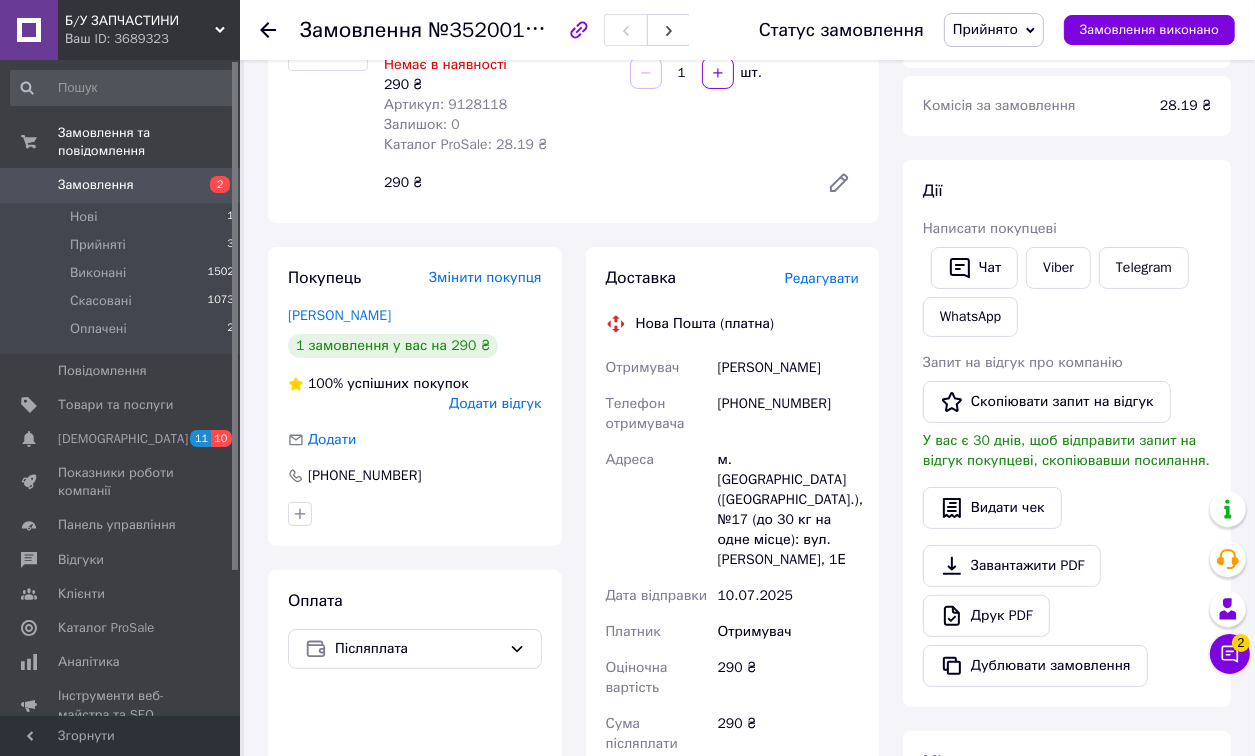 scroll, scrollTop: 80, scrollLeft: 0, axis: vertical 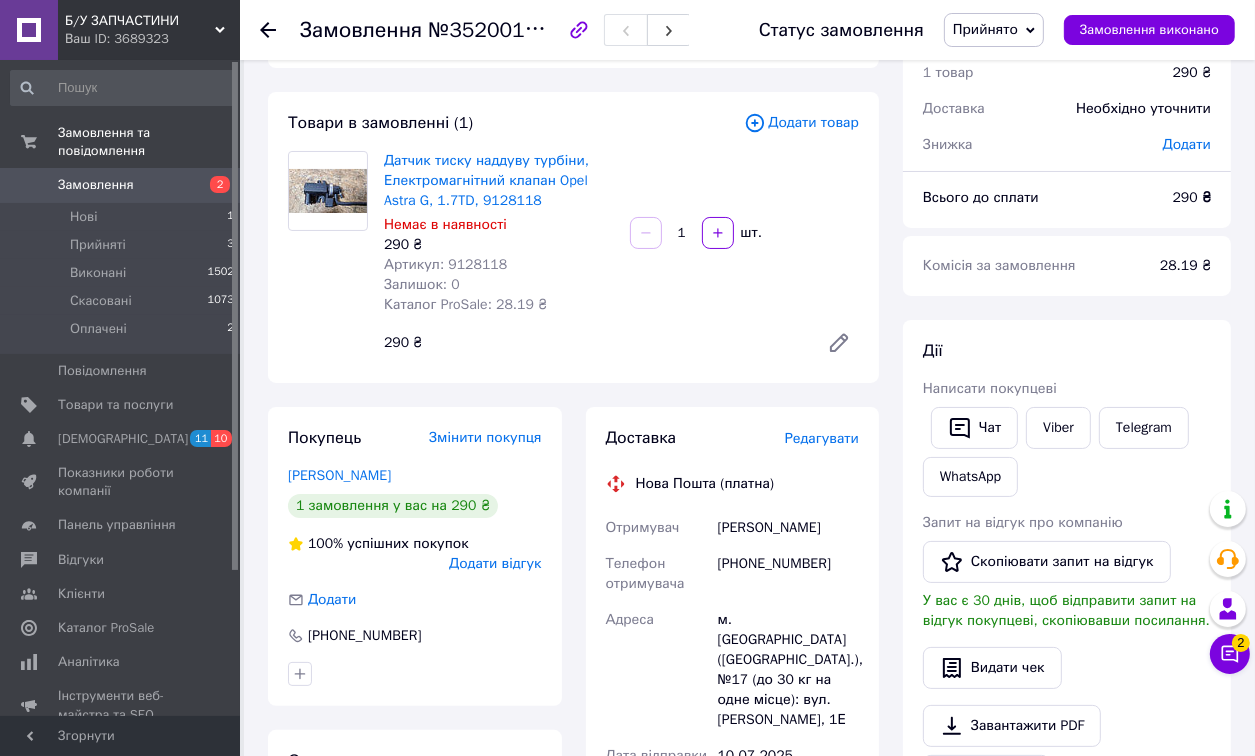 click on "[PHONE_NUMBER]" at bounding box center [788, 574] 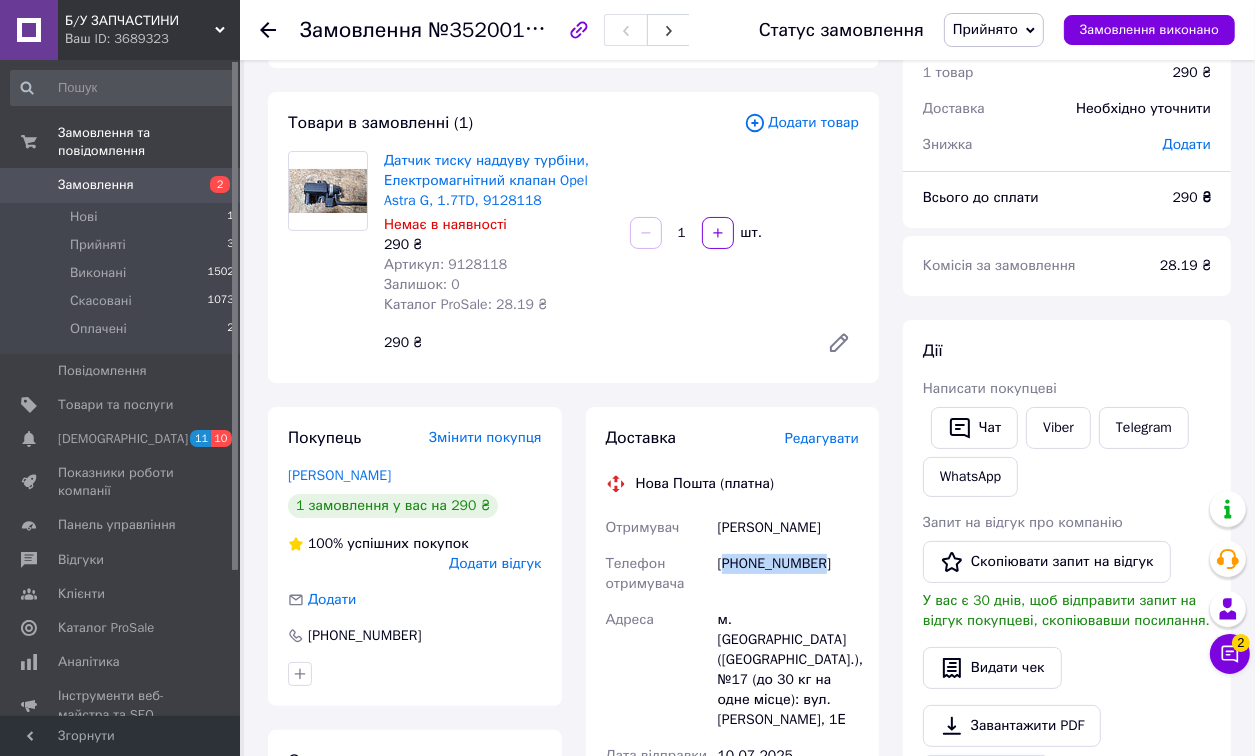 click on "[PHONE_NUMBER]" at bounding box center (788, 574) 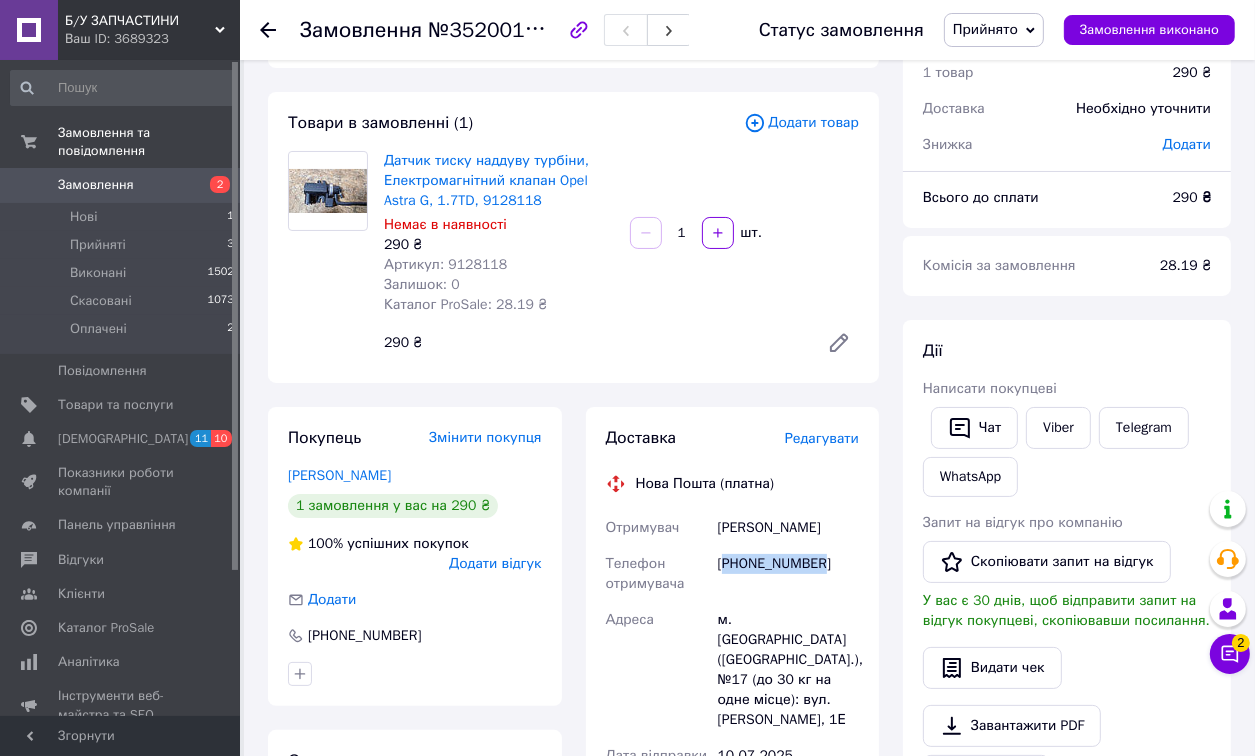 copy on "380988972081" 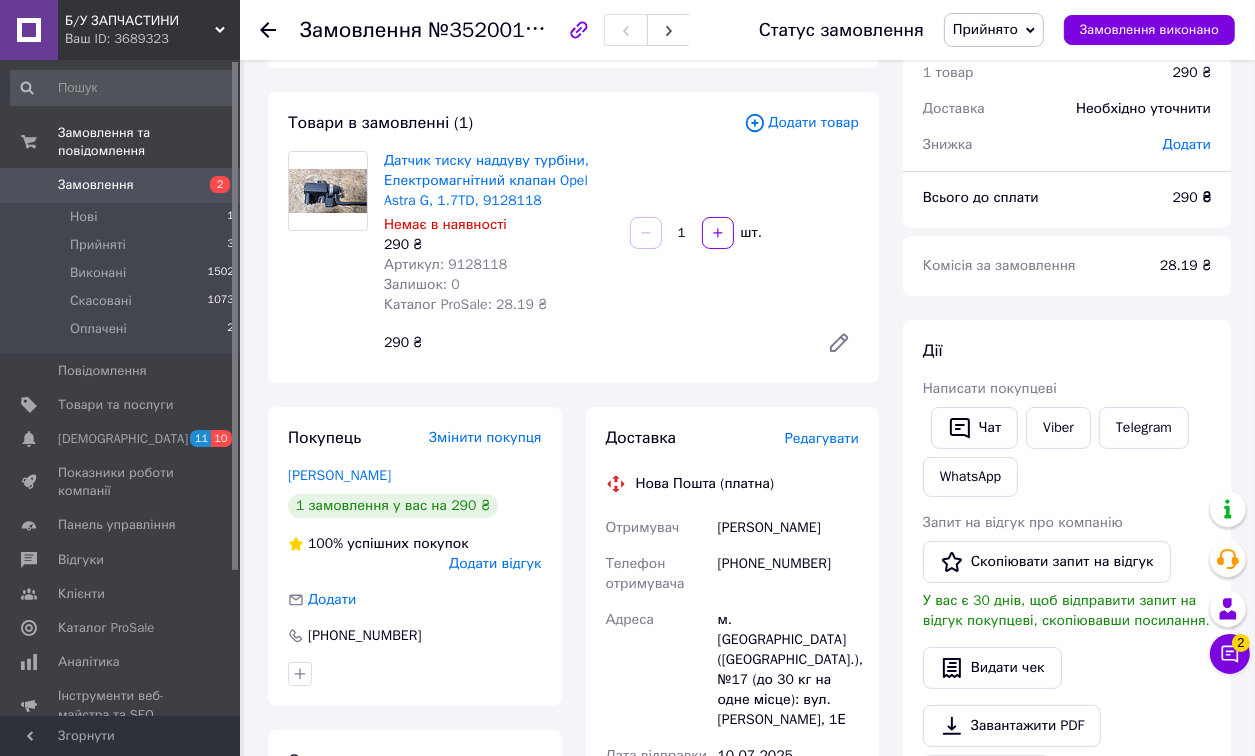 click on "[PERSON_NAME]" at bounding box center [788, 528] 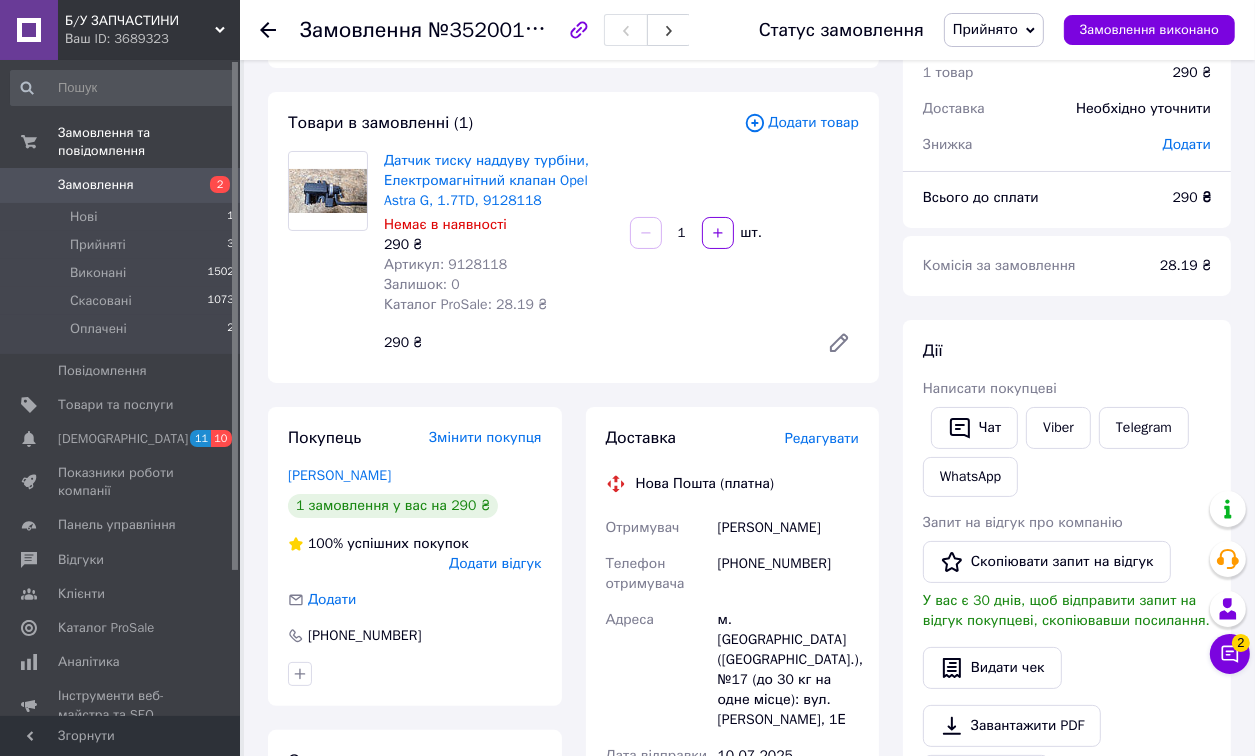 click on "[PHONE_NUMBER]" at bounding box center [788, 574] 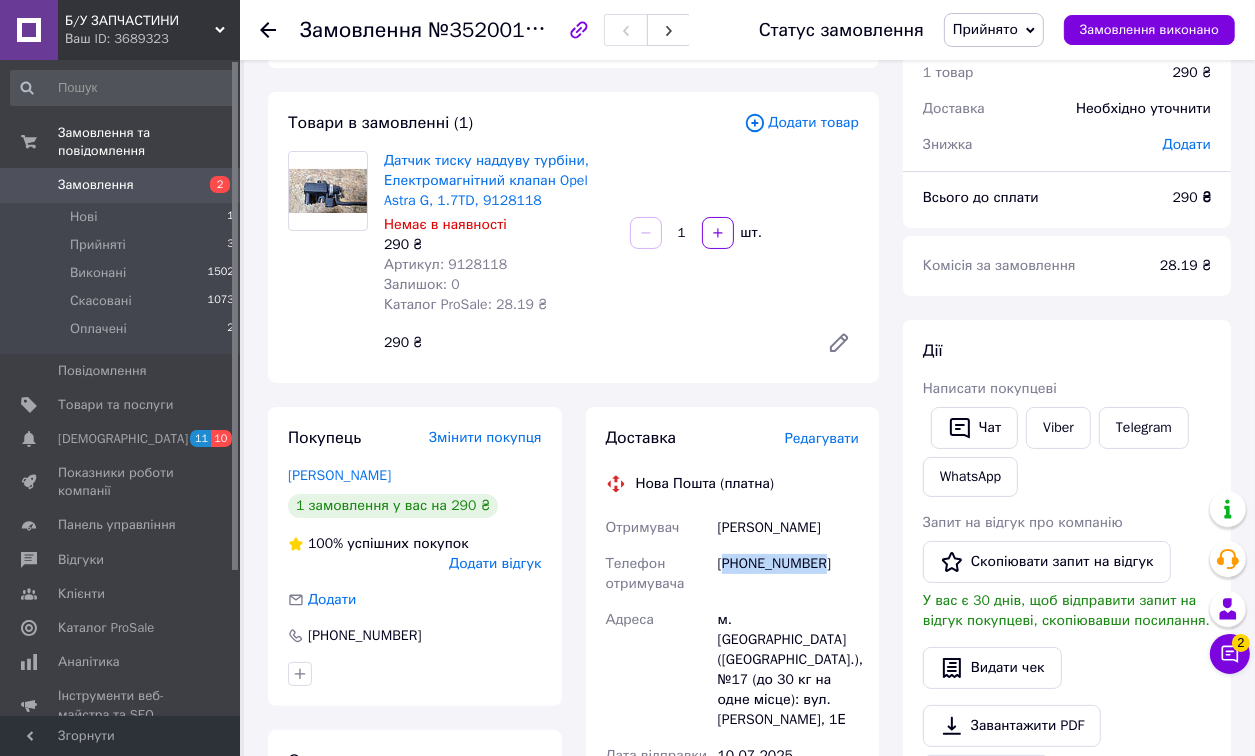 click on "[PHONE_NUMBER]" at bounding box center [788, 574] 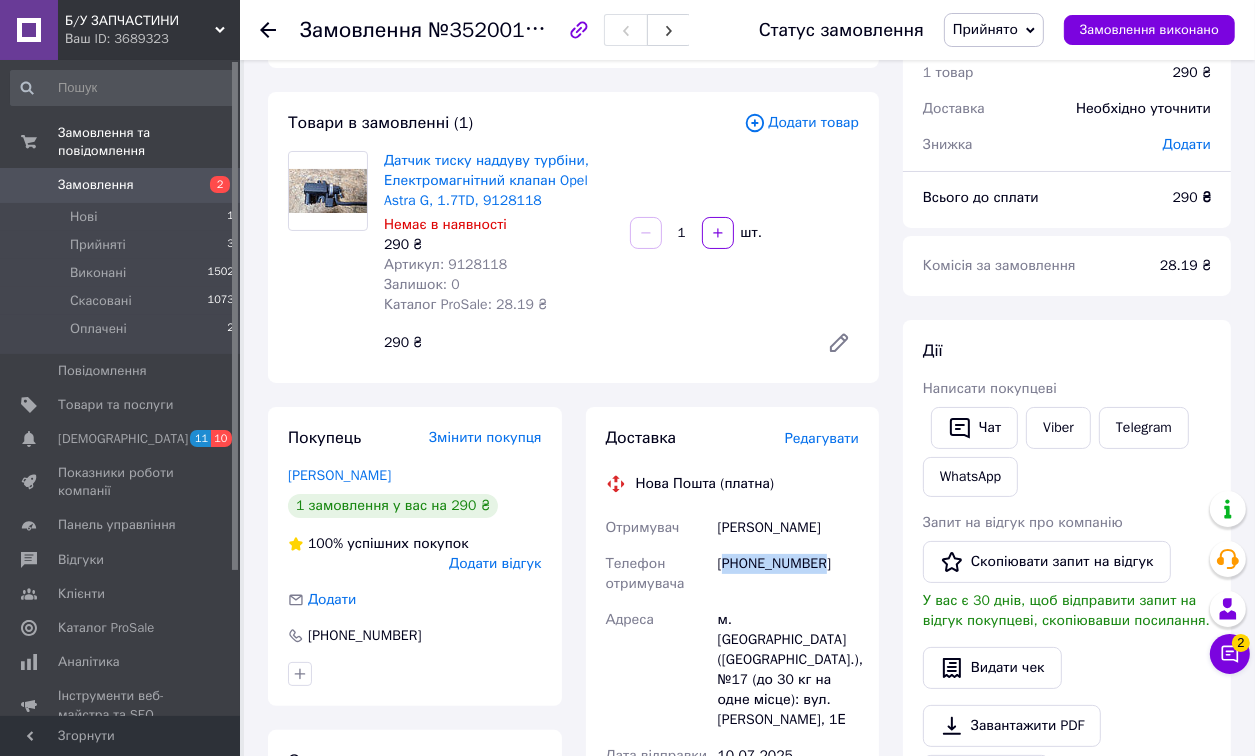 copy on "380988972081" 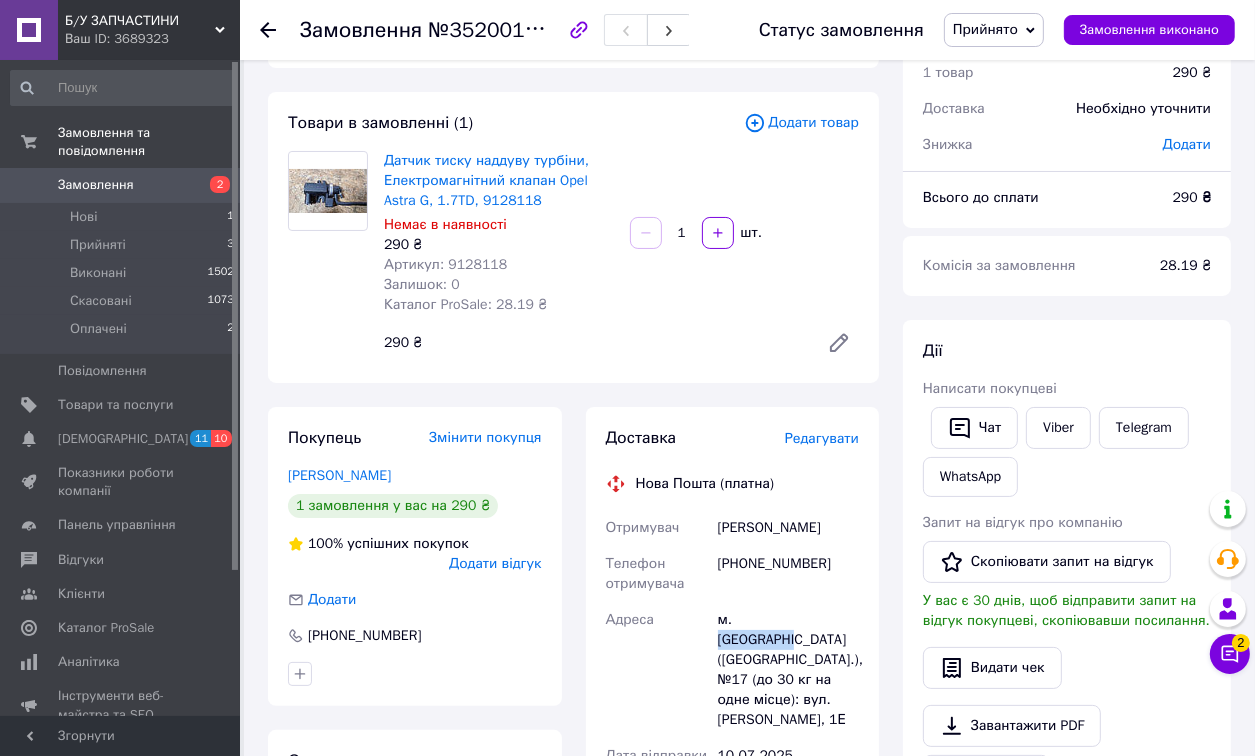 drag, startPoint x: 733, startPoint y: 622, endPoint x: 812, endPoint y: 616, distance: 79.22752 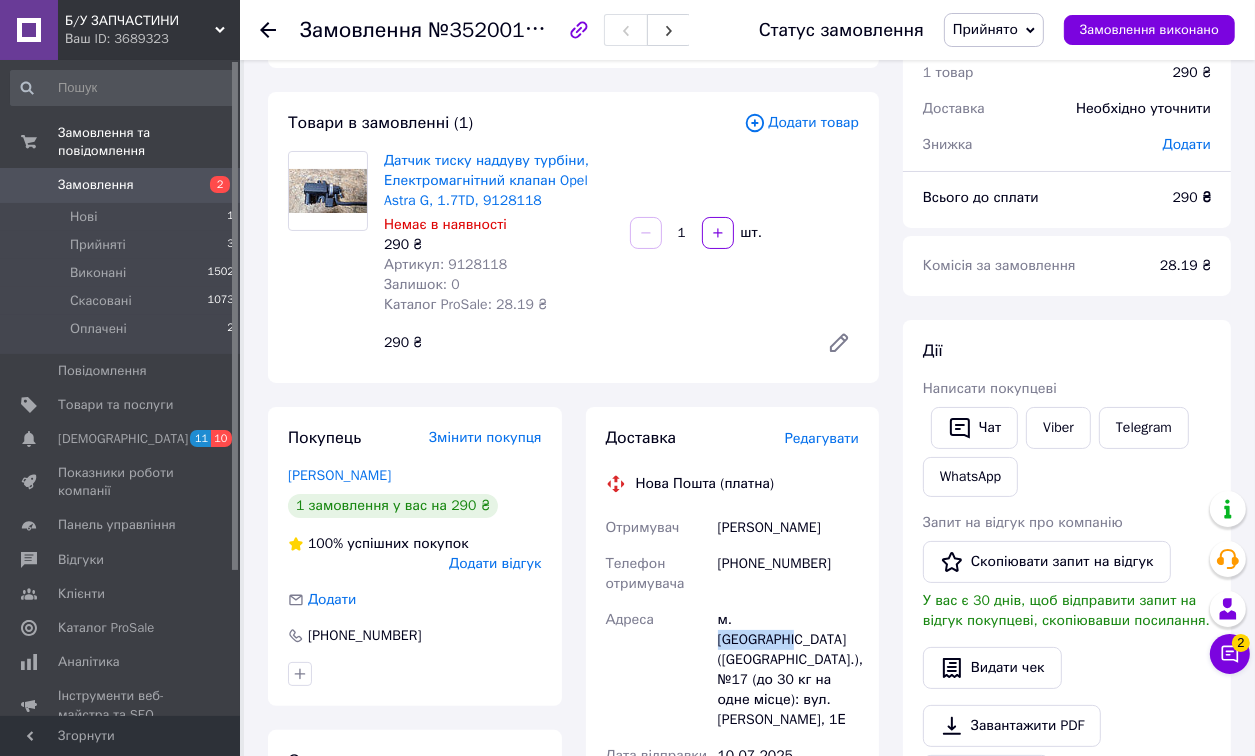 drag, startPoint x: 718, startPoint y: 530, endPoint x: 826, endPoint y: 539, distance: 108.37435 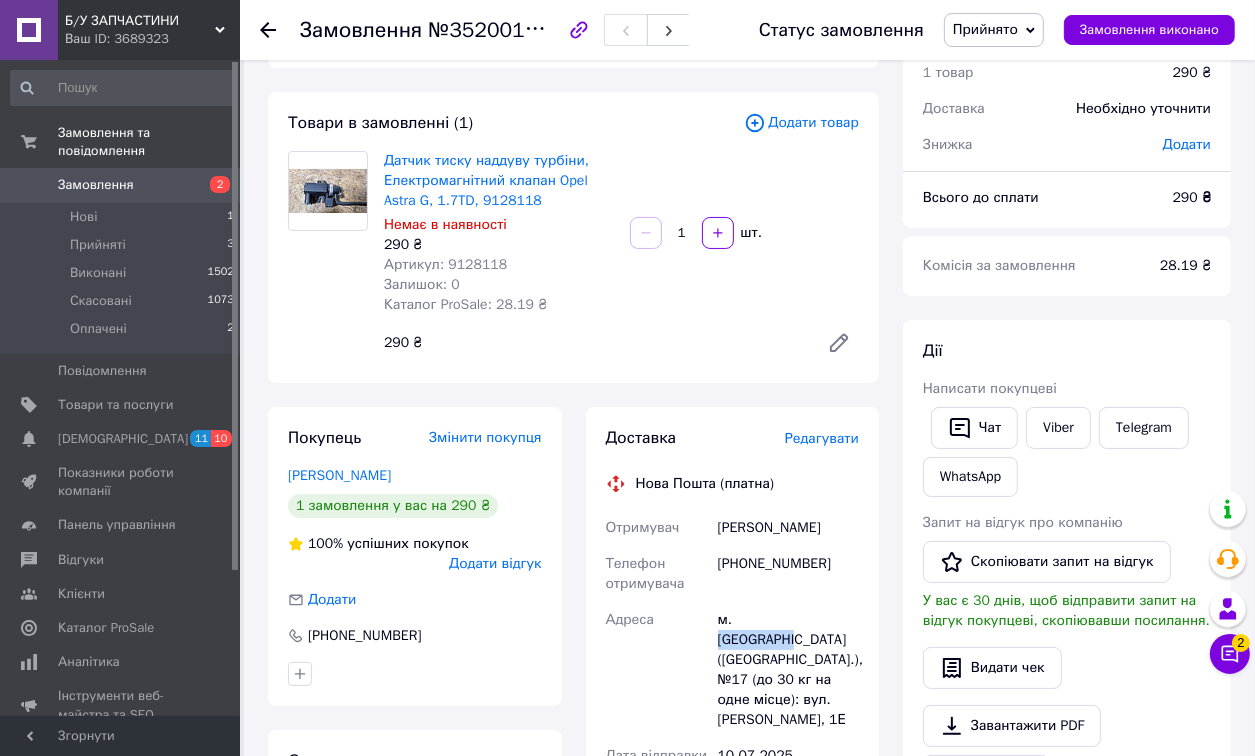 click on "[PERSON_NAME]" at bounding box center (788, 528) 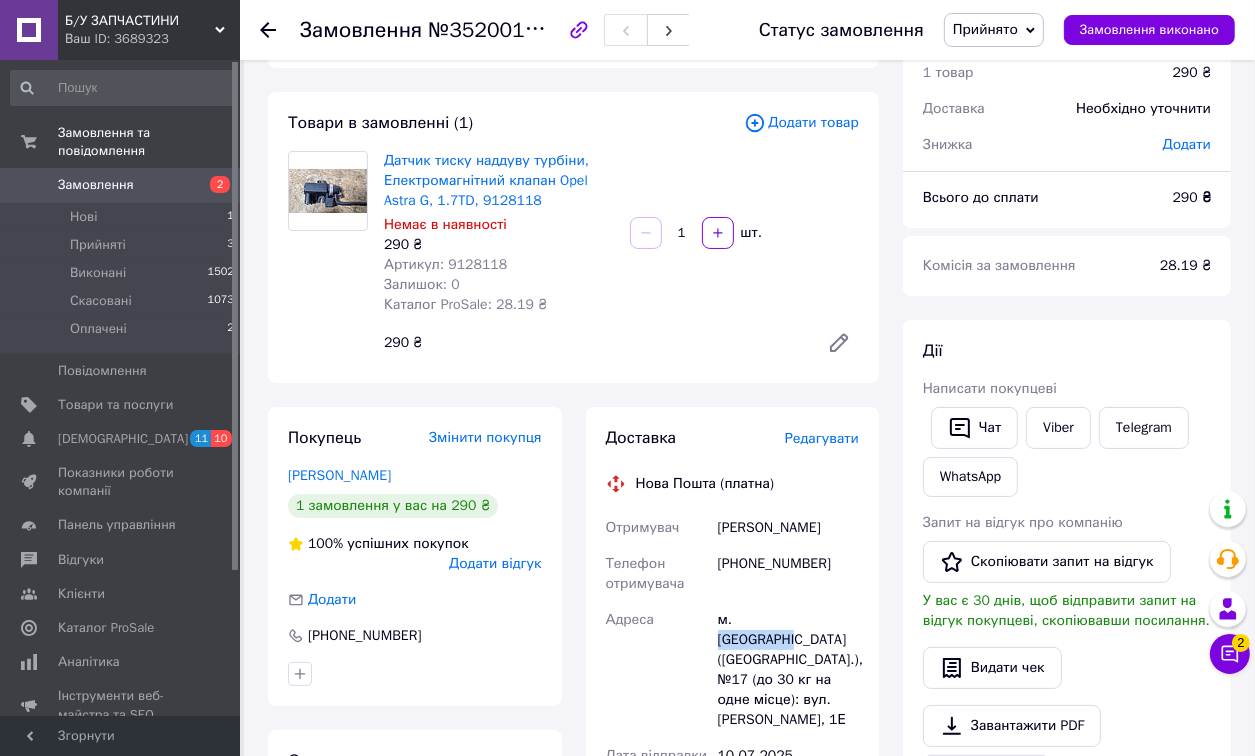 drag, startPoint x: 735, startPoint y: 620, endPoint x: 809, endPoint y: 625, distance: 74.168724 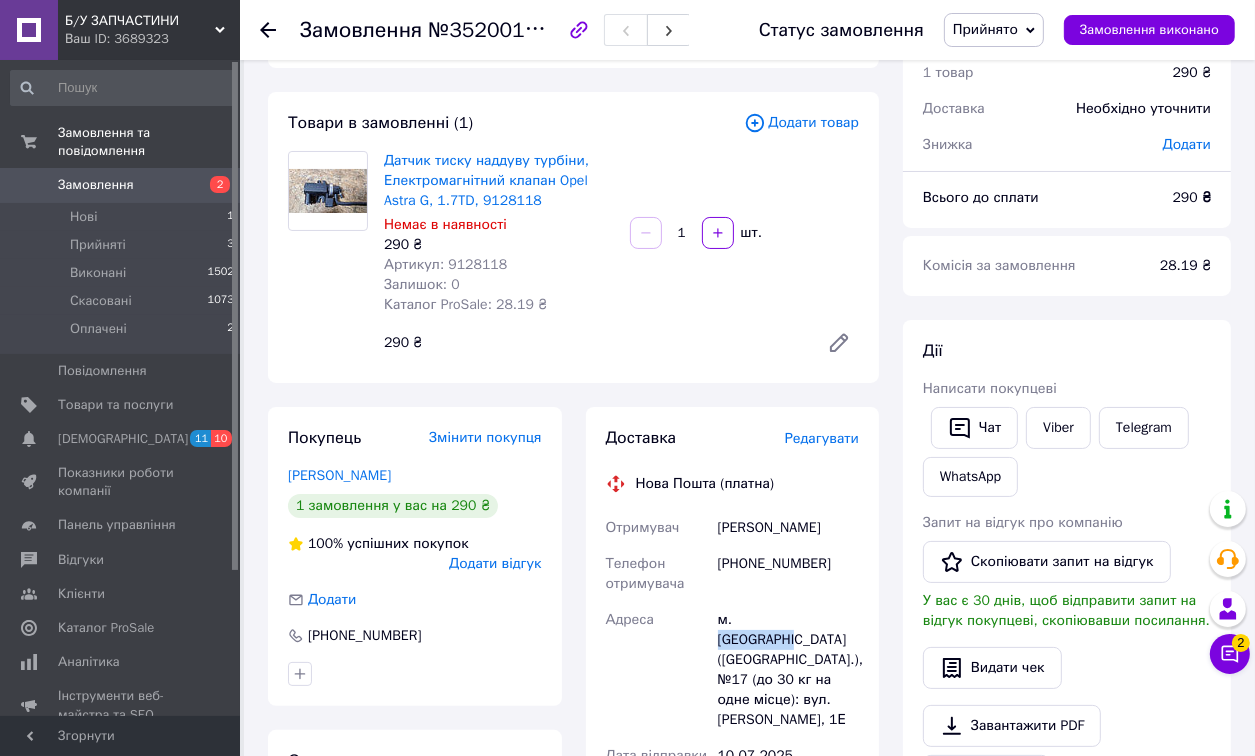click on "м. [GEOGRAPHIC_DATA] ([GEOGRAPHIC_DATA].), №17 (до 30 кг на одне місце): вул. [PERSON_NAME], 1Е" at bounding box center (788, 670) 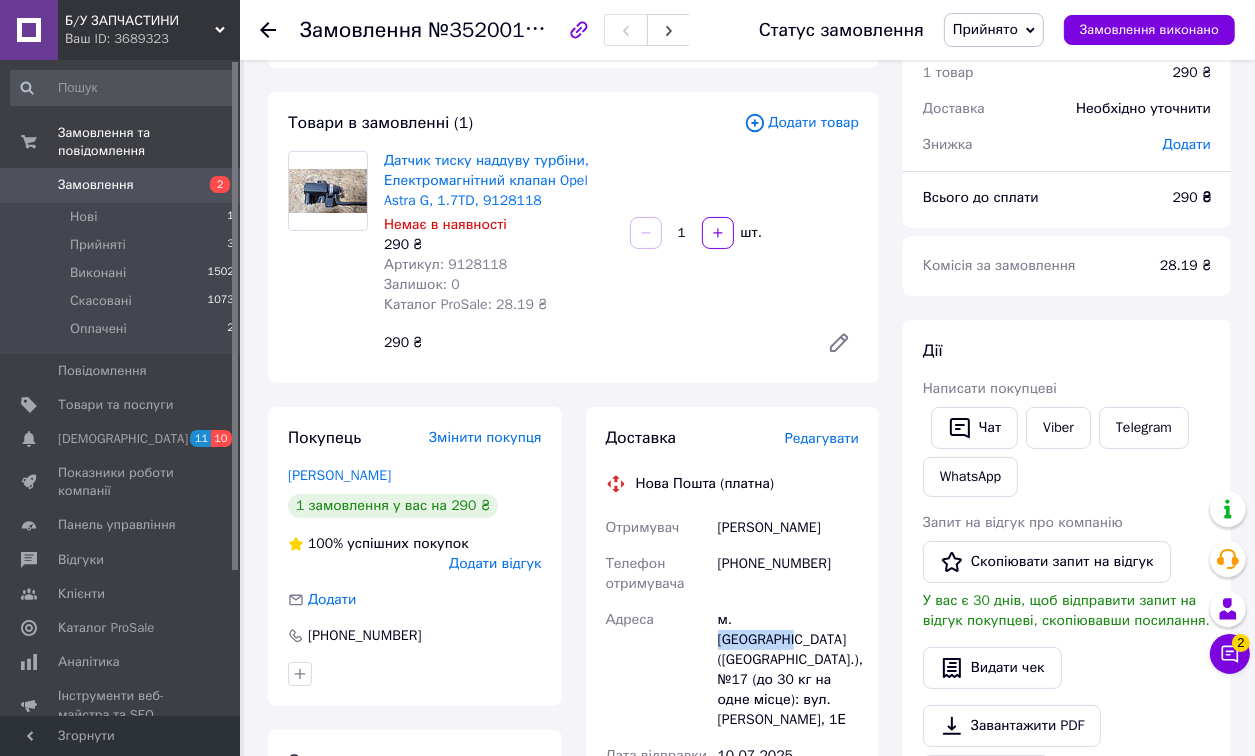 copy on "Кривий Ріг" 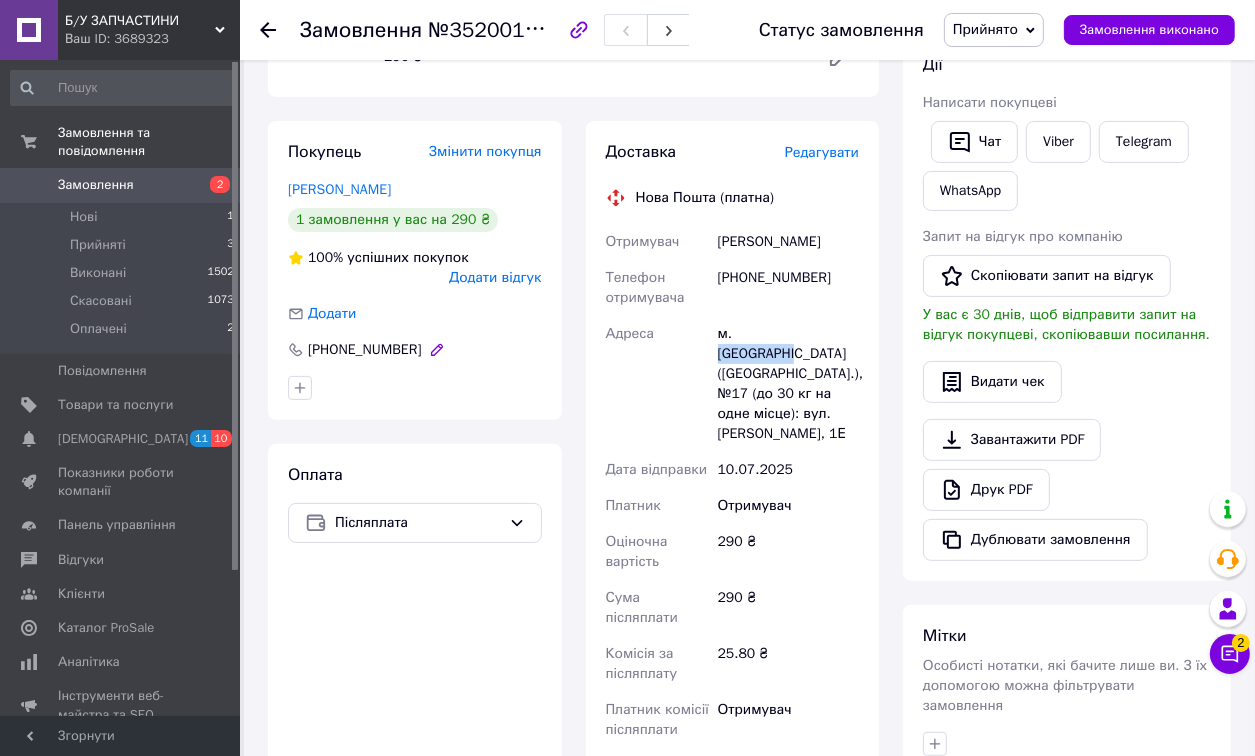 scroll, scrollTop: 400, scrollLeft: 0, axis: vertical 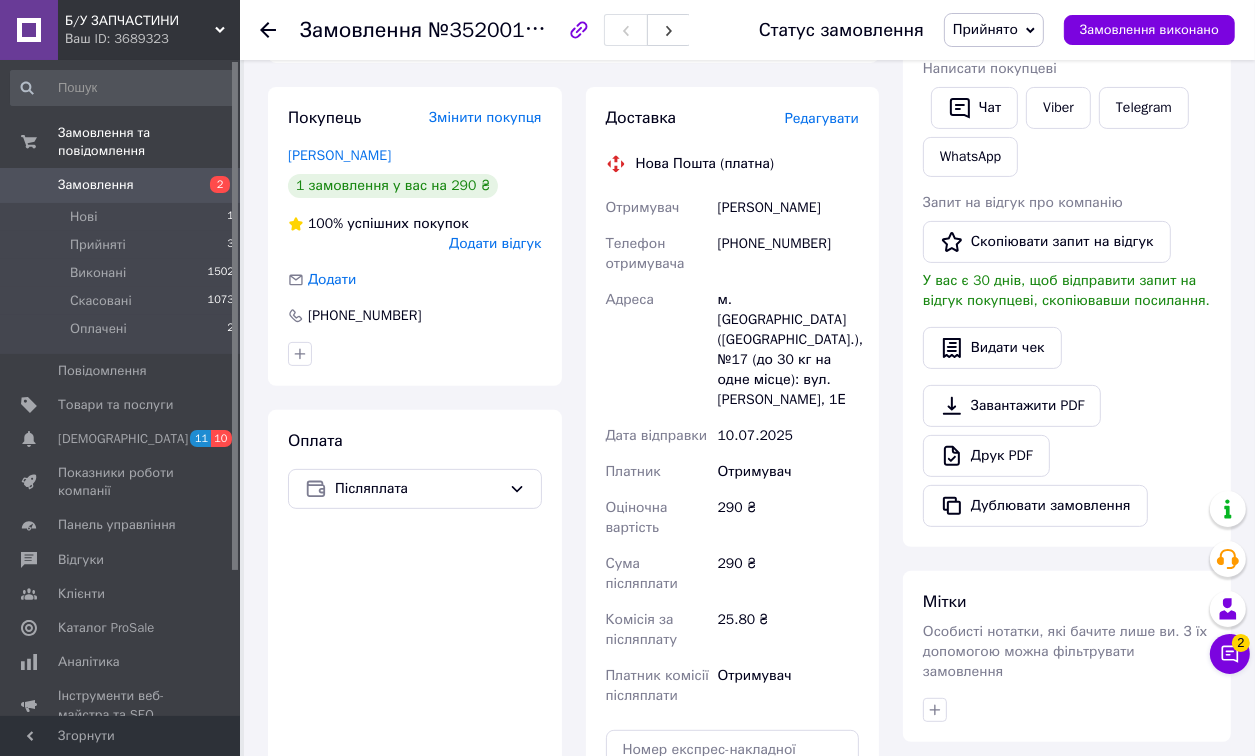 click 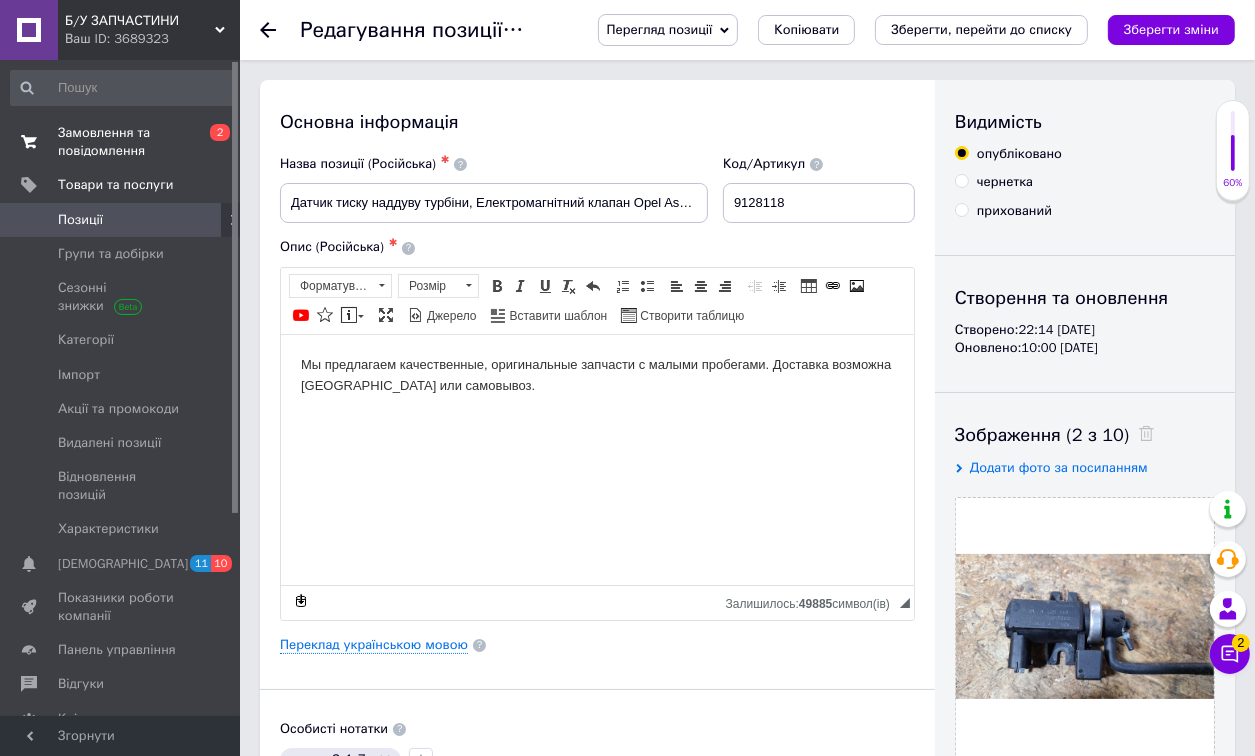 checkbox on "true" 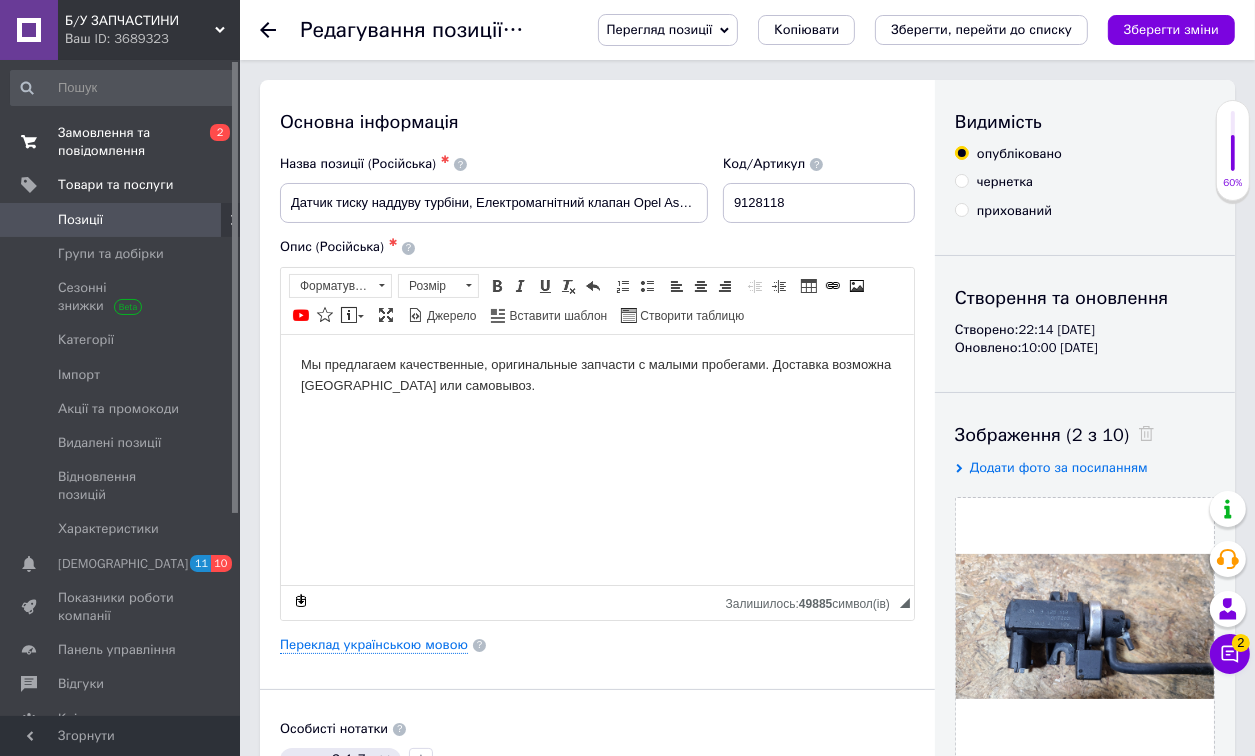 scroll, scrollTop: 0, scrollLeft: 0, axis: both 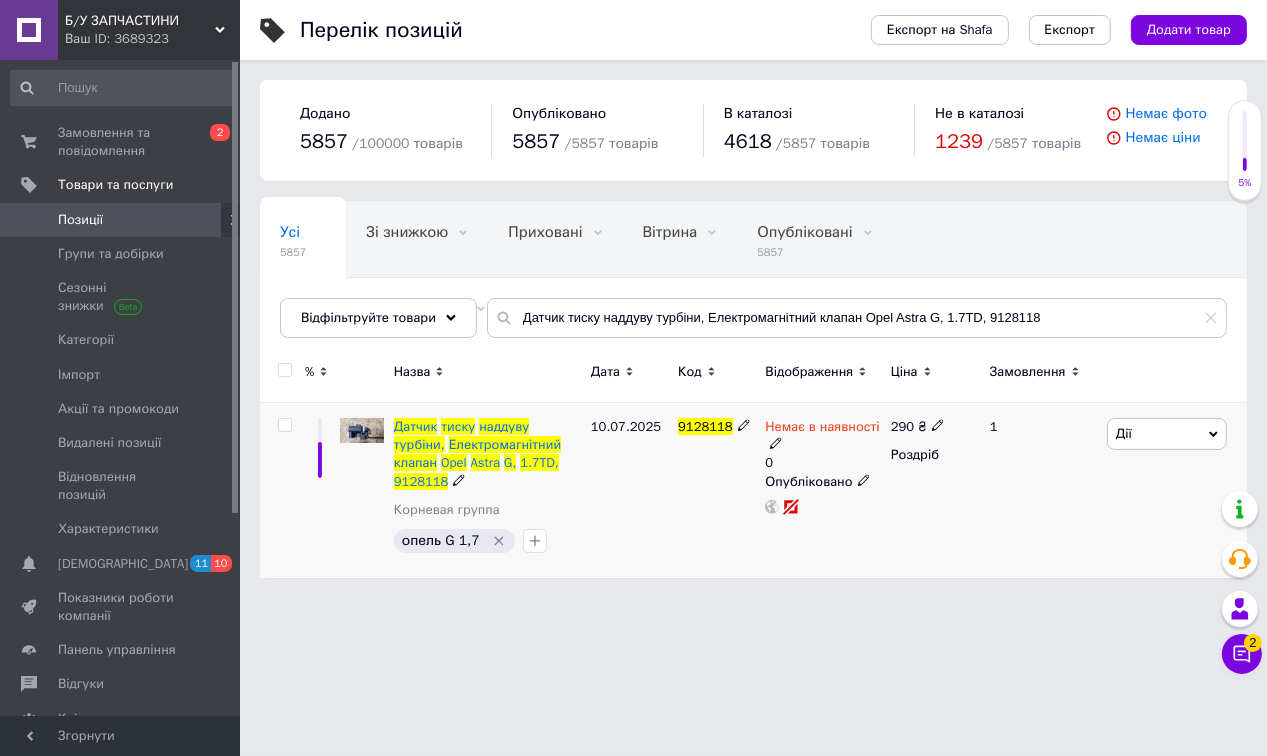 click at bounding box center (864, 479) 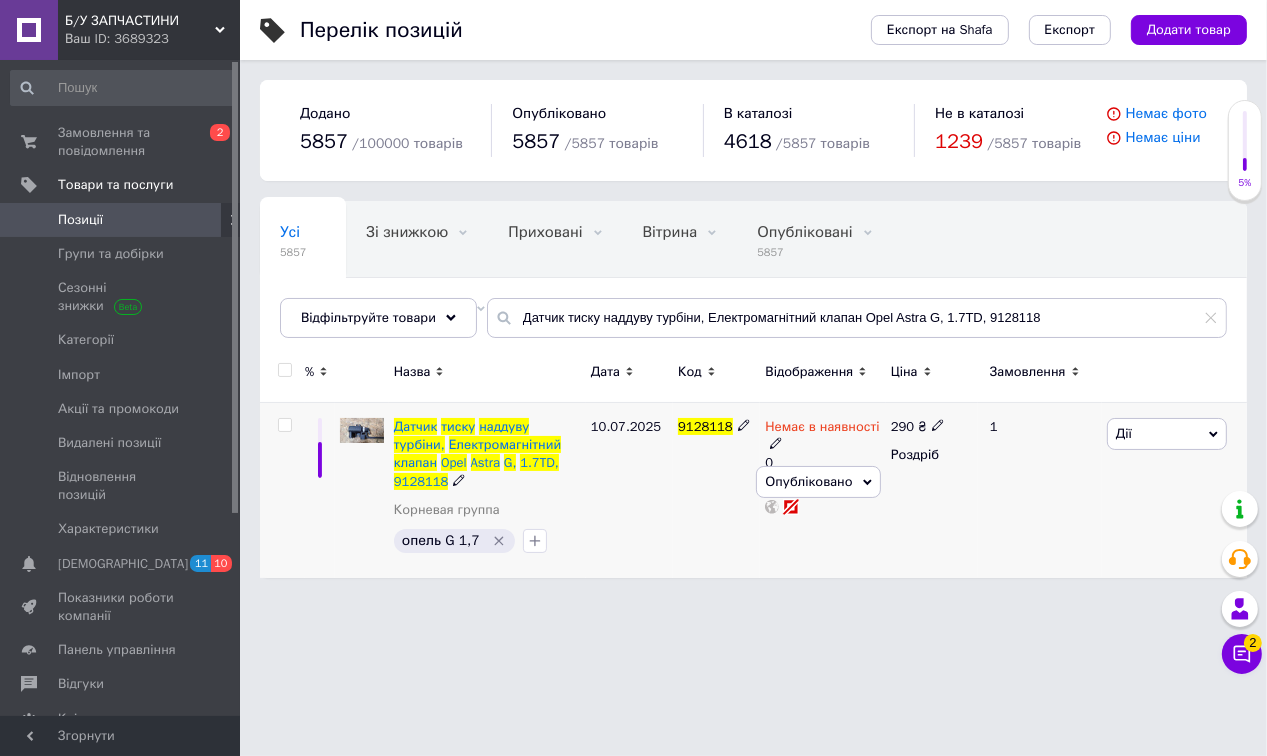 click on "290   ₴ Роздріб" at bounding box center (932, 490) 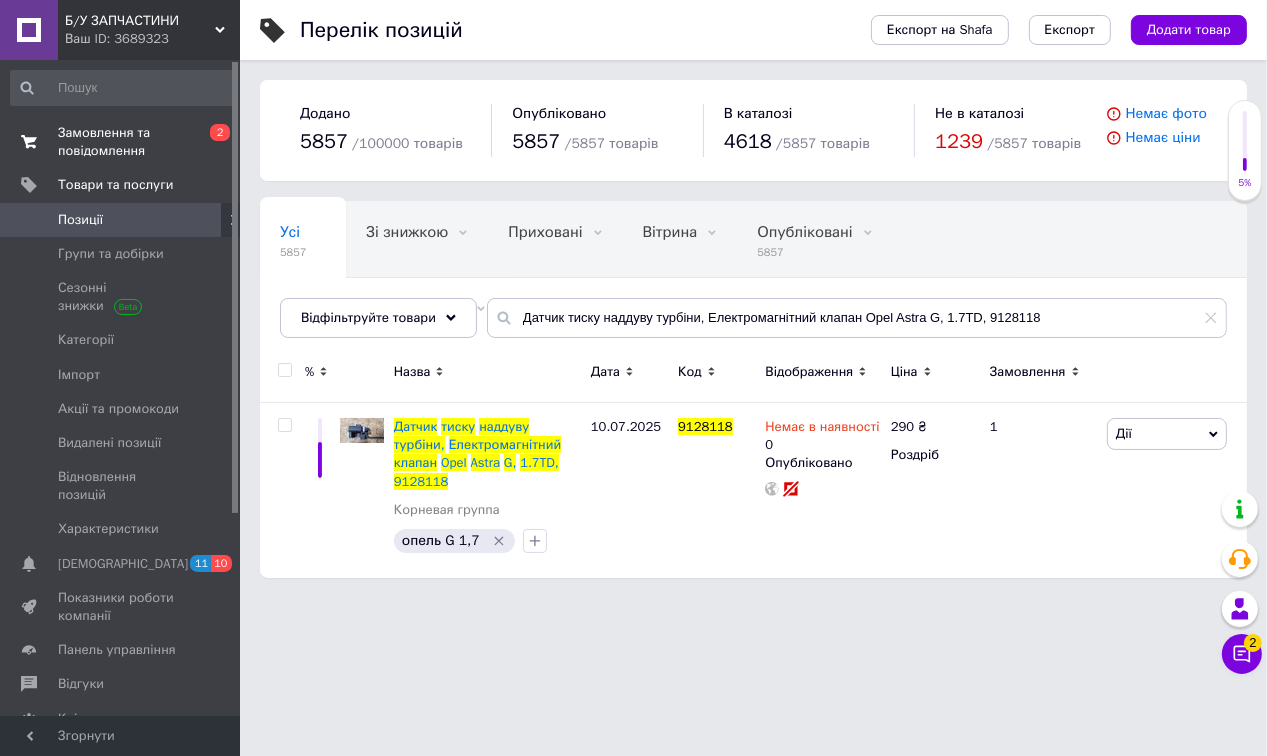 click on "Замовлення та повідомлення" at bounding box center (121, 142) 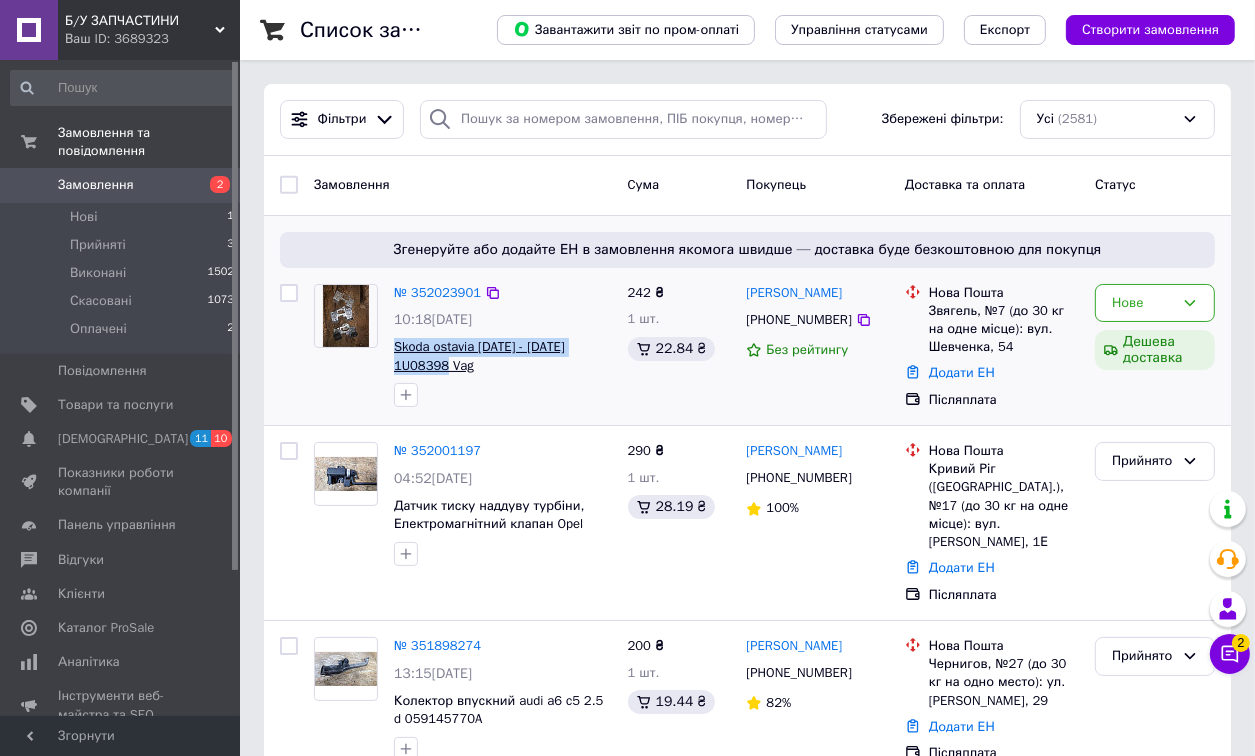drag, startPoint x: 431, startPoint y: 372, endPoint x: 393, endPoint y: 352, distance: 42.941822 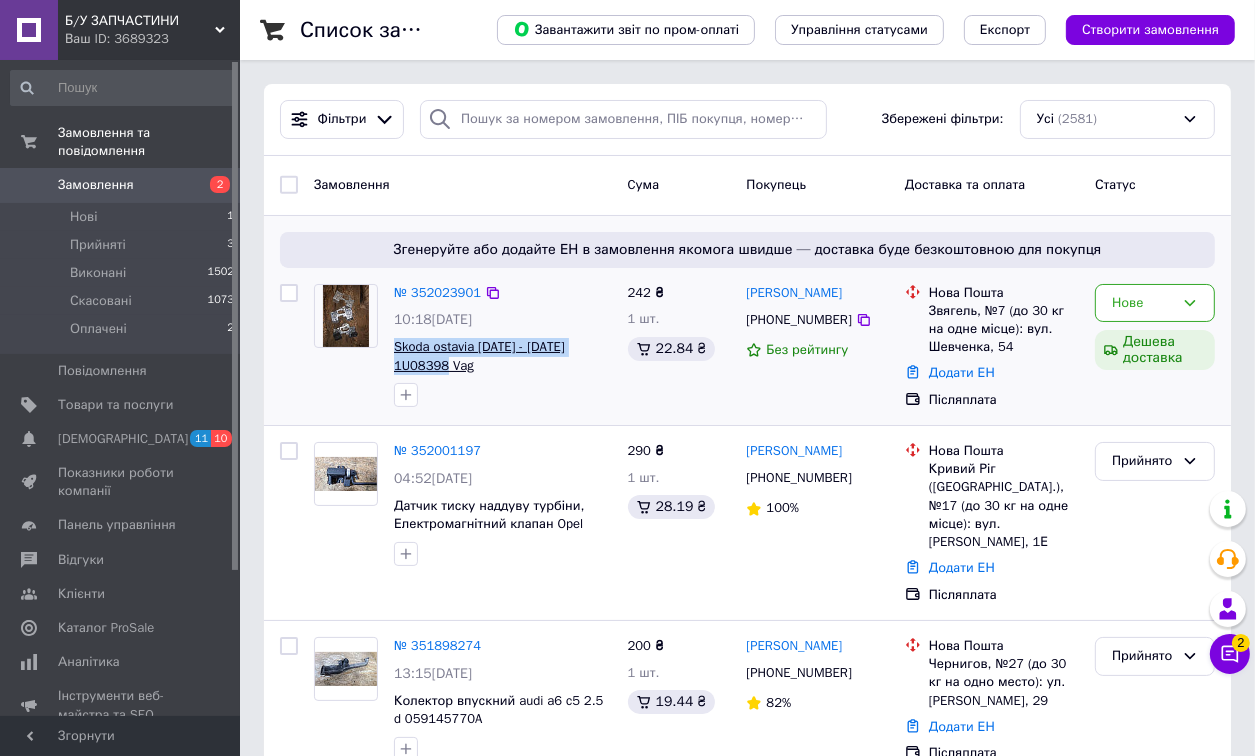 click on "Skoda ostavia [DATE] - [DATE] 1U08398 Vag" at bounding box center [503, 356] 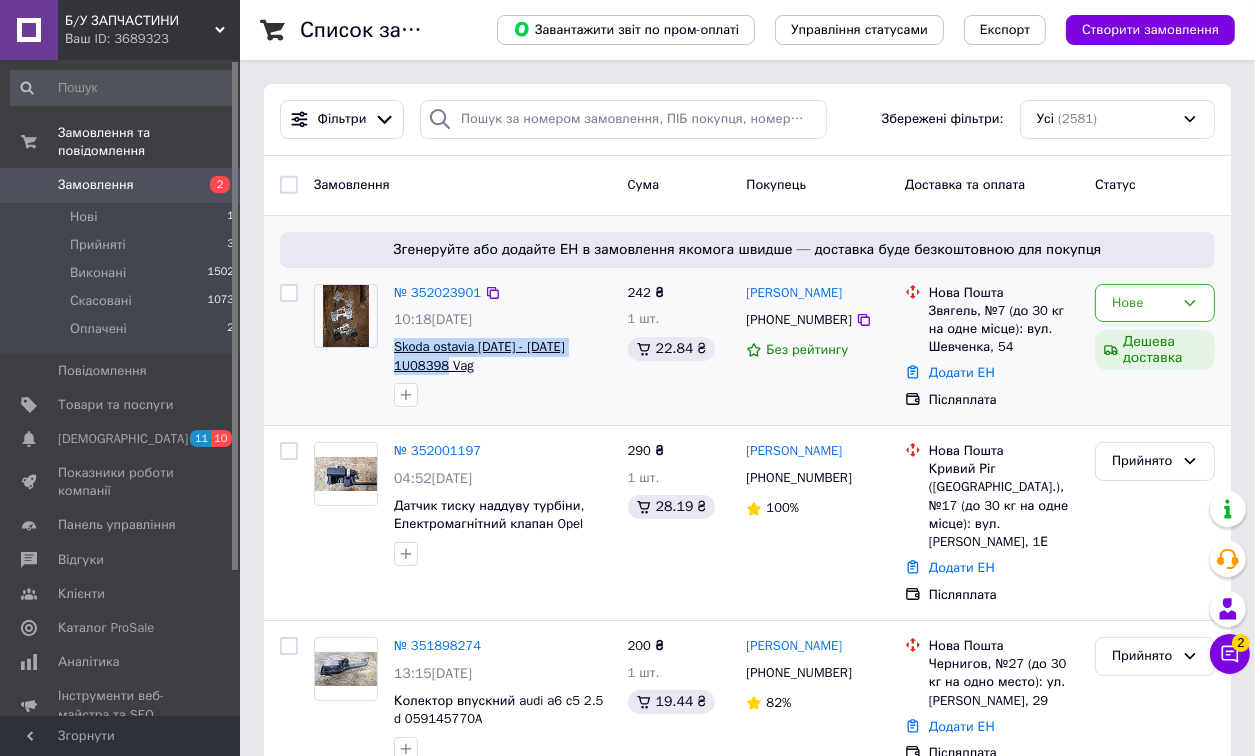 copy on "Skoda ostavia [DATE] - [DATE] 1U08398 Vag" 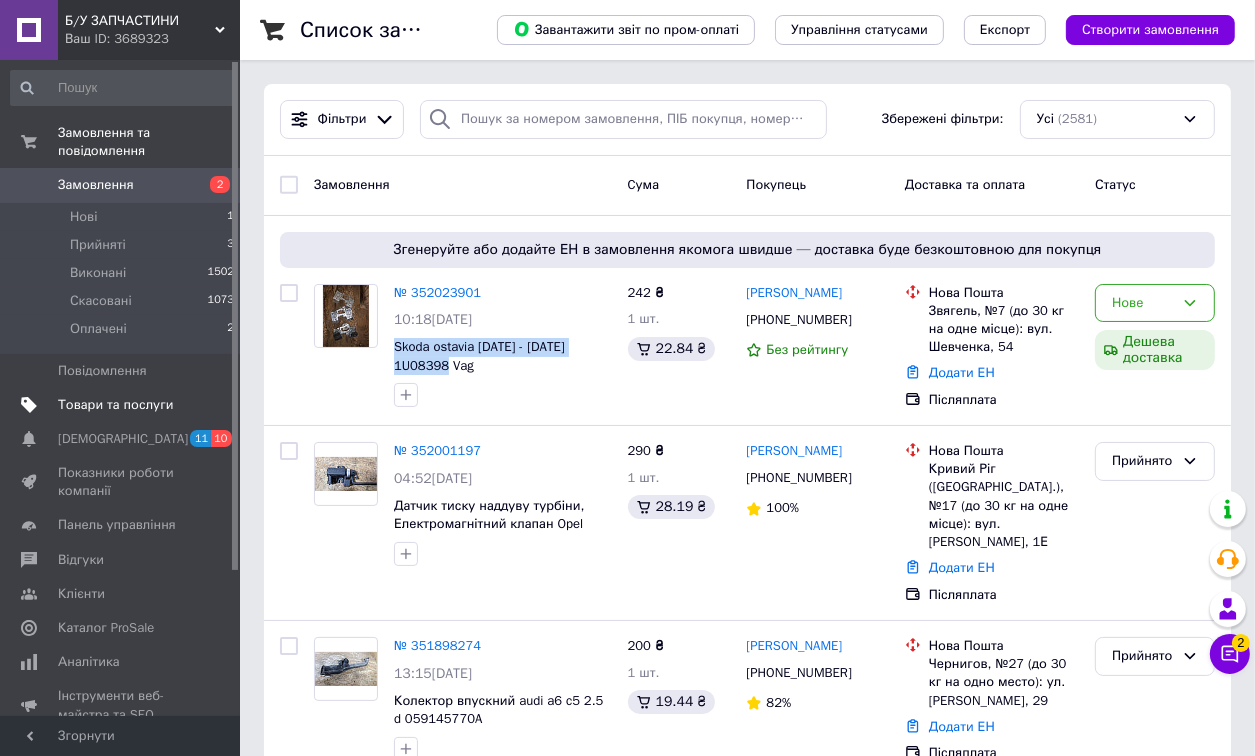 click at bounding box center (212, 405) 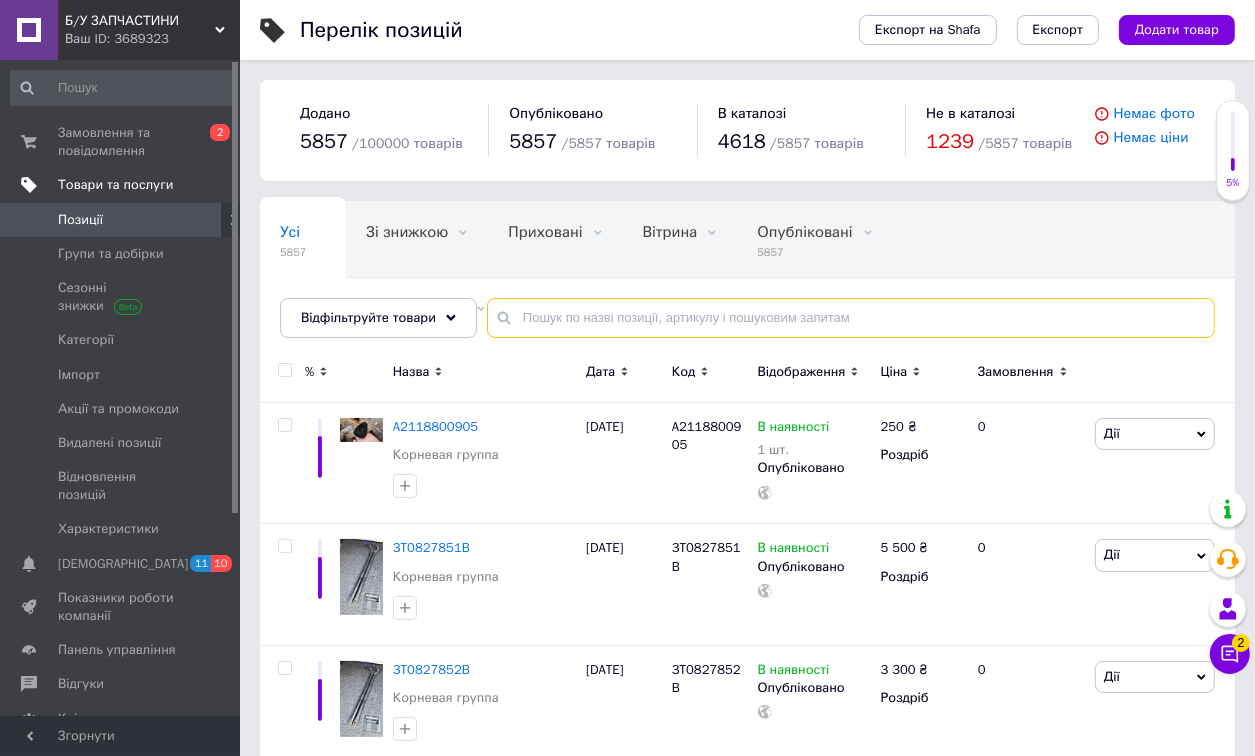 click at bounding box center [851, 318] 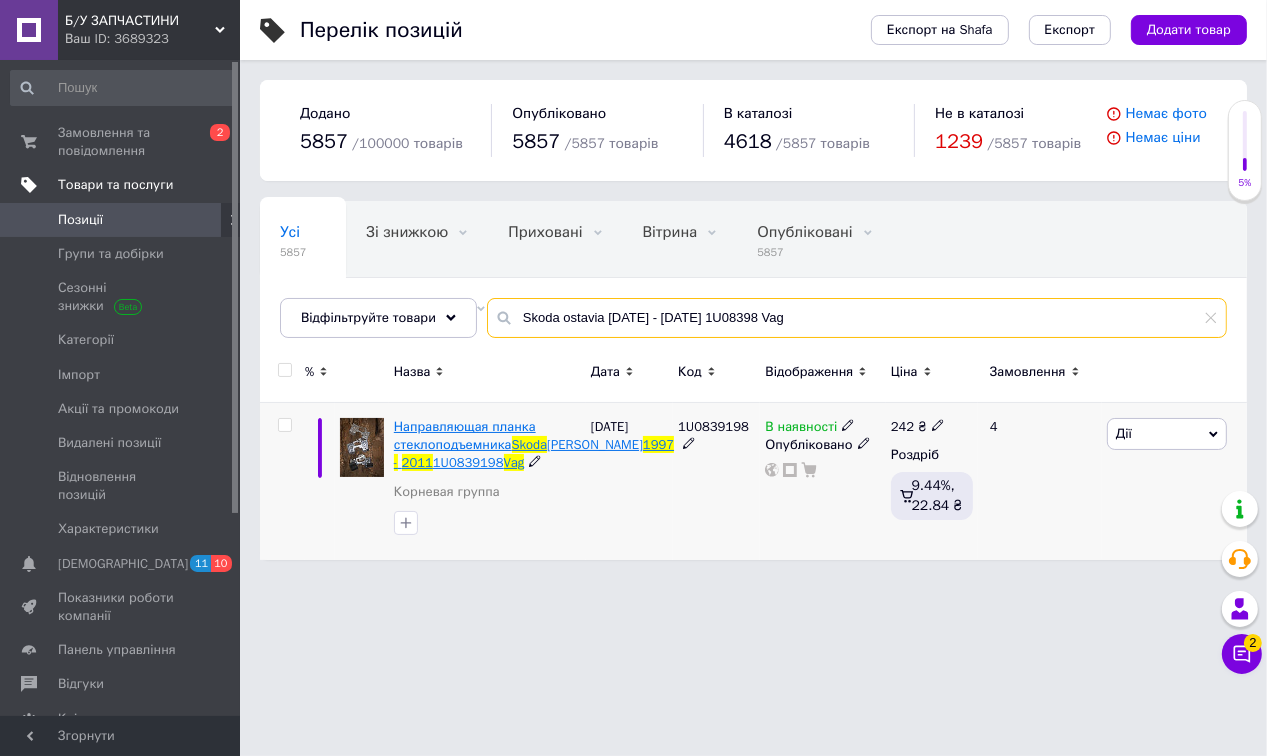 type on "Skoda ostavia [DATE] - [DATE] 1U08398 Vag" 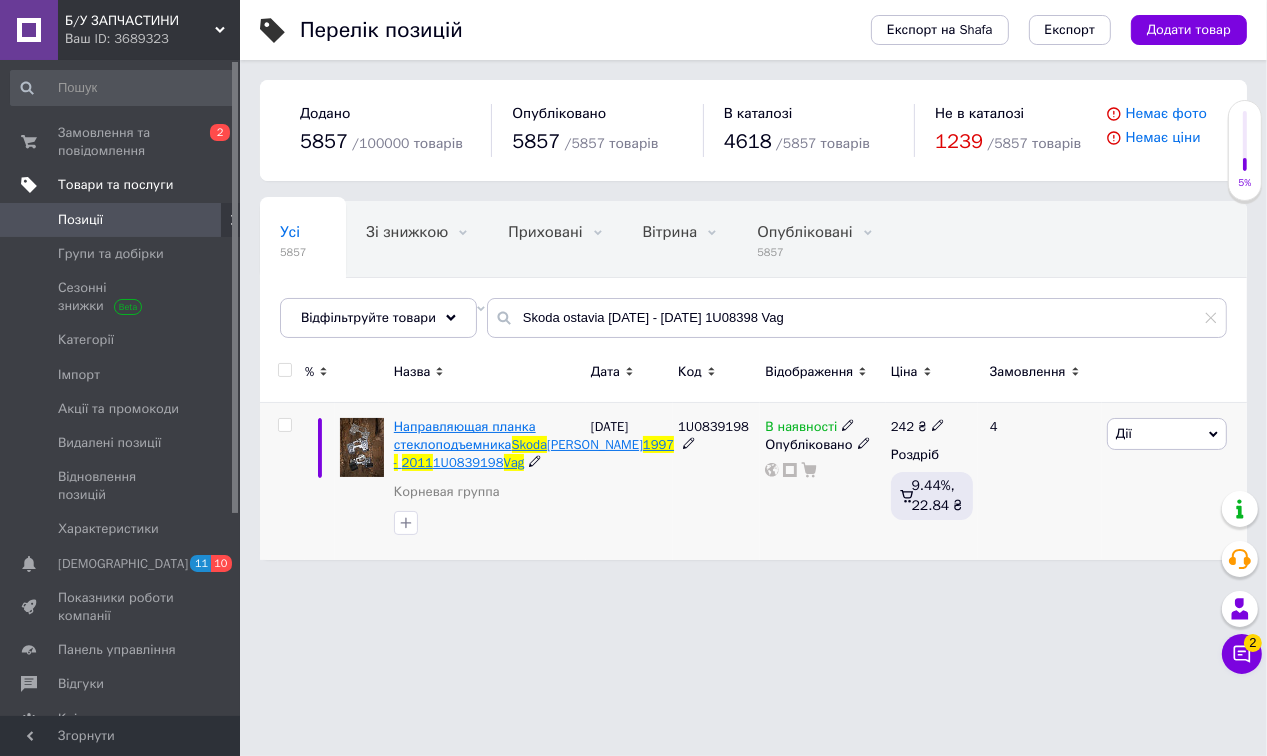 click on "1U0839198" at bounding box center (468, 462) 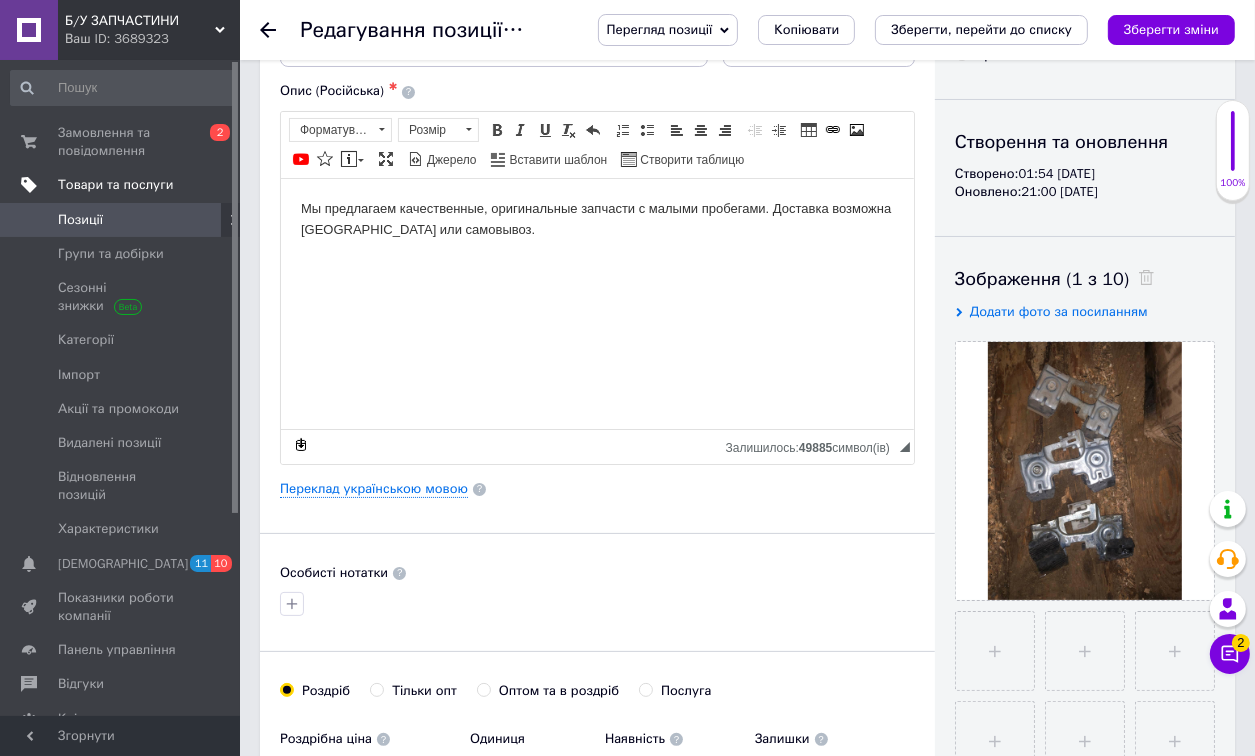 scroll, scrollTop: 240, scrollLeft: 0, axis: vertical 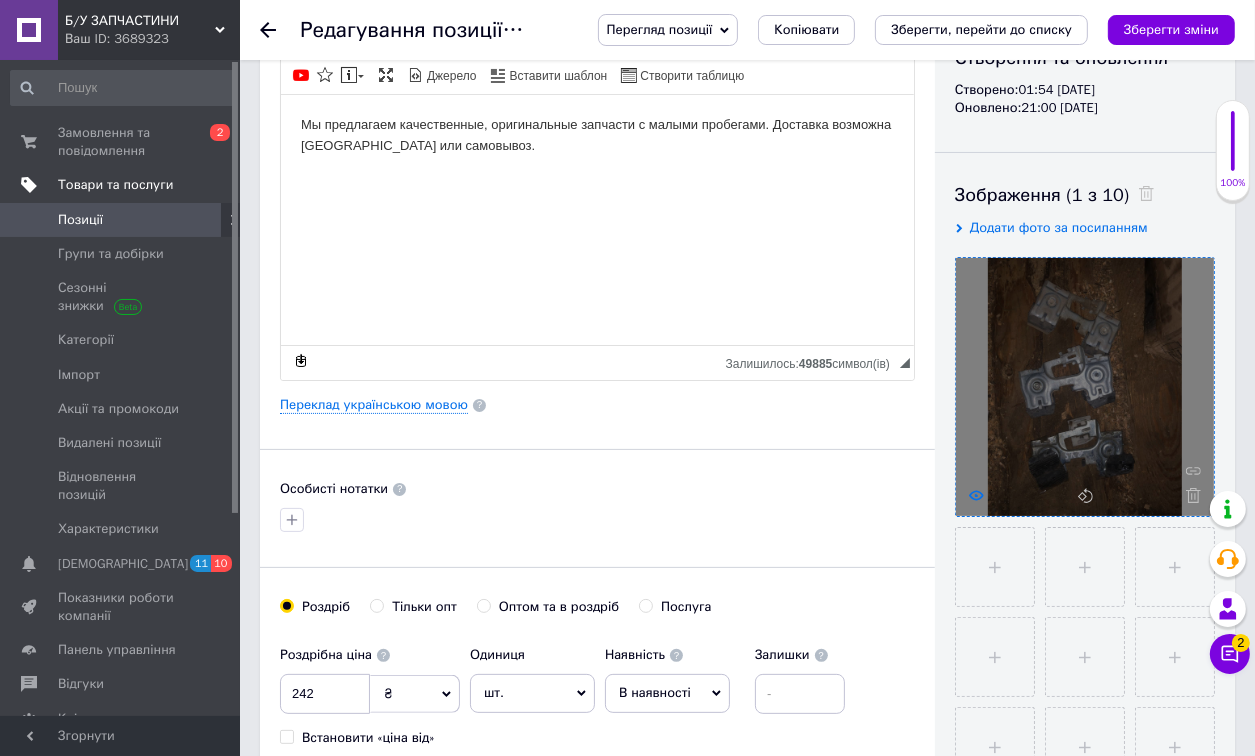 click 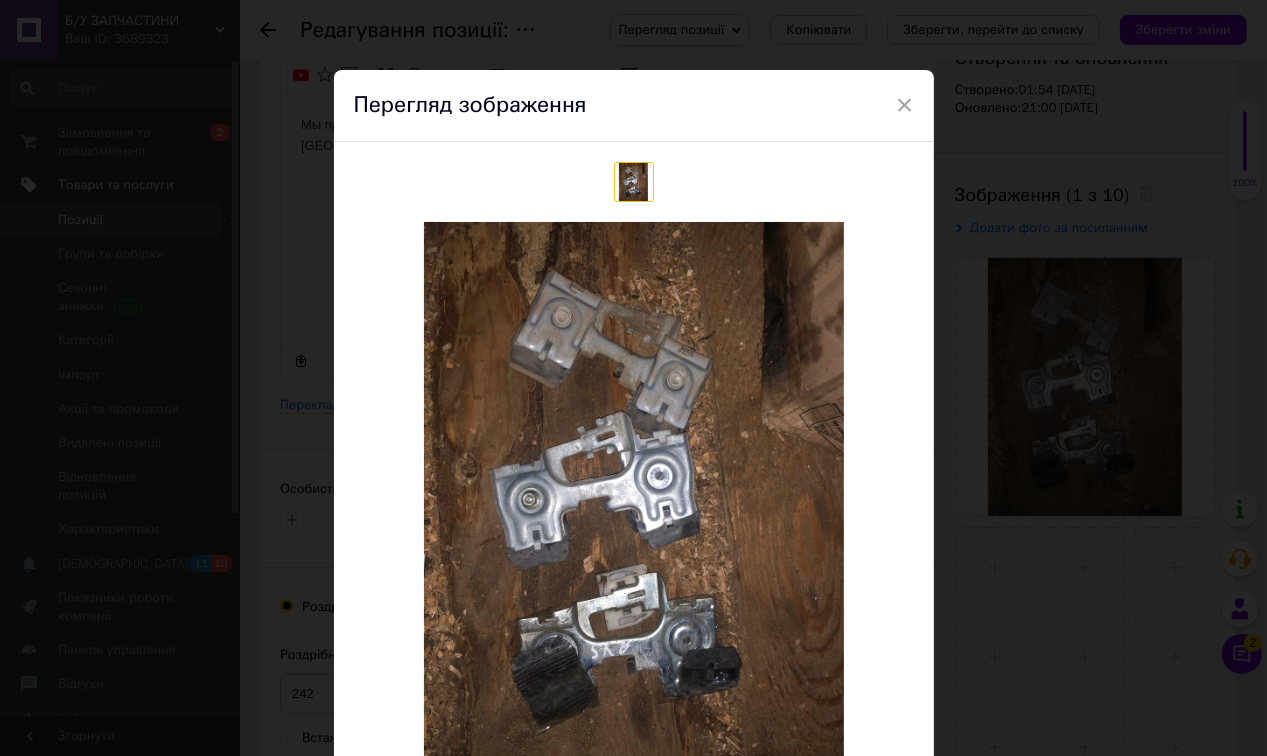 click on "× Перегляд зображення Видалити зображення Видалити всі зображення" at bounding box center (633, 378) 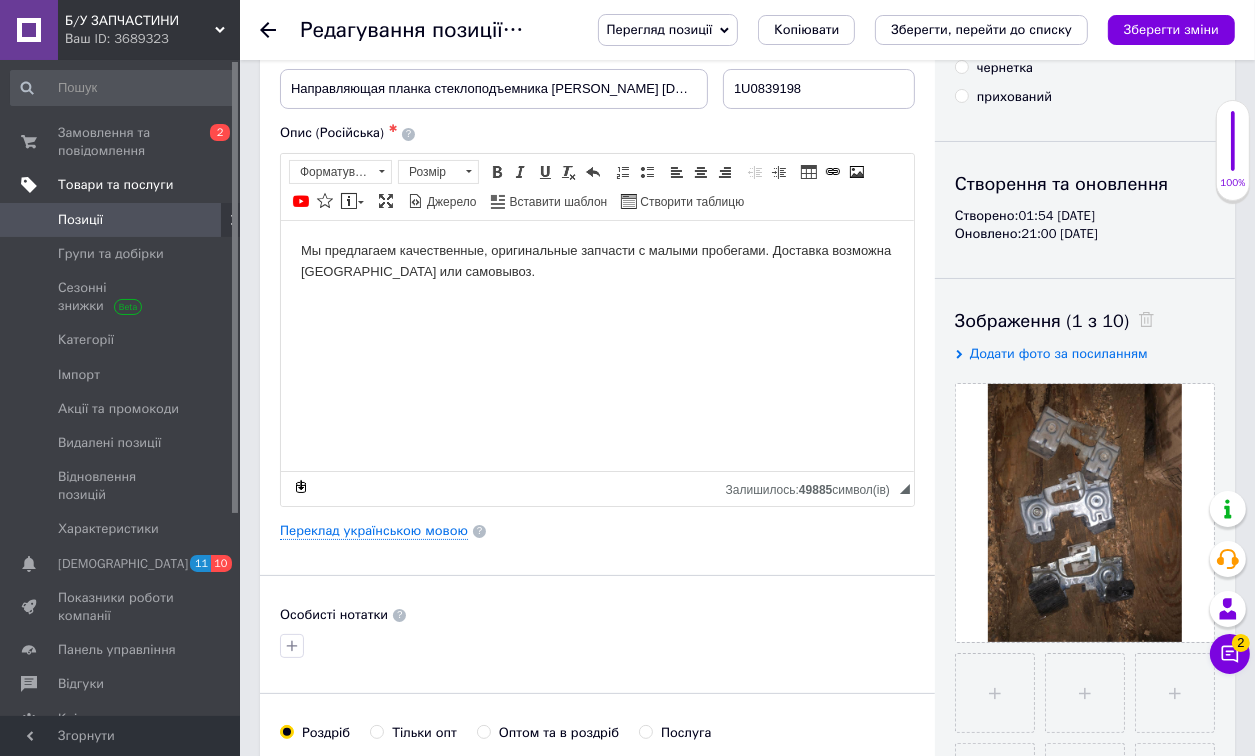 scroll, scrollTop: 0, scrollLeft: 0, axis: both 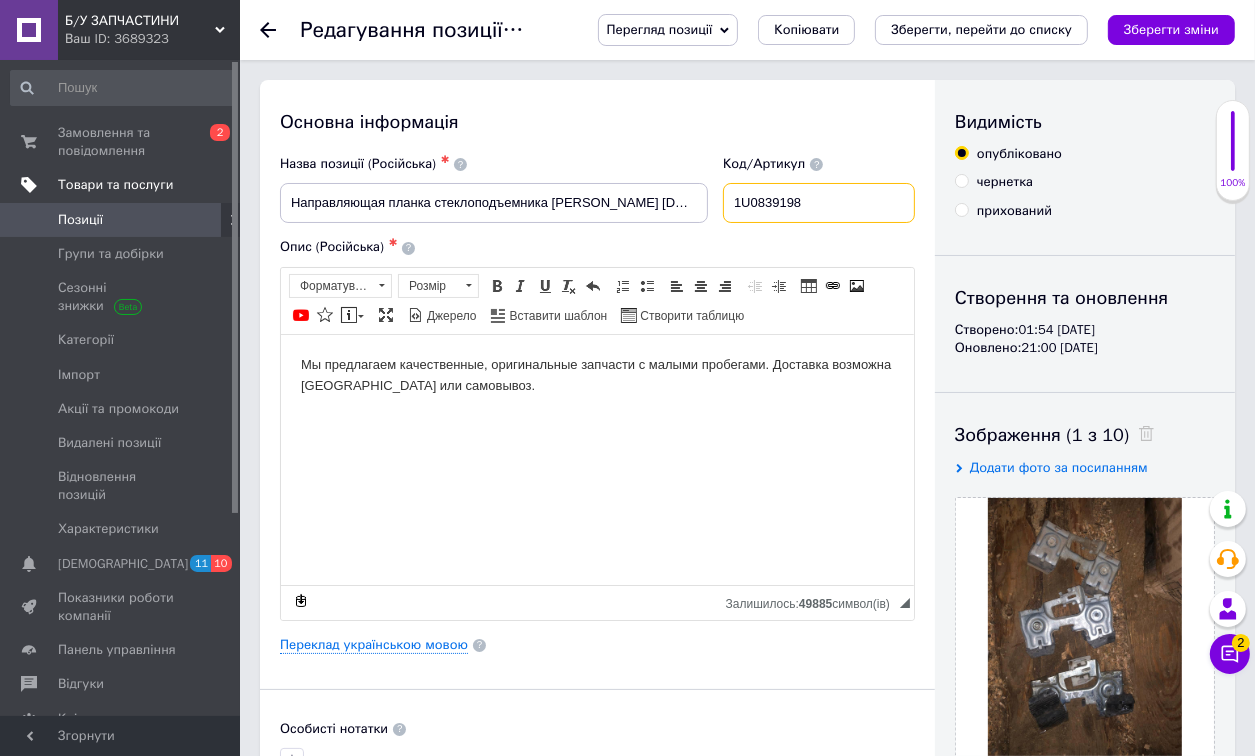 click on "1U0839198" at bounding box center [819, 203] 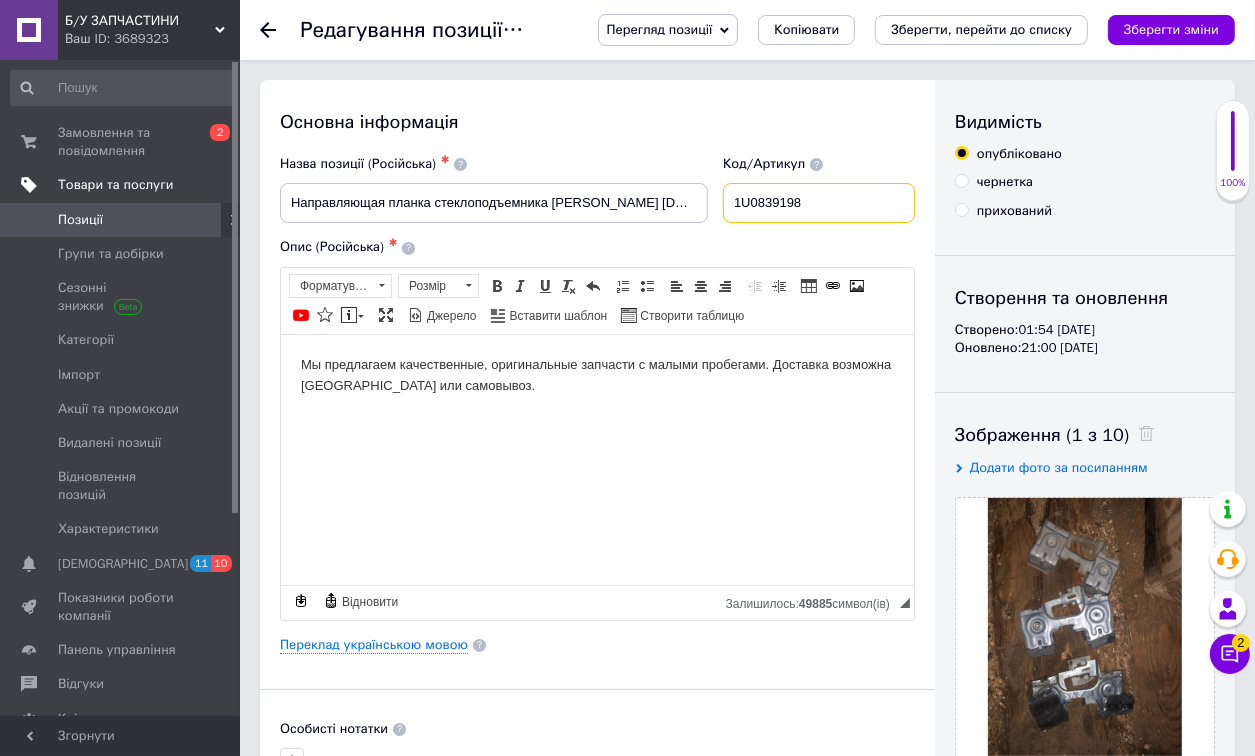 click on "1U0839198" at bounding box center (819, 203) 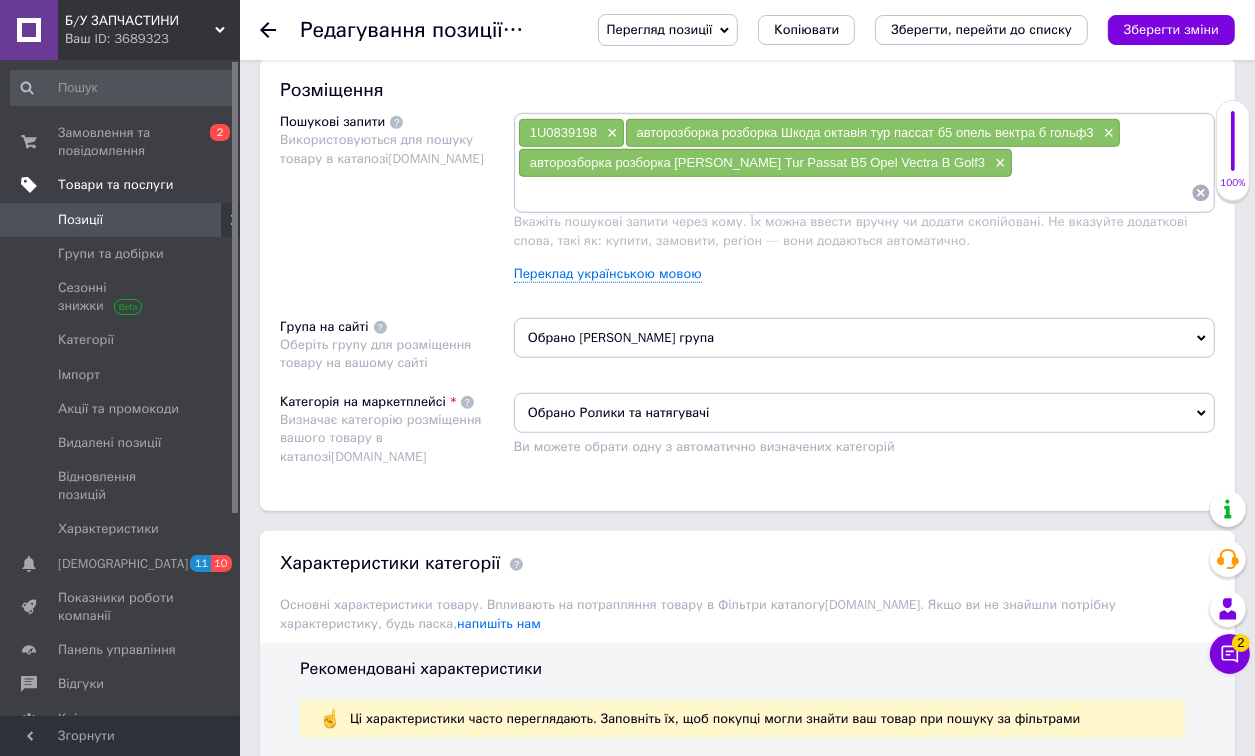 scroll, scrollTop: 961, scrollLeft: 0, axis: vertical 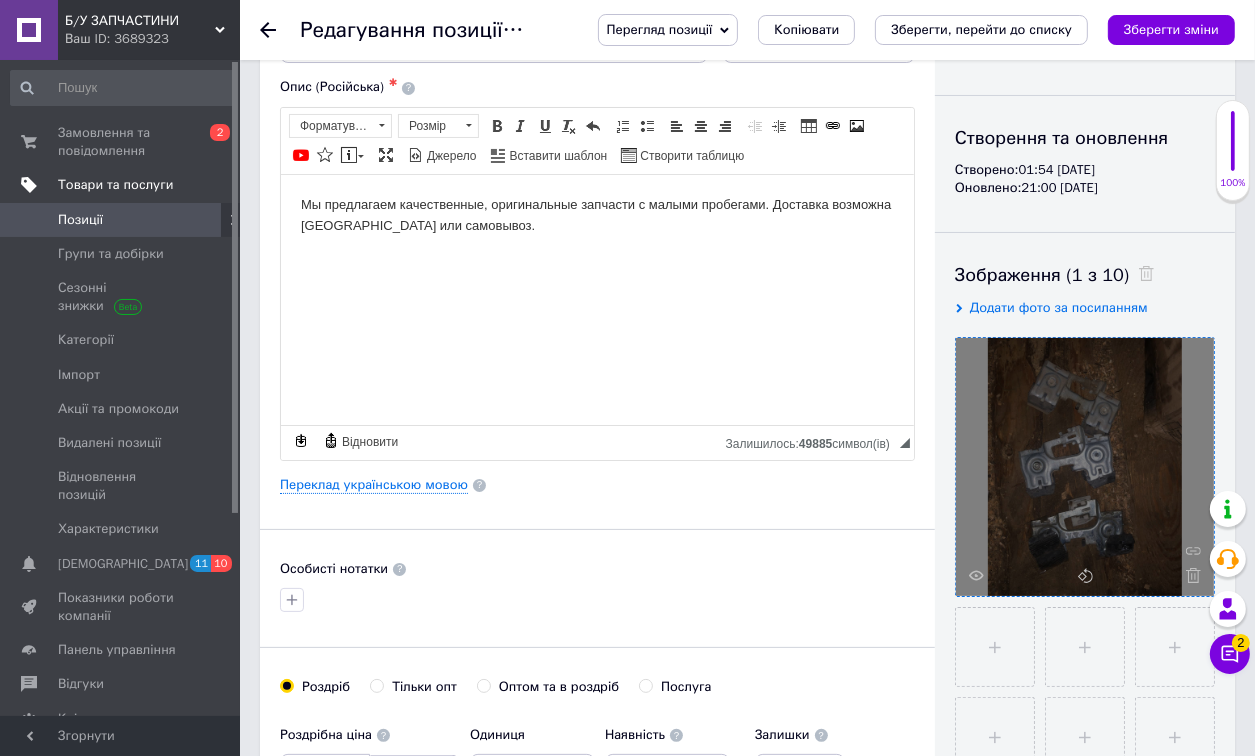 click at bounding box center [1085, 467] 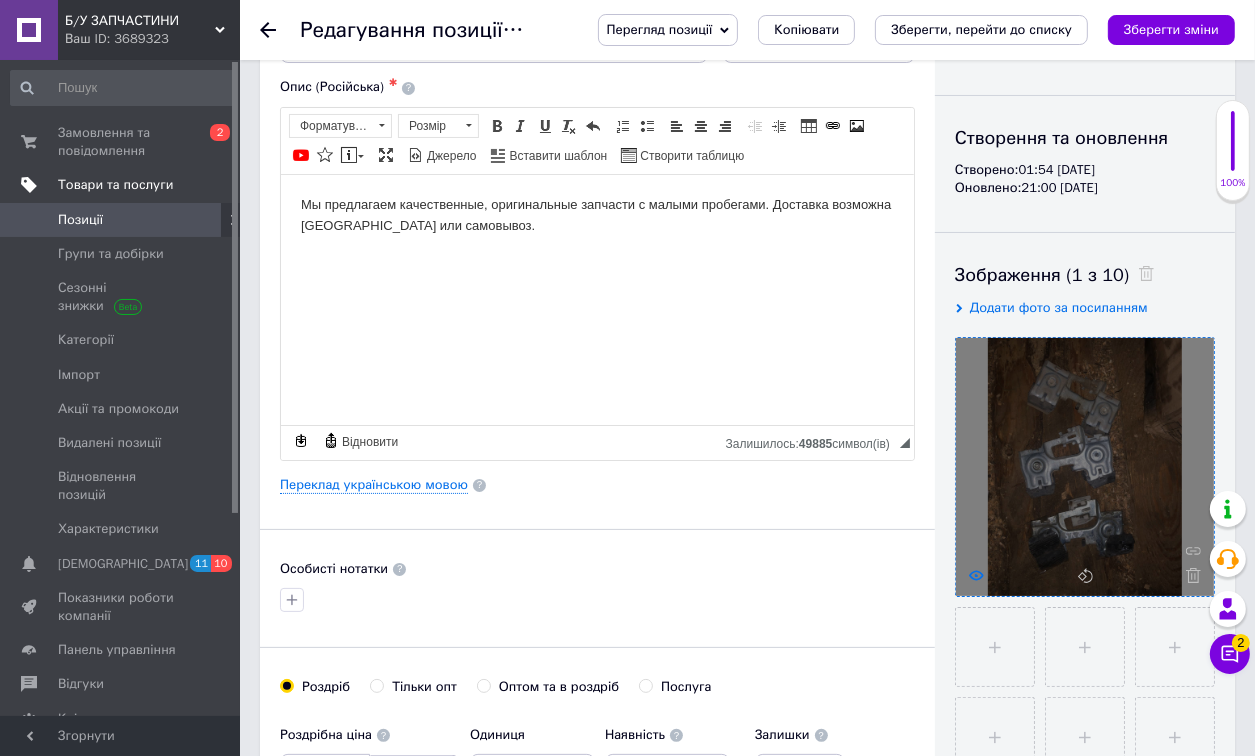 click 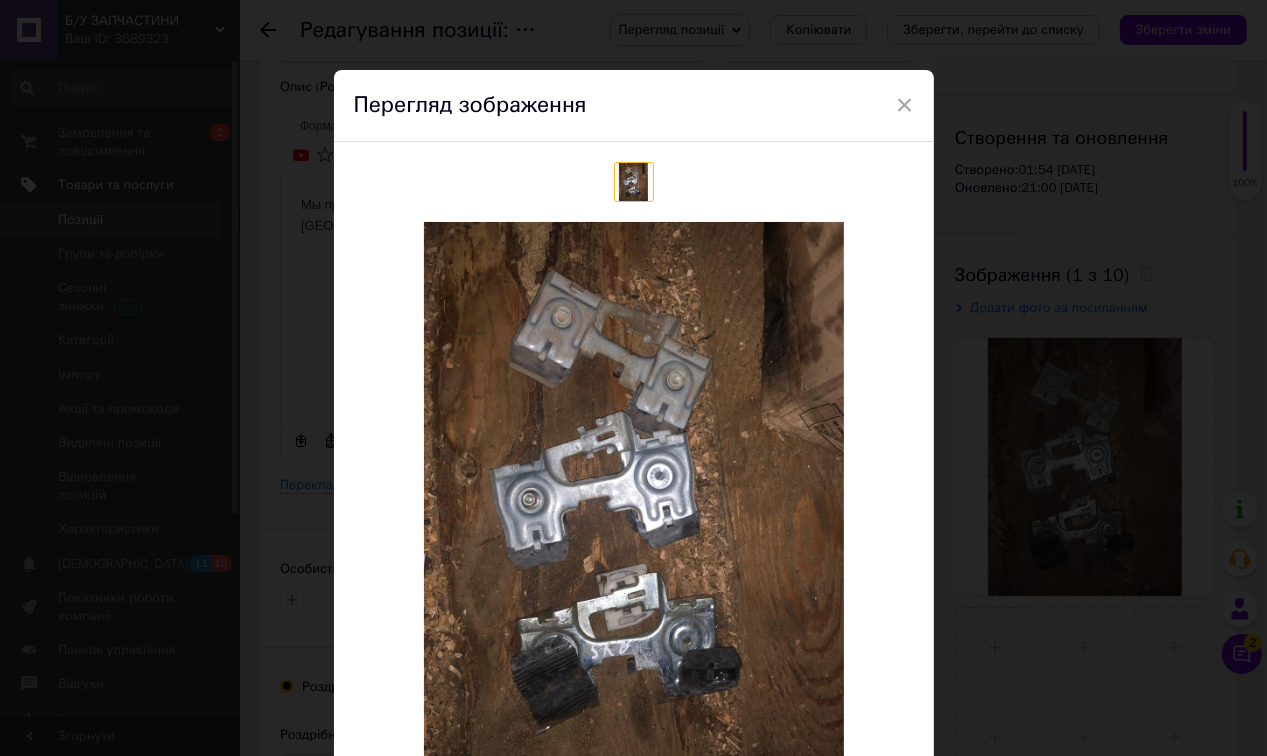 click on "× Перегляд зображення Видалити зображення Видалити всі зображення" at bounding box center [633, 378] 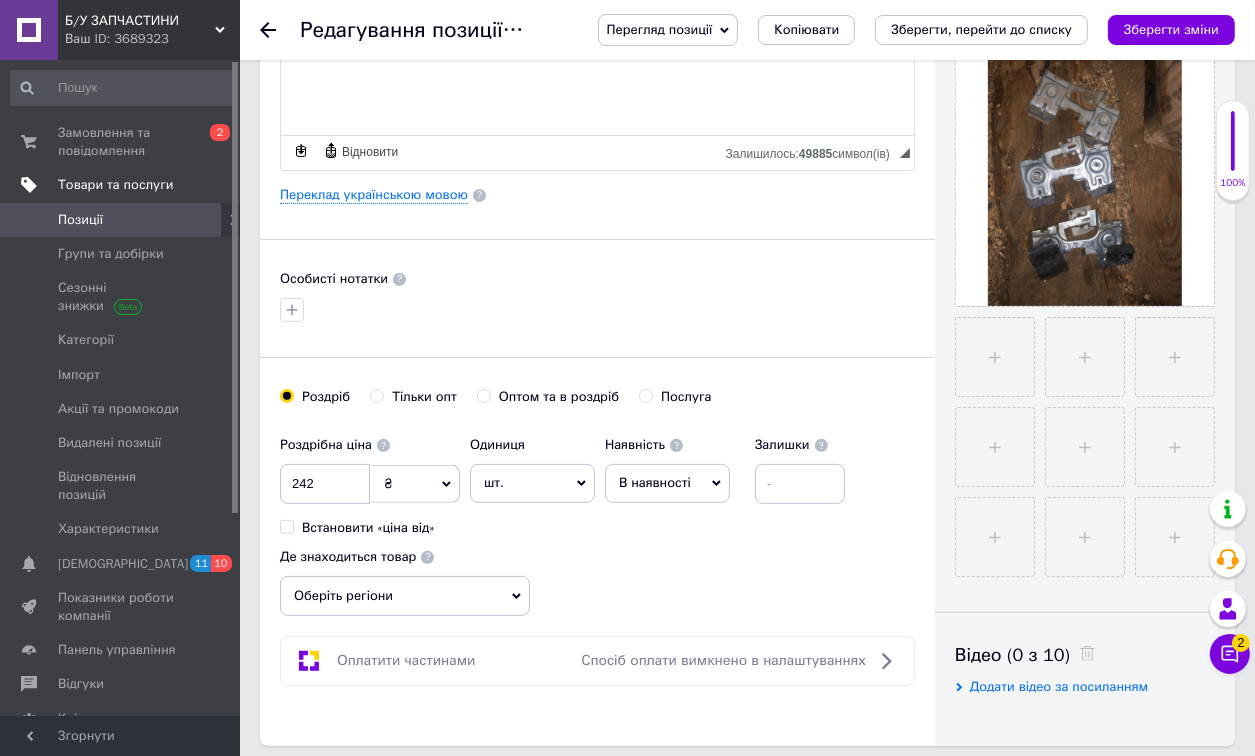 scroll, scrollTop: 160, scrollLeft: 0, axis: vertical 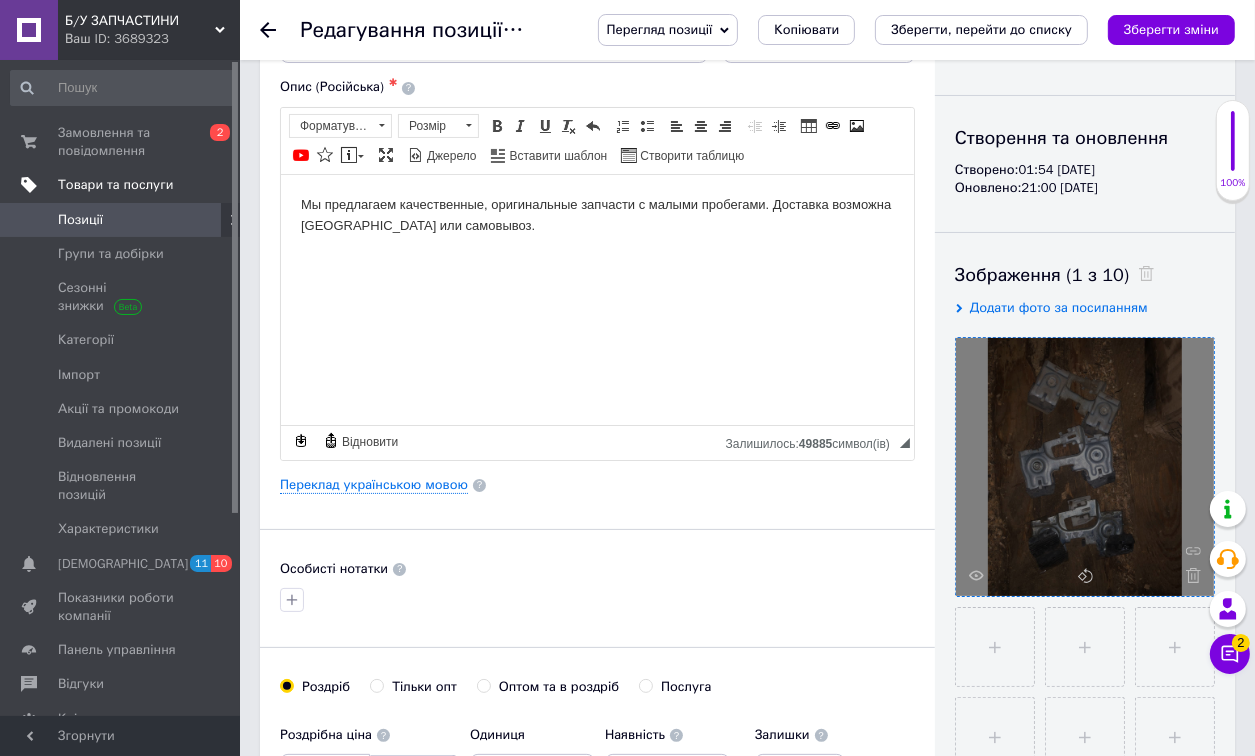 click at bounding box center [1085, 467] 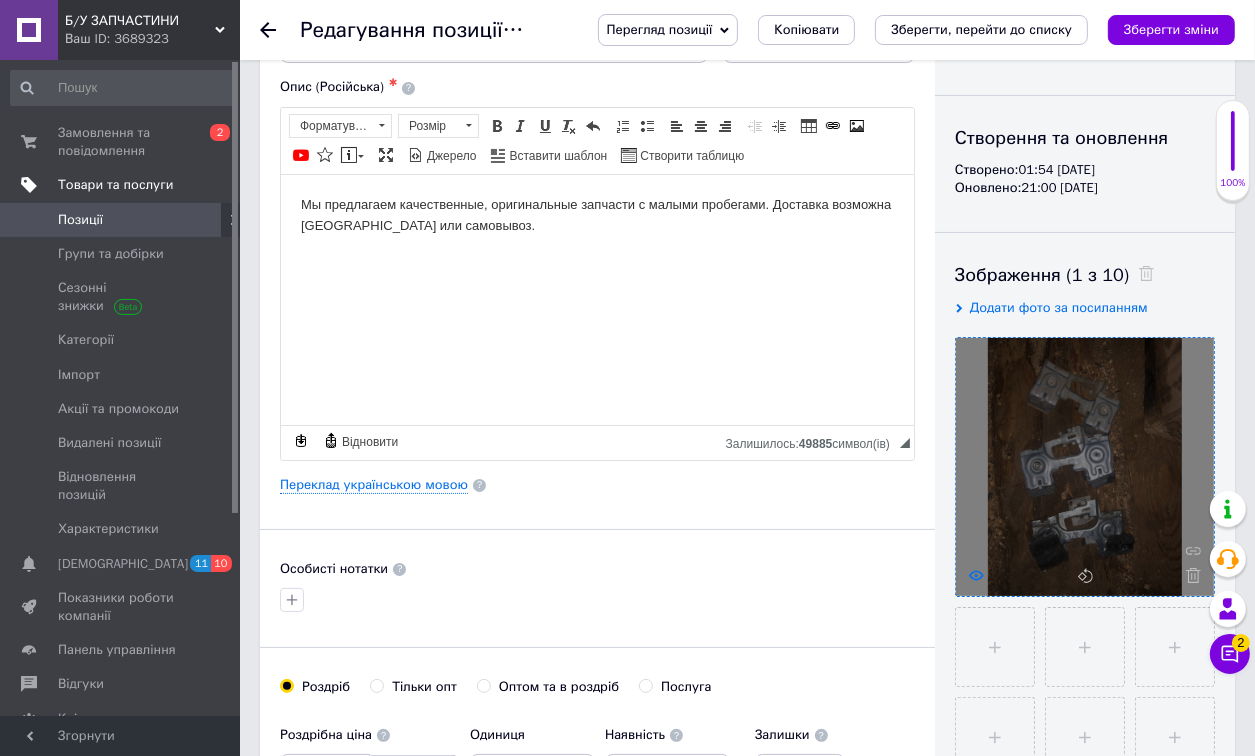 click 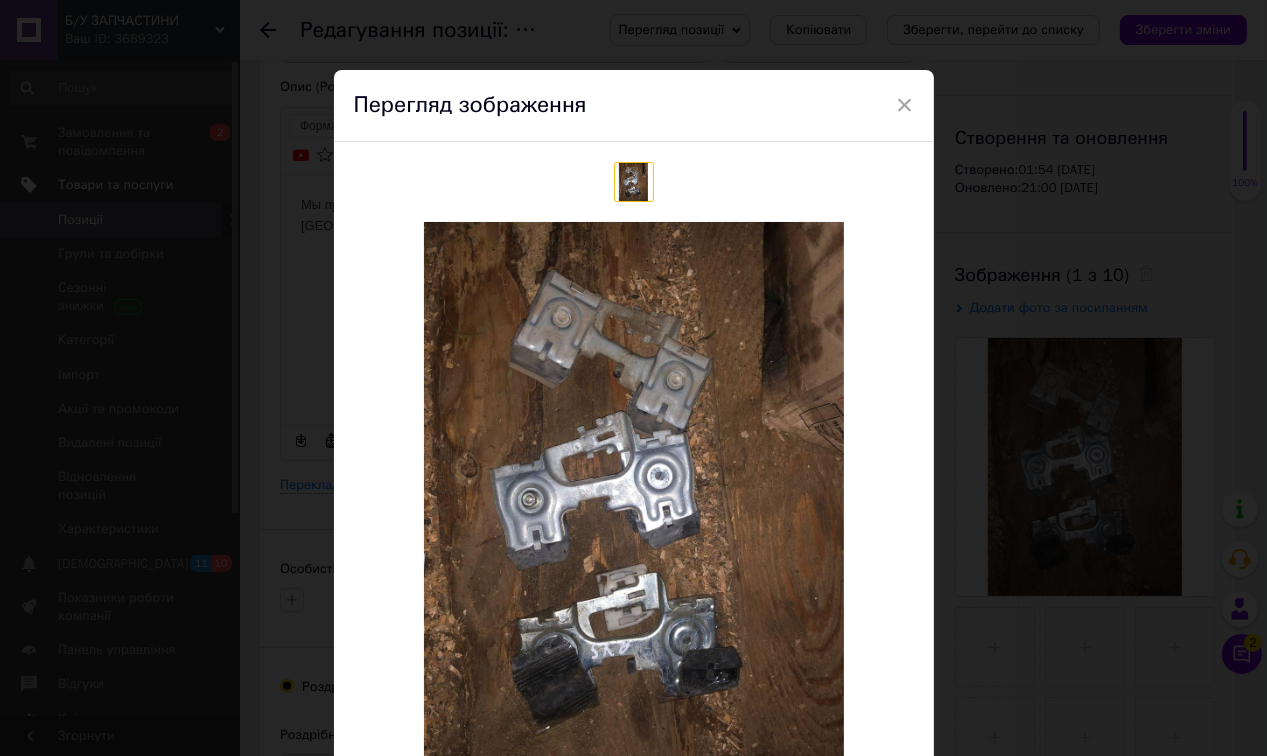 click on "× Перегляд зображення Видалити зображення Видалити всі зображення" at bounding box center (633, 378) 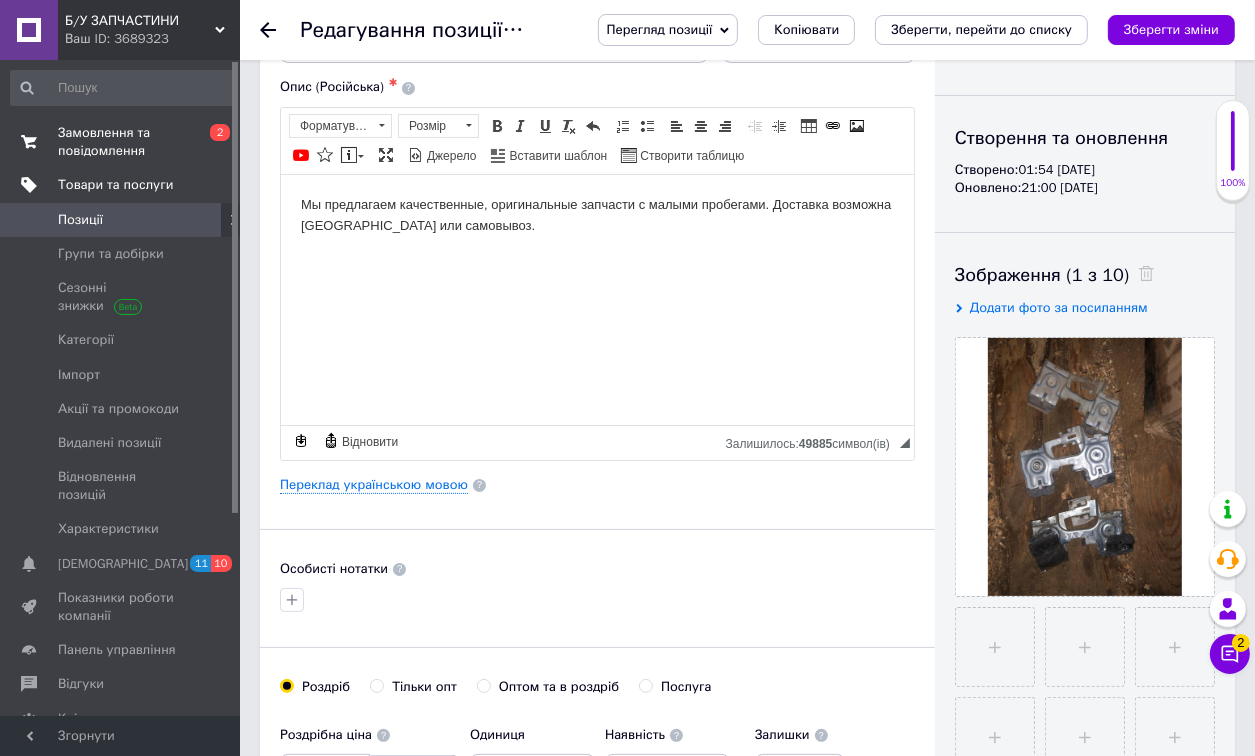 click on "Замовлення та повідомлення 0 2" at bounding box center (123, 142) 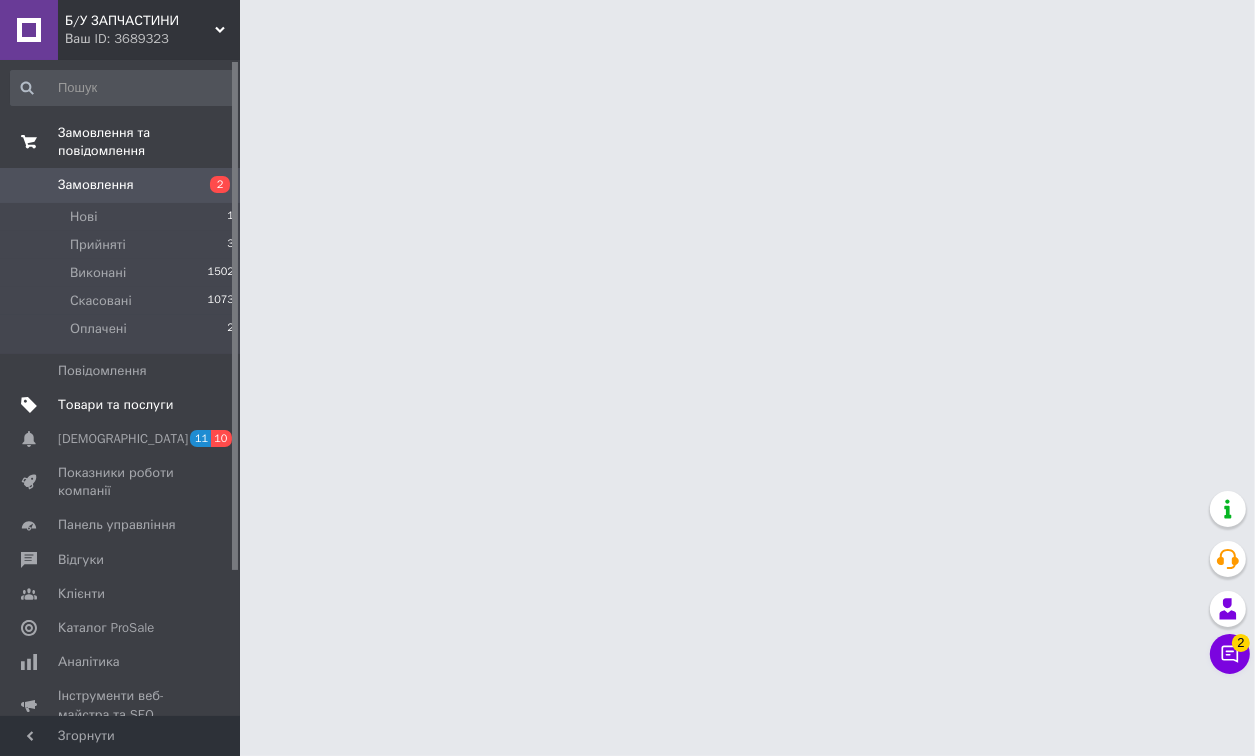 scroll, scrollTop: 0, scrollLeft: 0, axis: both 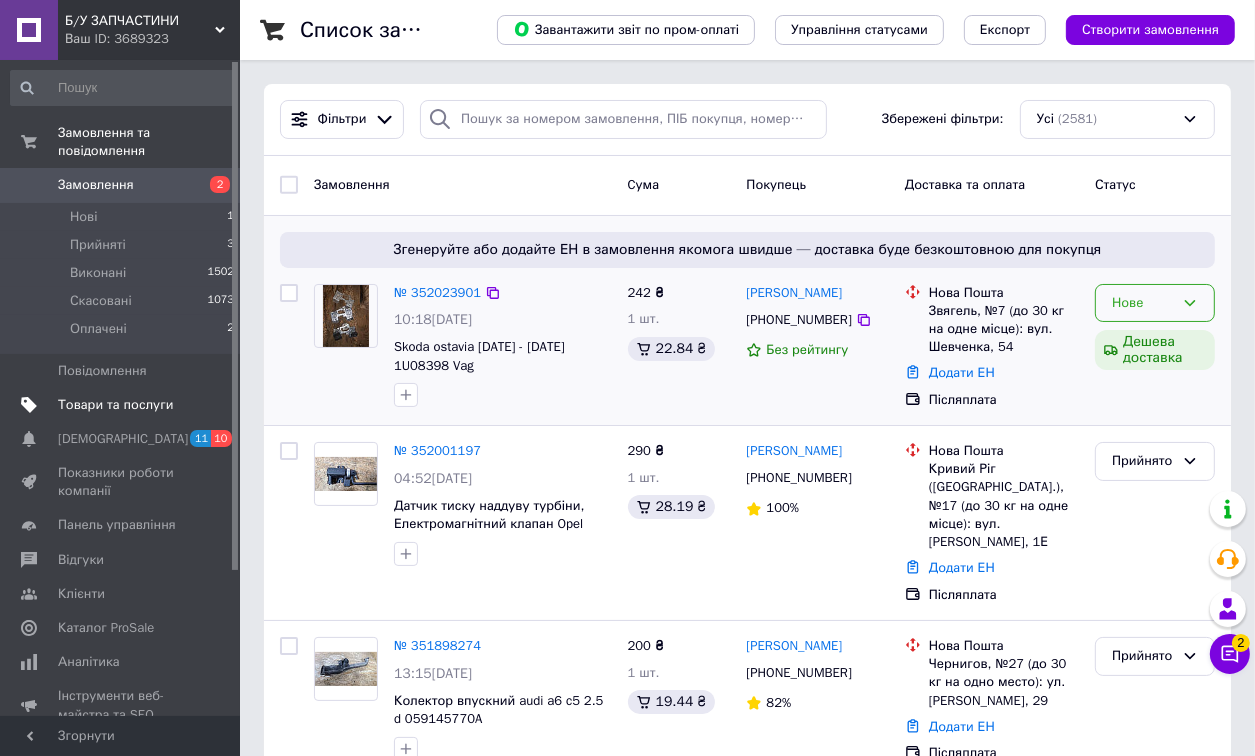 click on "Нове" at bounding box center (1143, 303) 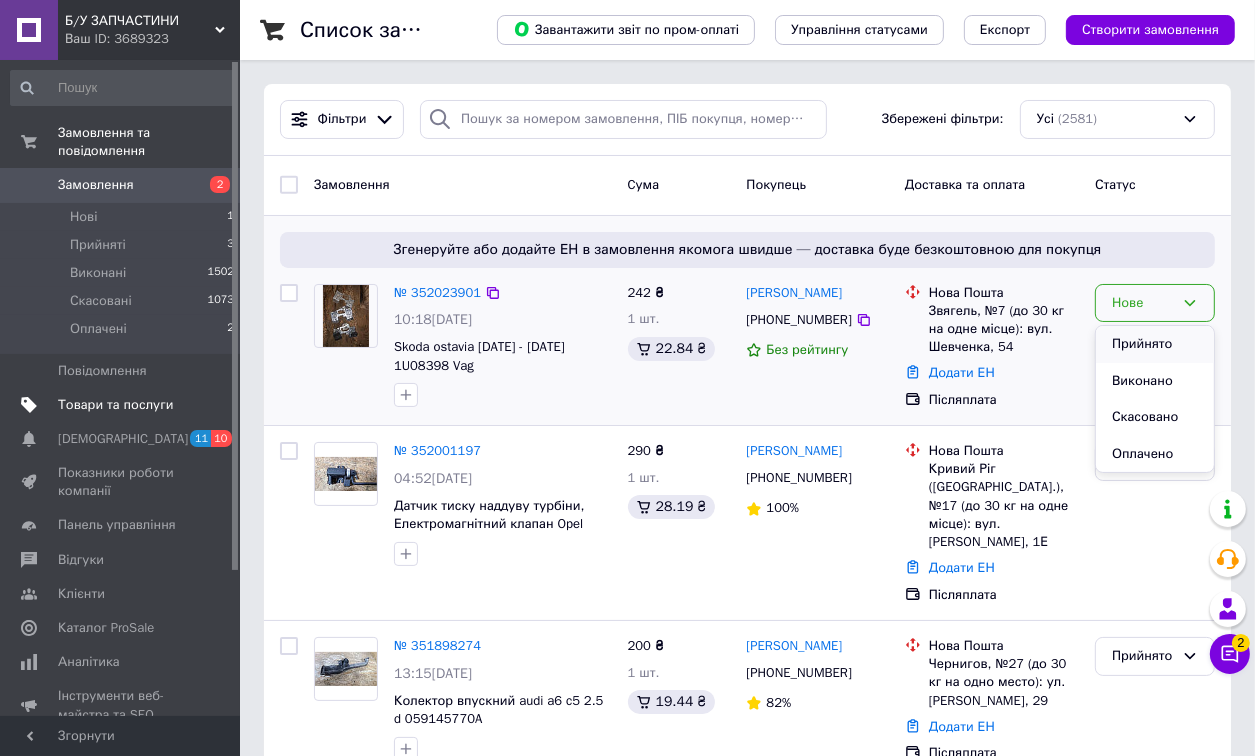 click on "Прийнято" at bounding box center (1155, 344) 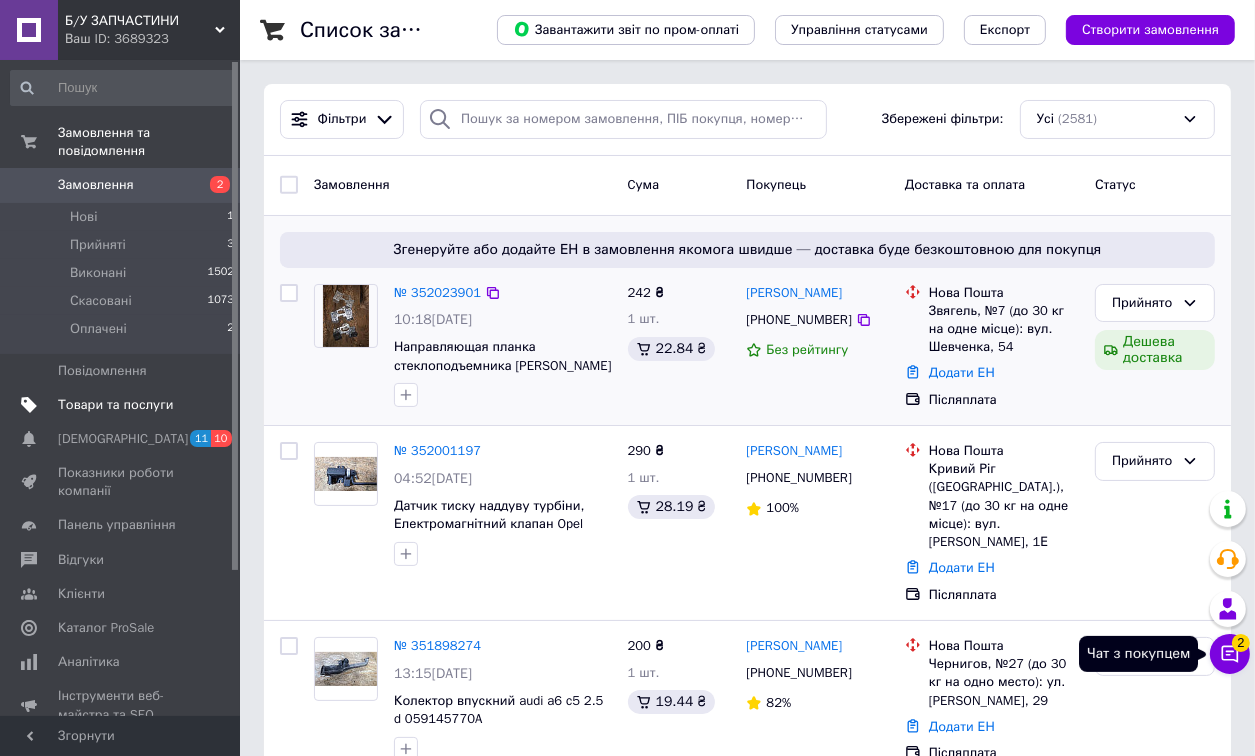 click on "Чат з покупцем 2" at bounding box center (1230, 654) 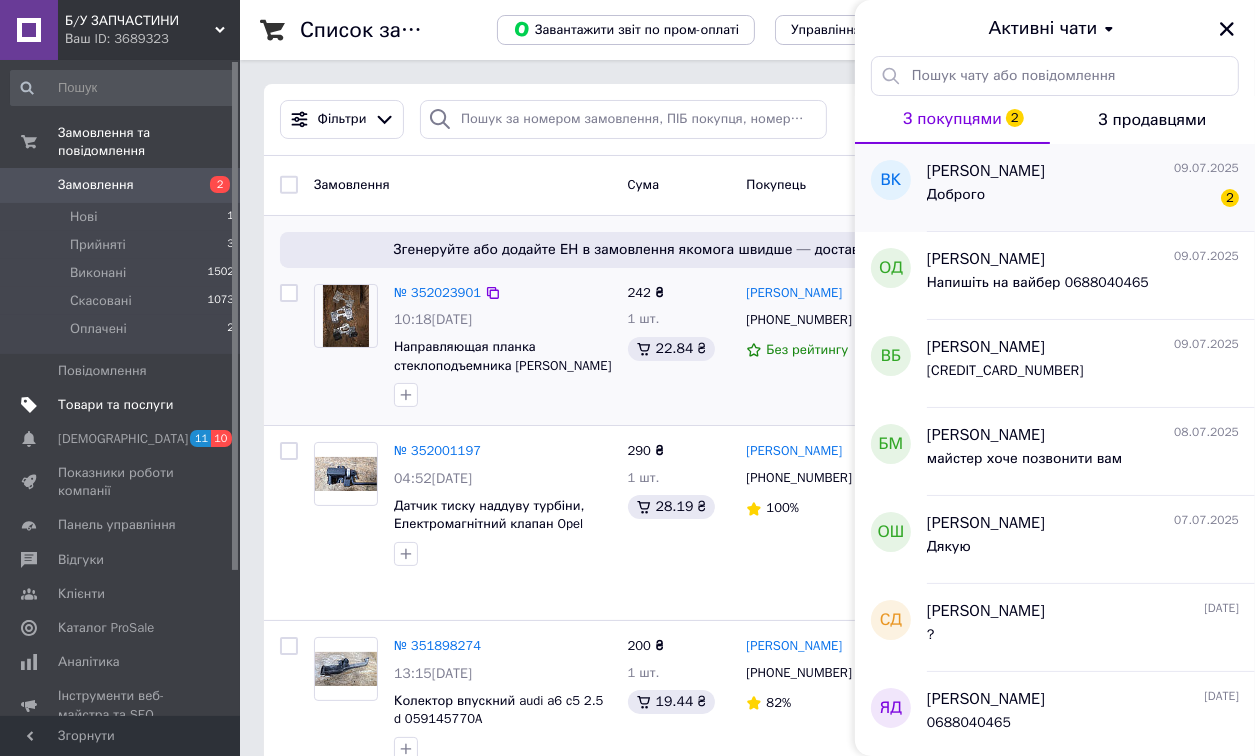 click on "[PERSON_NAME]" at bounding box center (986, 171) 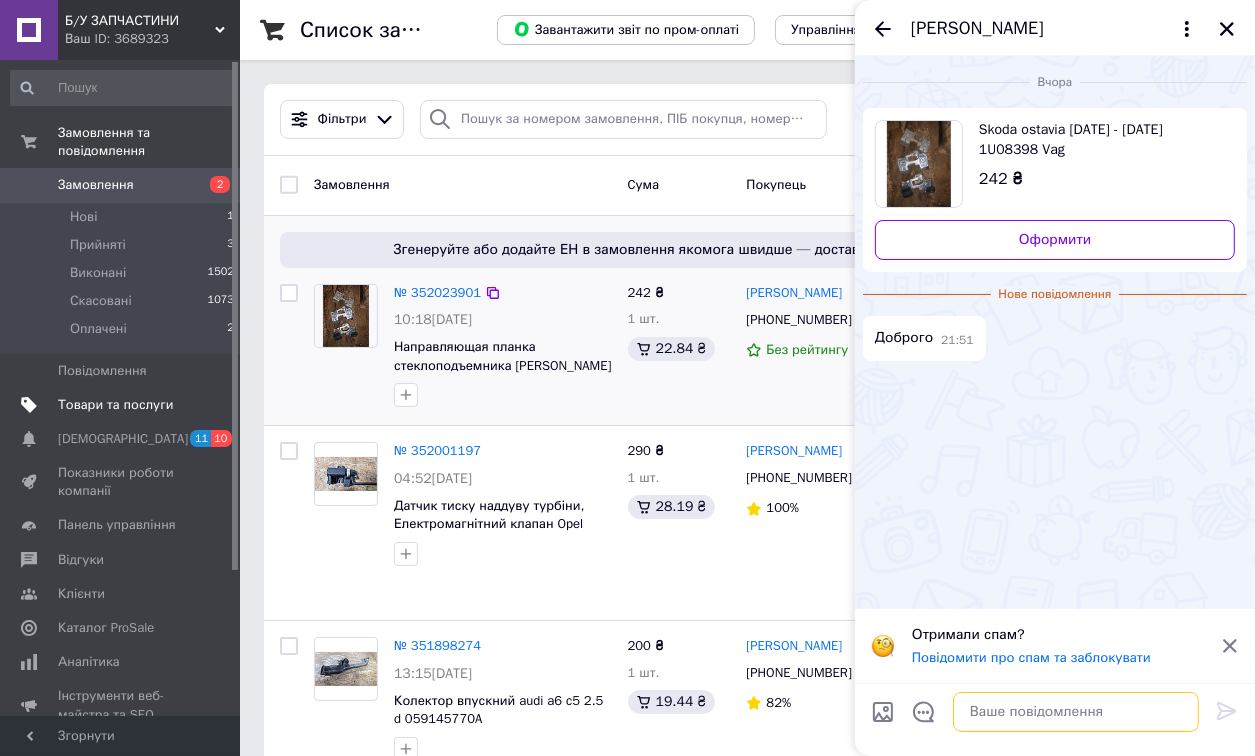 click at bounding box center (1076, 712) 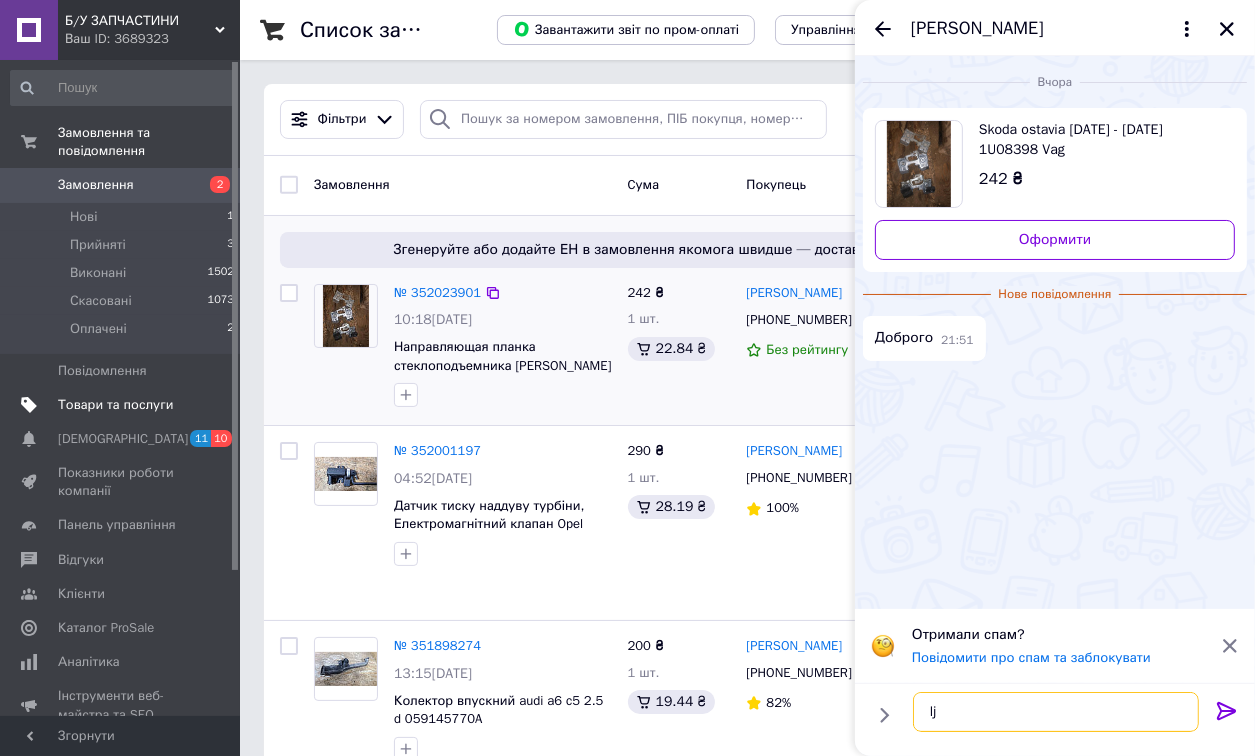 type on "l" 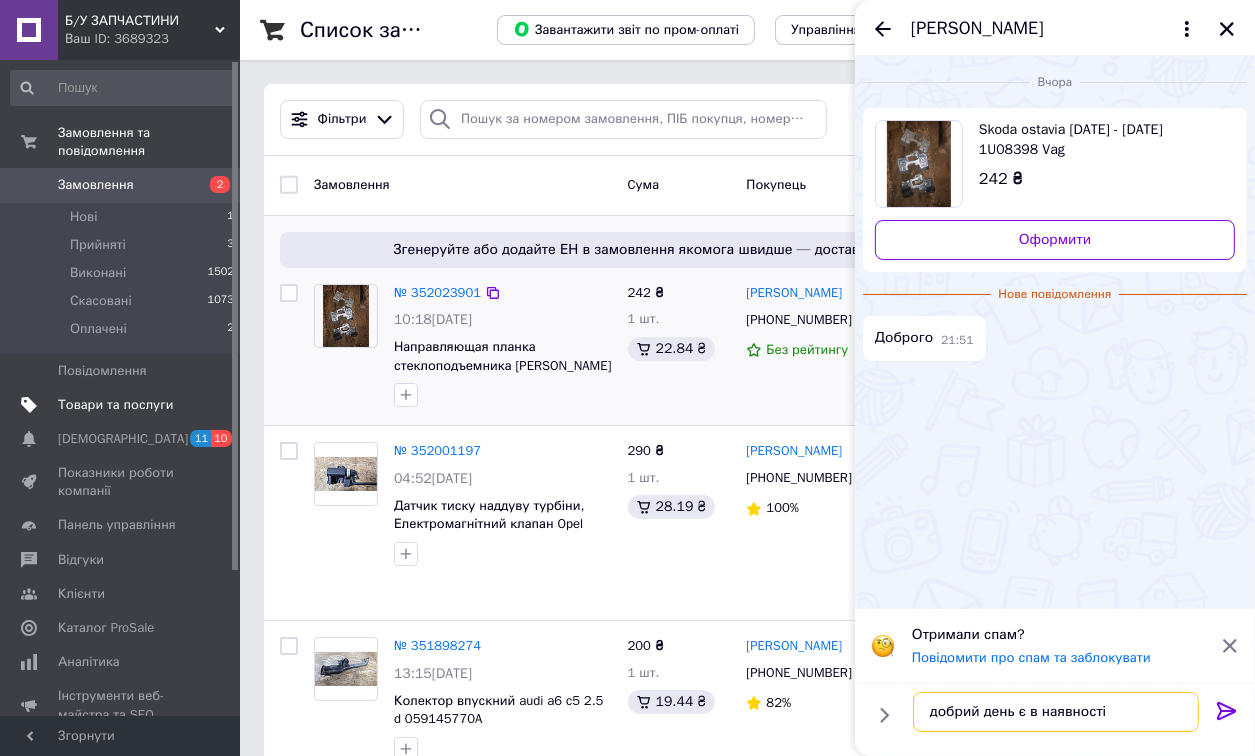 type on "добрий день є в наявності" 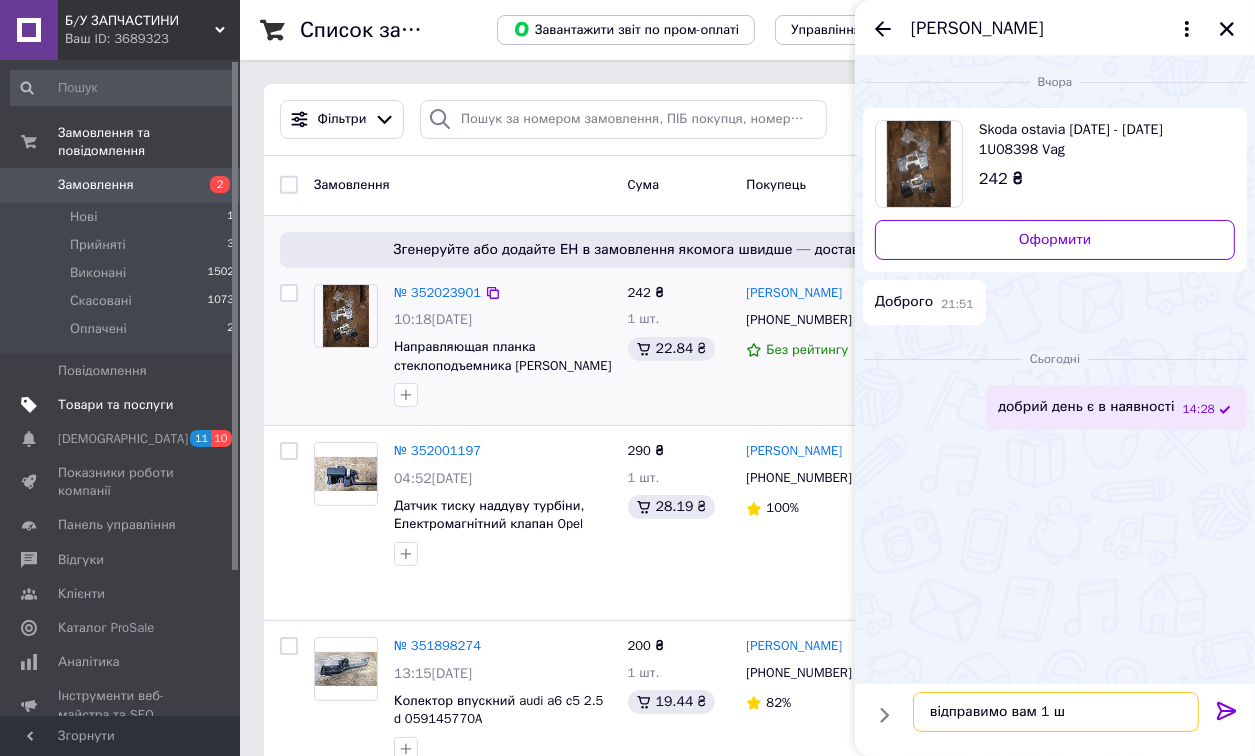 type on "відправимо вам 1 шт" 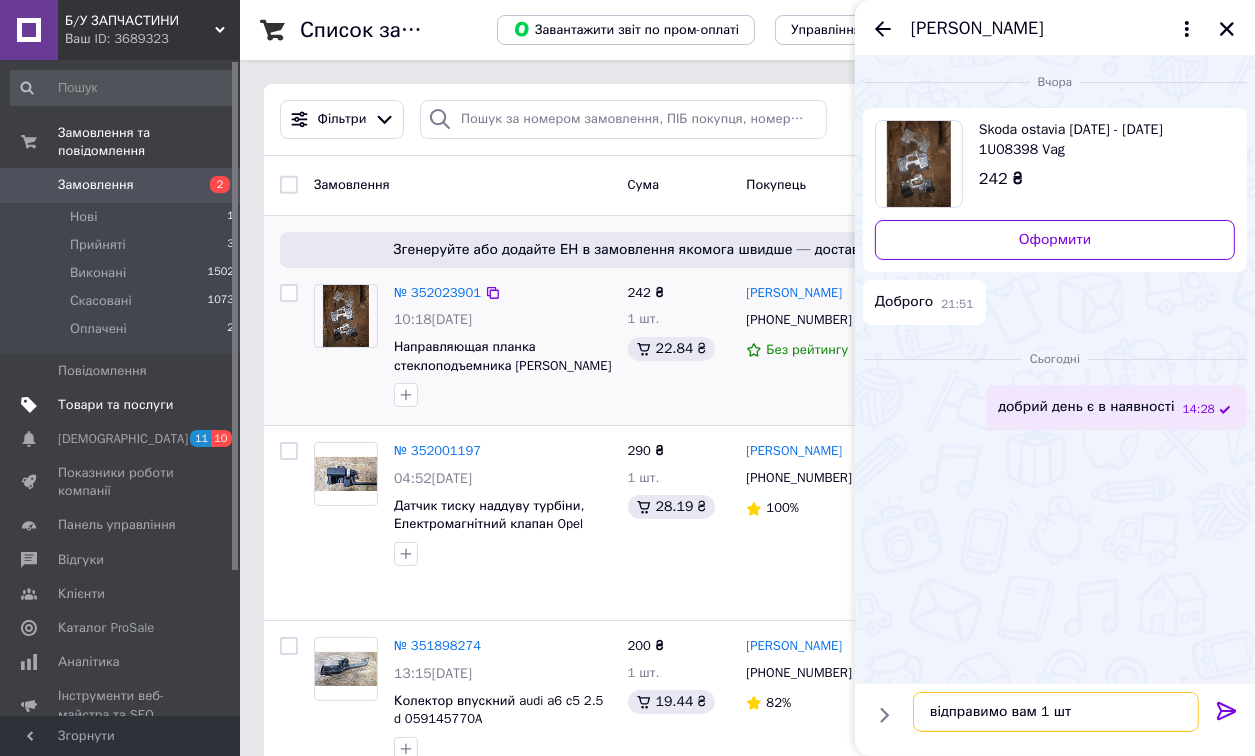 type 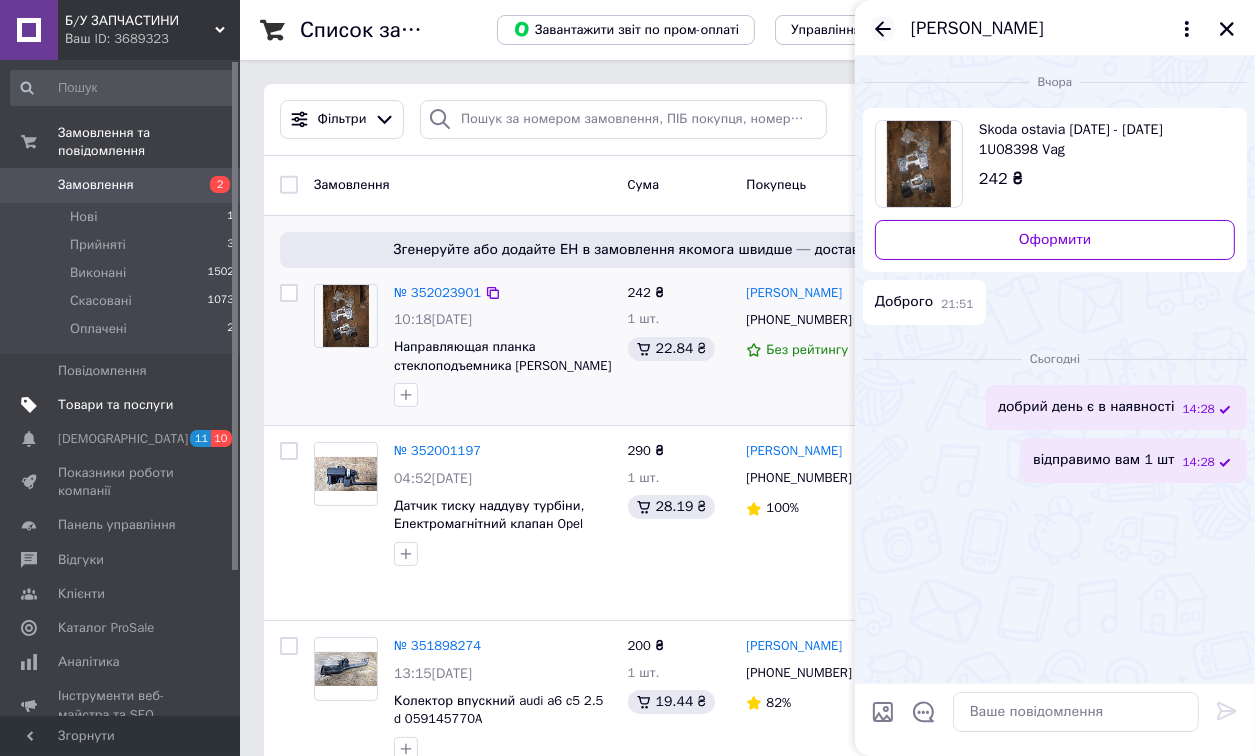 click 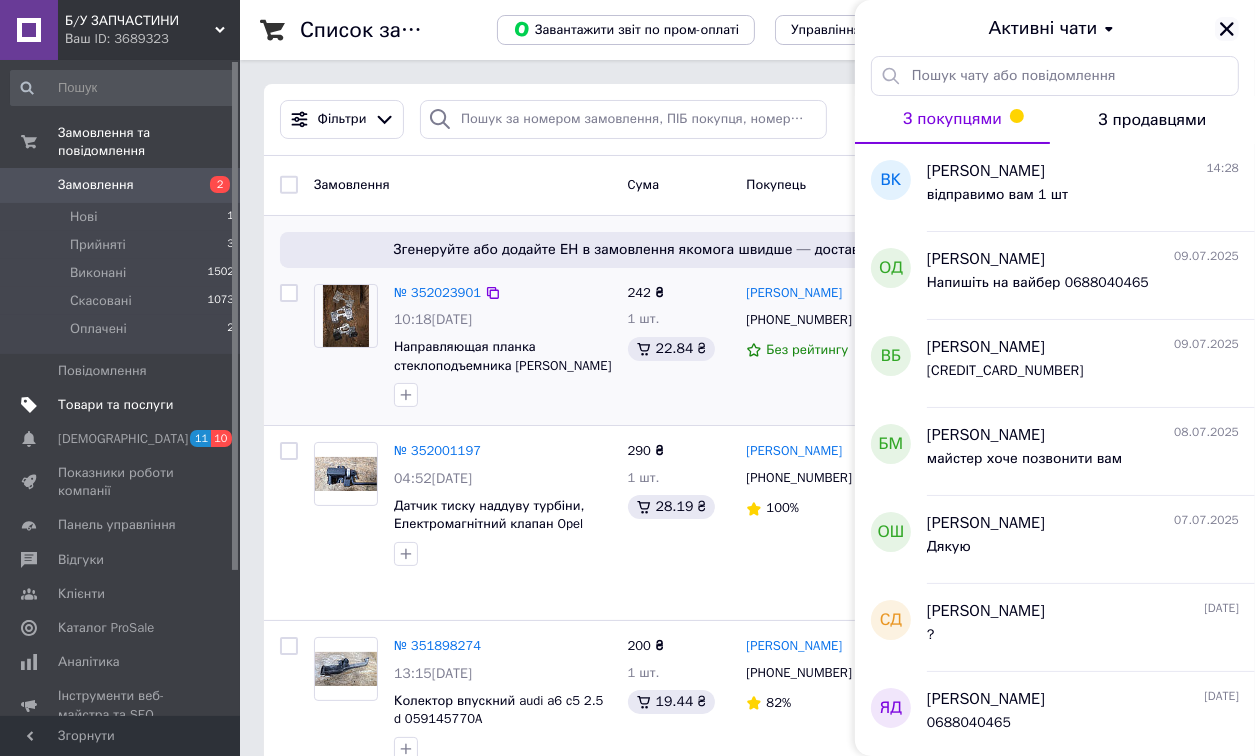 click at bounding box center [1227, 29] 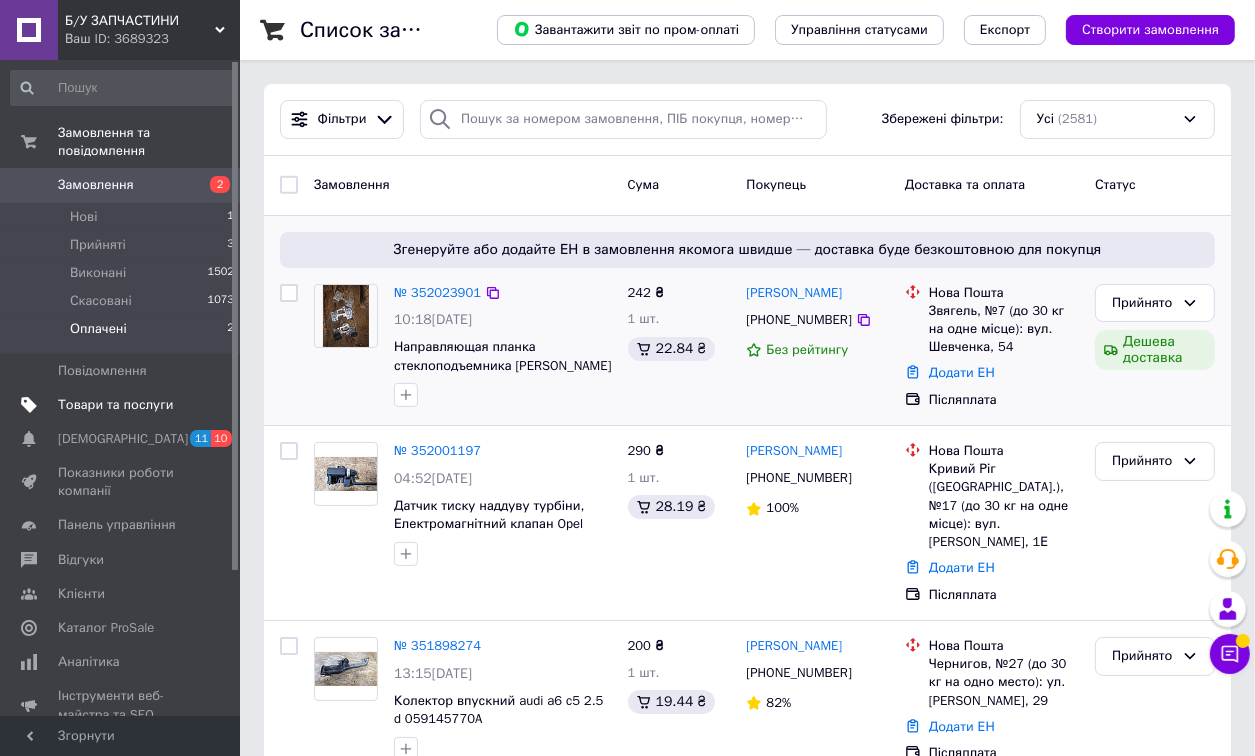 click on "Оплачені 2" at bounding box center (123, 334) 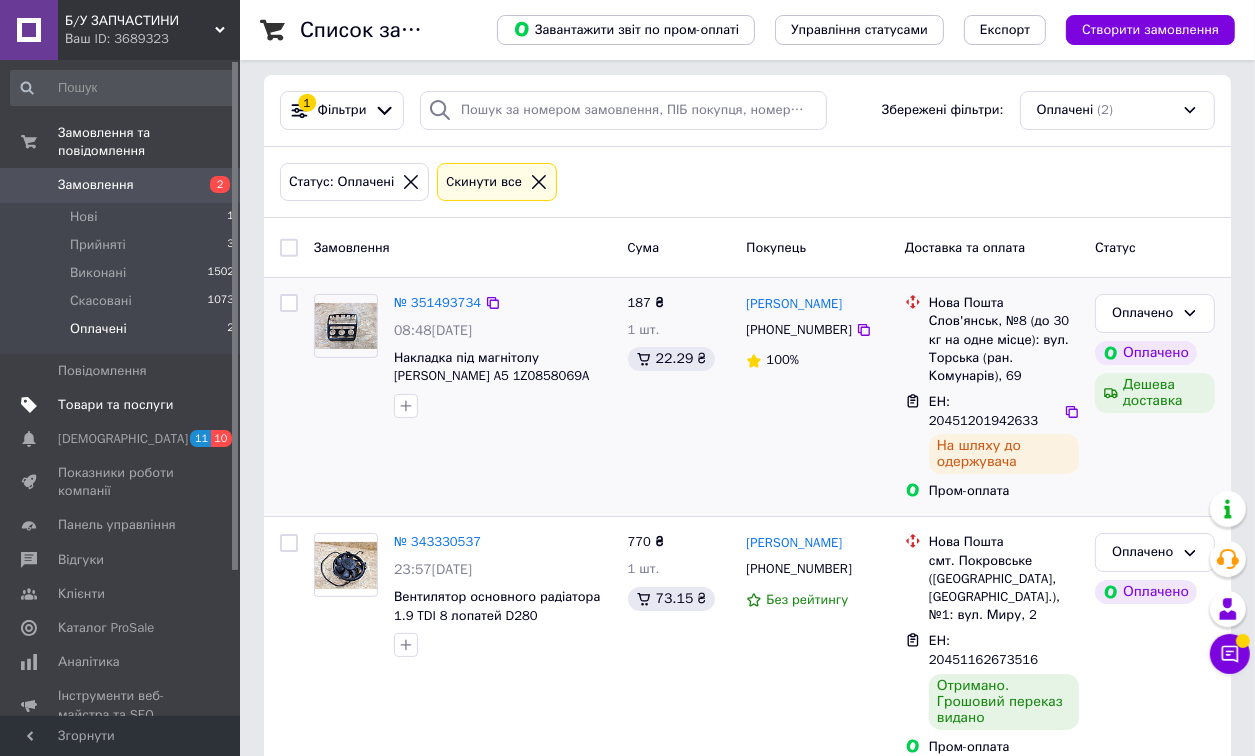scroll, scrollTop: 10, scrollLeft: 0, axis: vertical 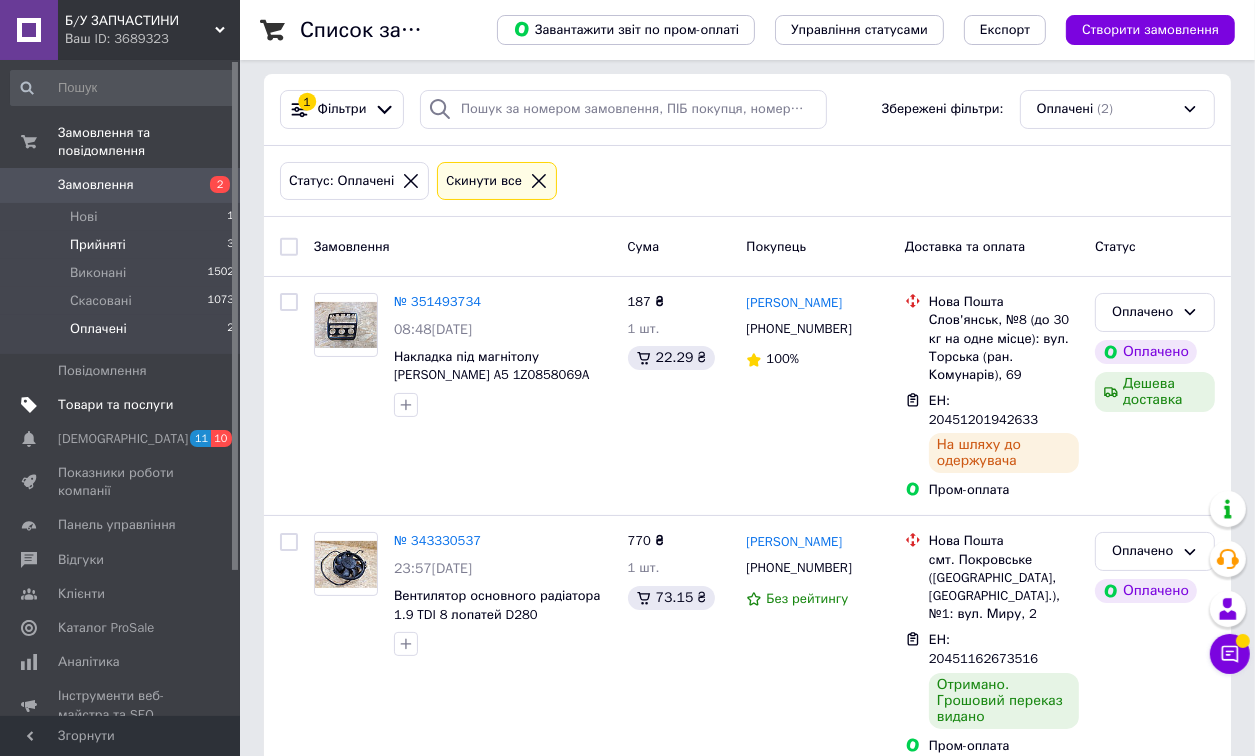 click on "Прийняті 3" at bounding box center (123, 245) 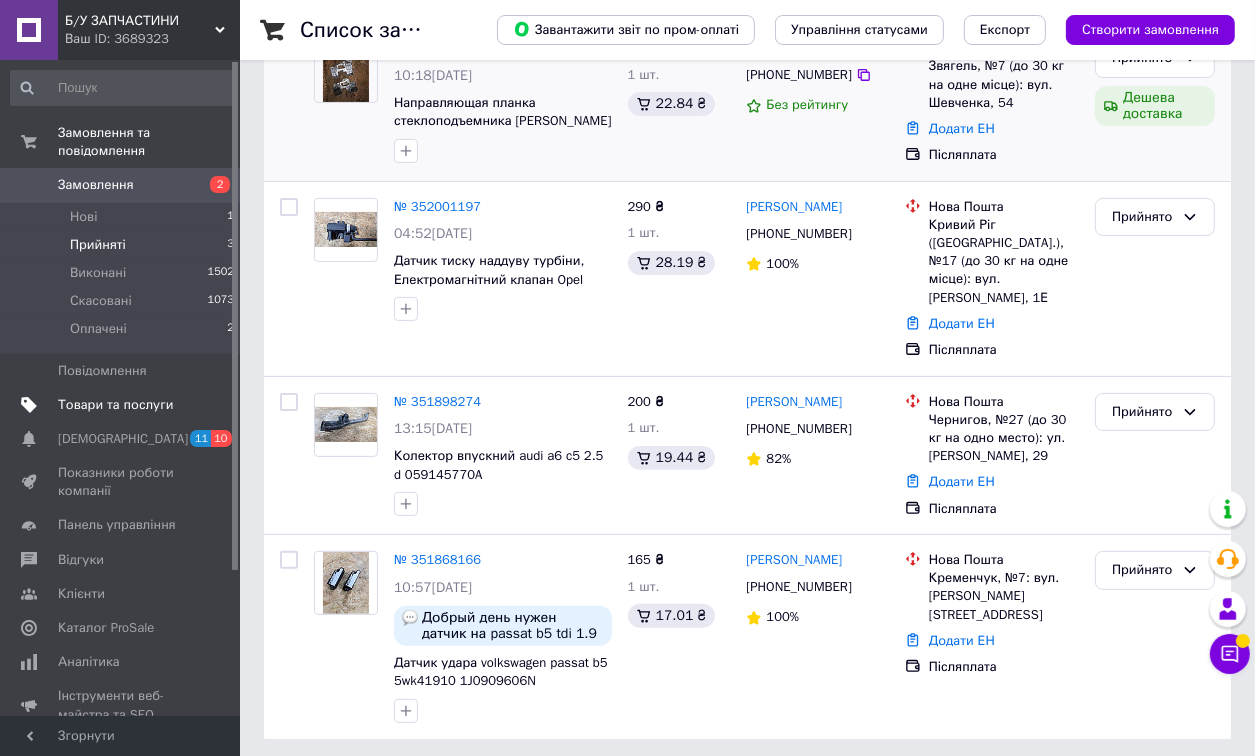 scroll, scrollTop: 321, scrollLeft: 0, axis: vertical 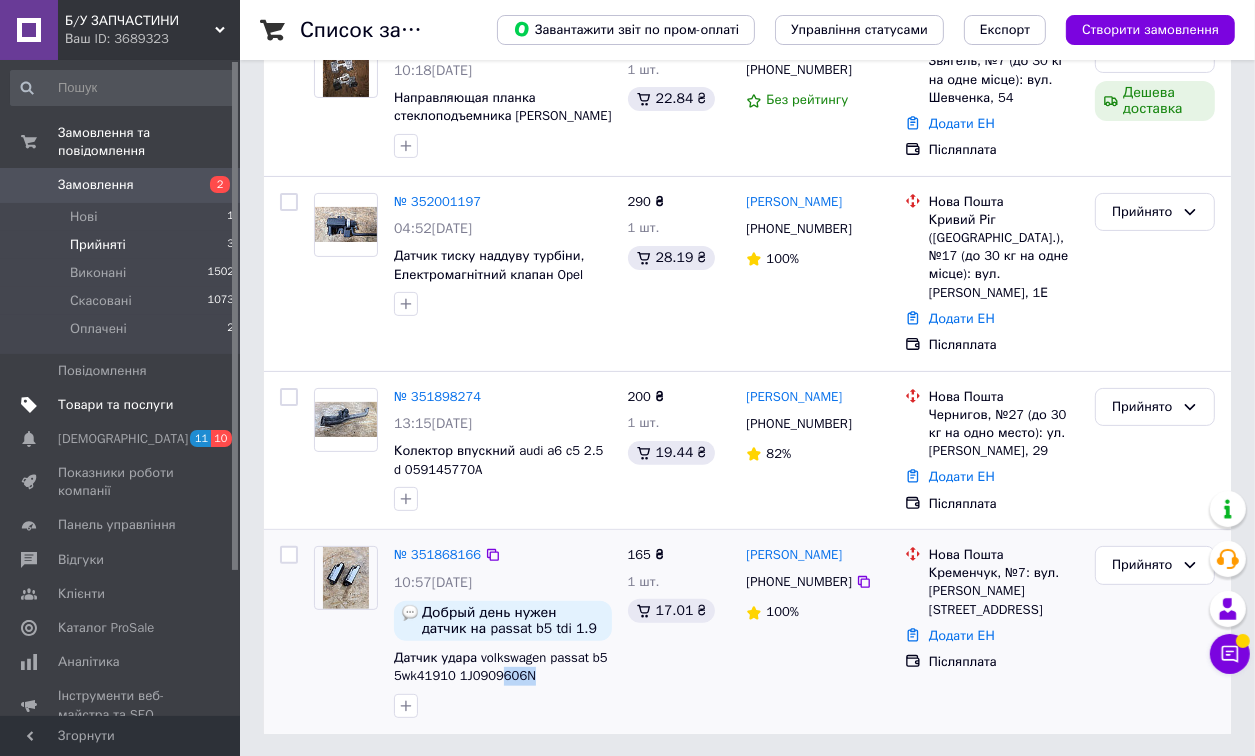 drag, startPoint x: 544, startPoint y: 675, endPoint x: 494, endPoint y: 683, distance: 50.635956 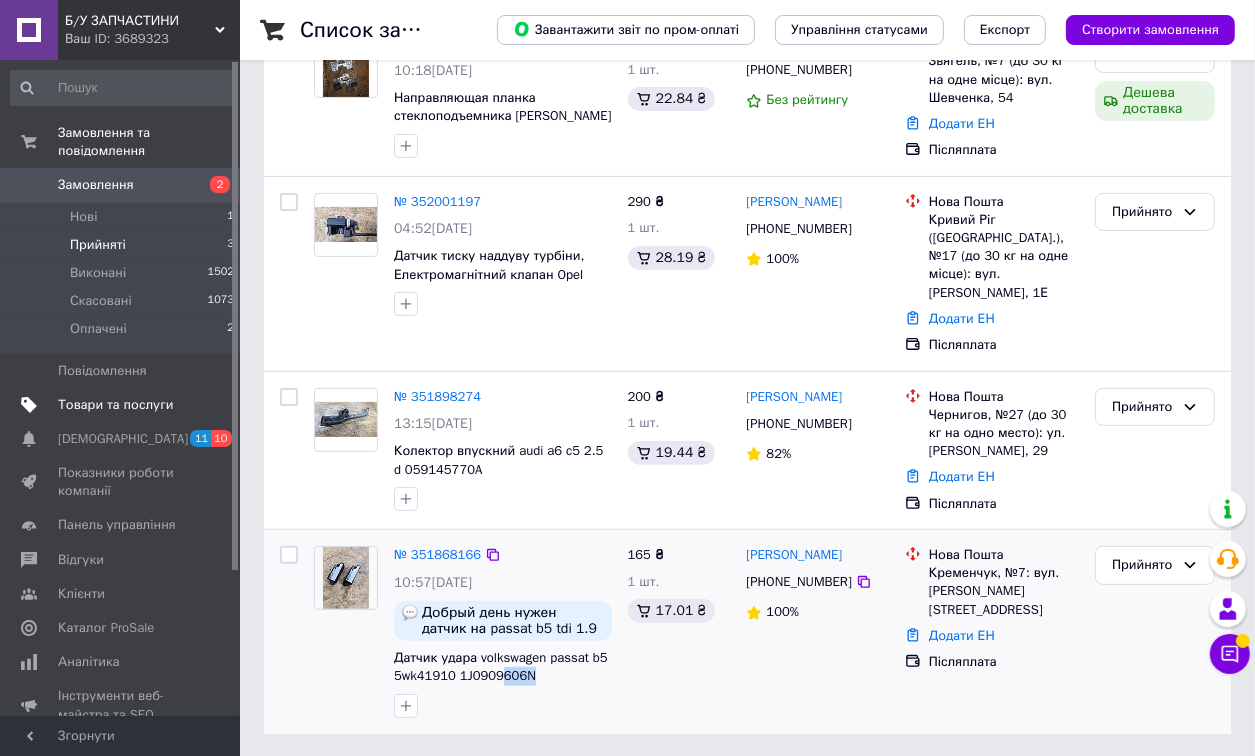 click on "Датчик удара volkswagen passat b5 5wk41910 1J0909606N" at bounding box center (503, 667) 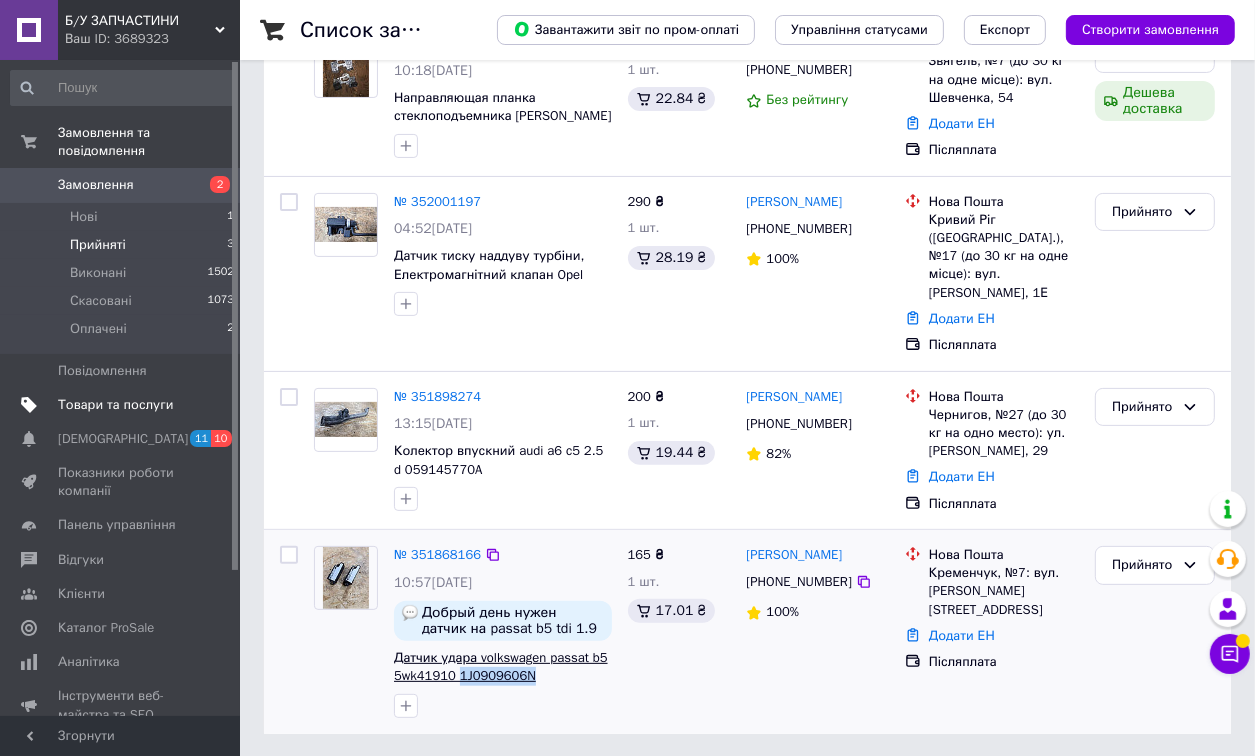 drag, startPoint x: 541, startPoint y: 675, endPoint x: 455, endPoint y: 668, distance: 86.28442 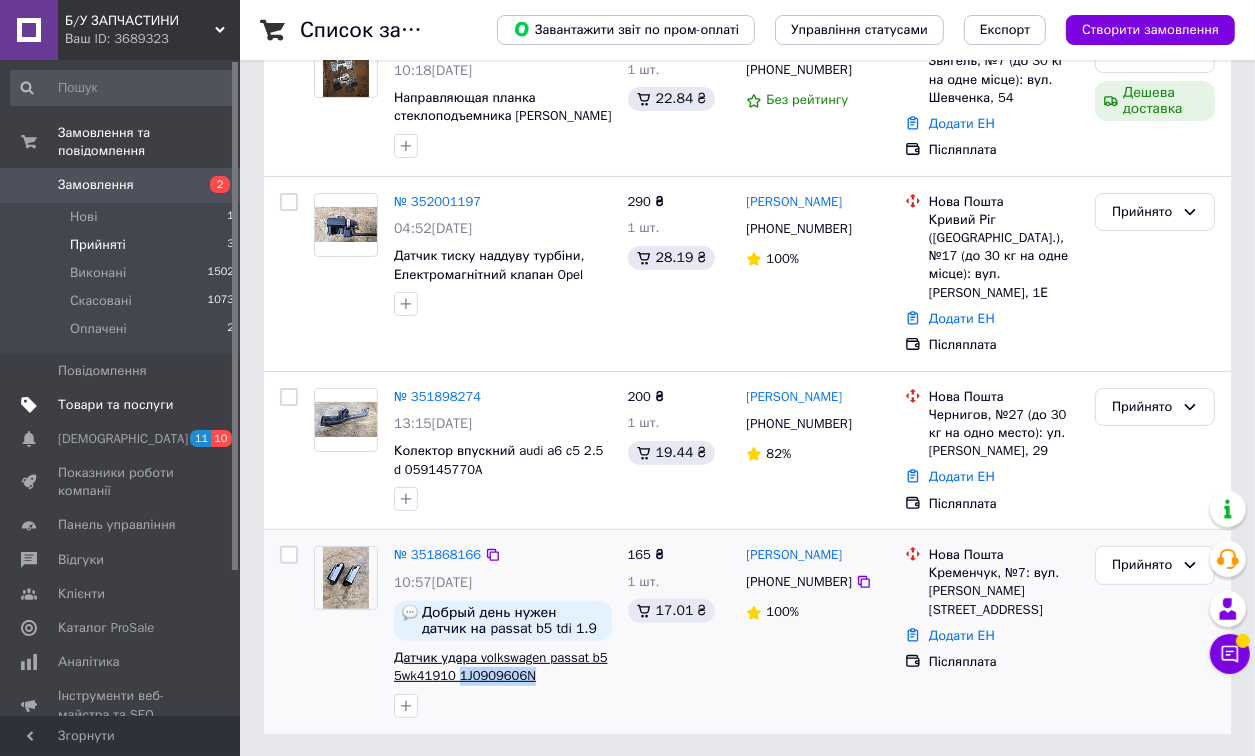 click on "Датчик удара volkswagen passat b5 5wk41910 1J0909606N" at bounding box center [503, 667] 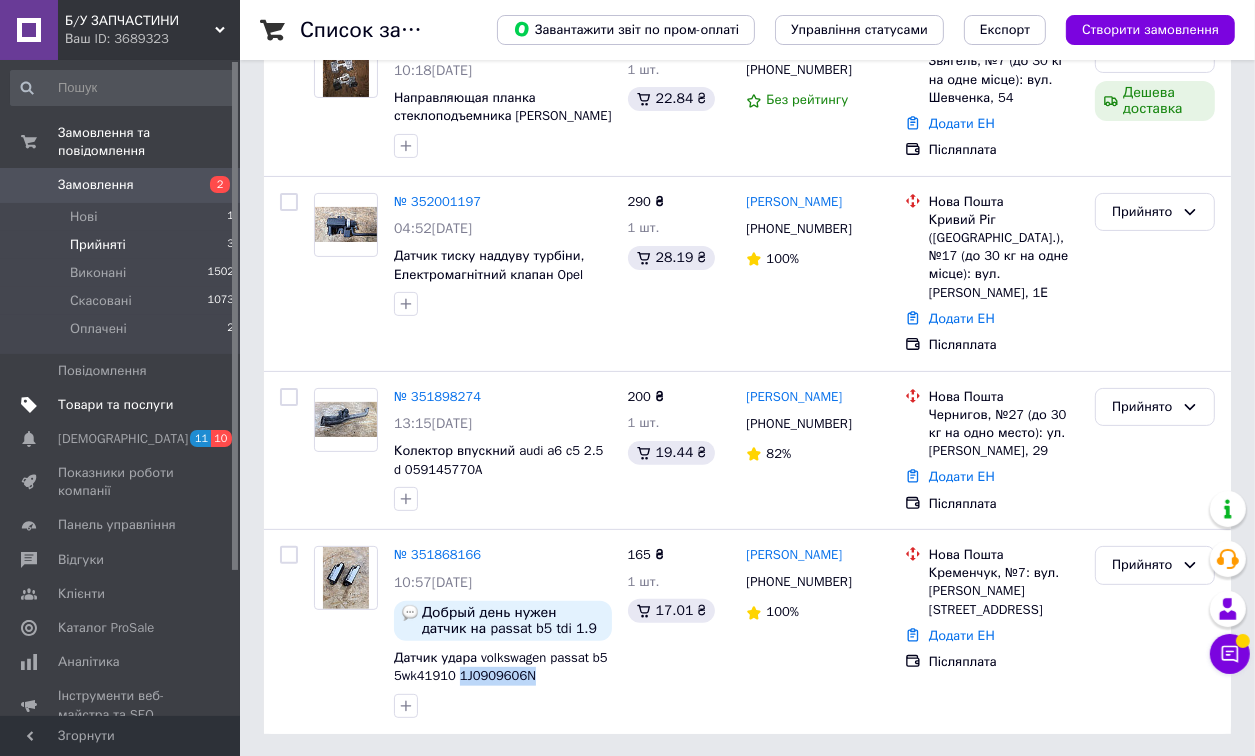 click on "Товари та послуги" at bounding box center [115, 405] 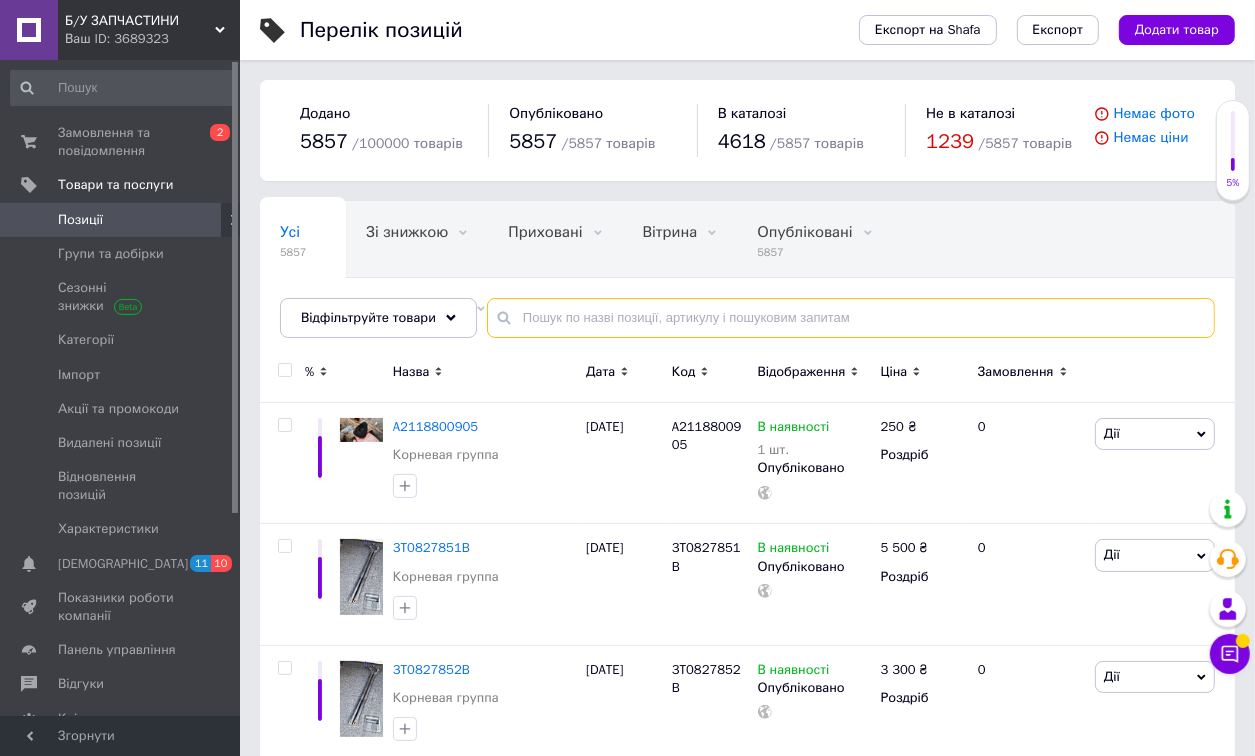 paste on "1J0909606N" 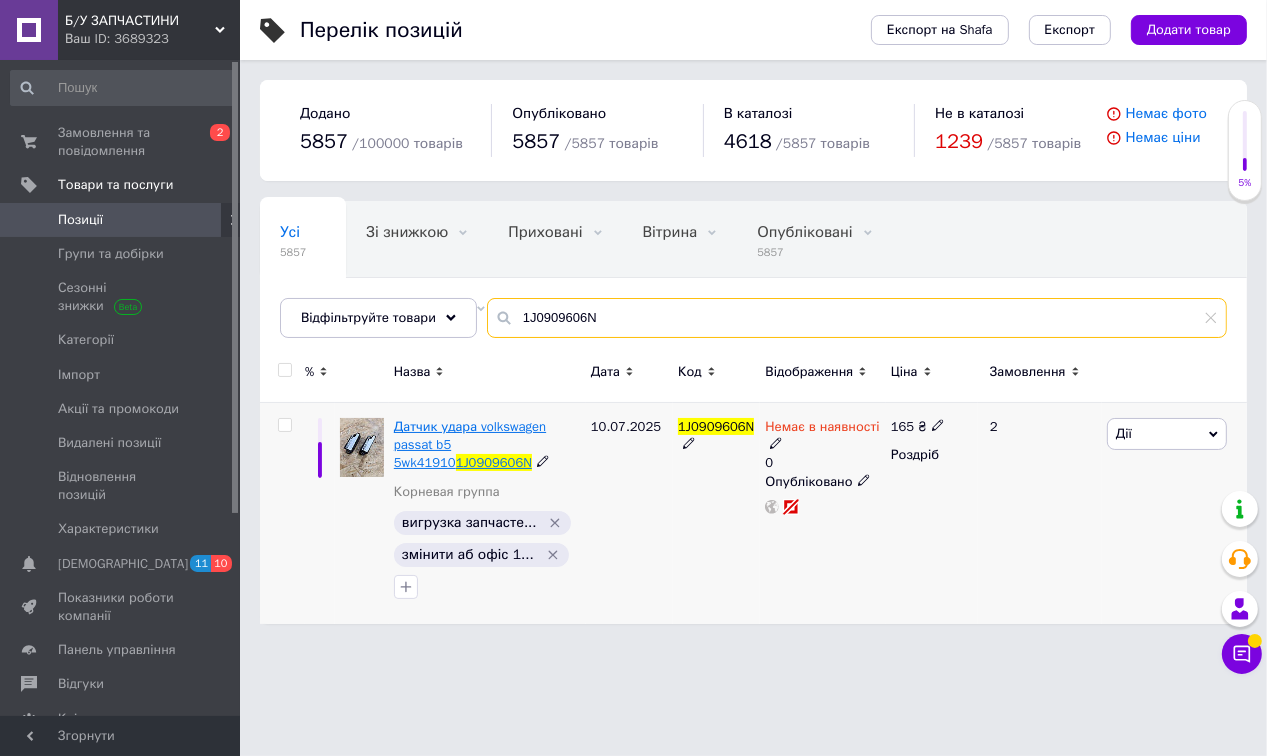 type on "1J0909606N" 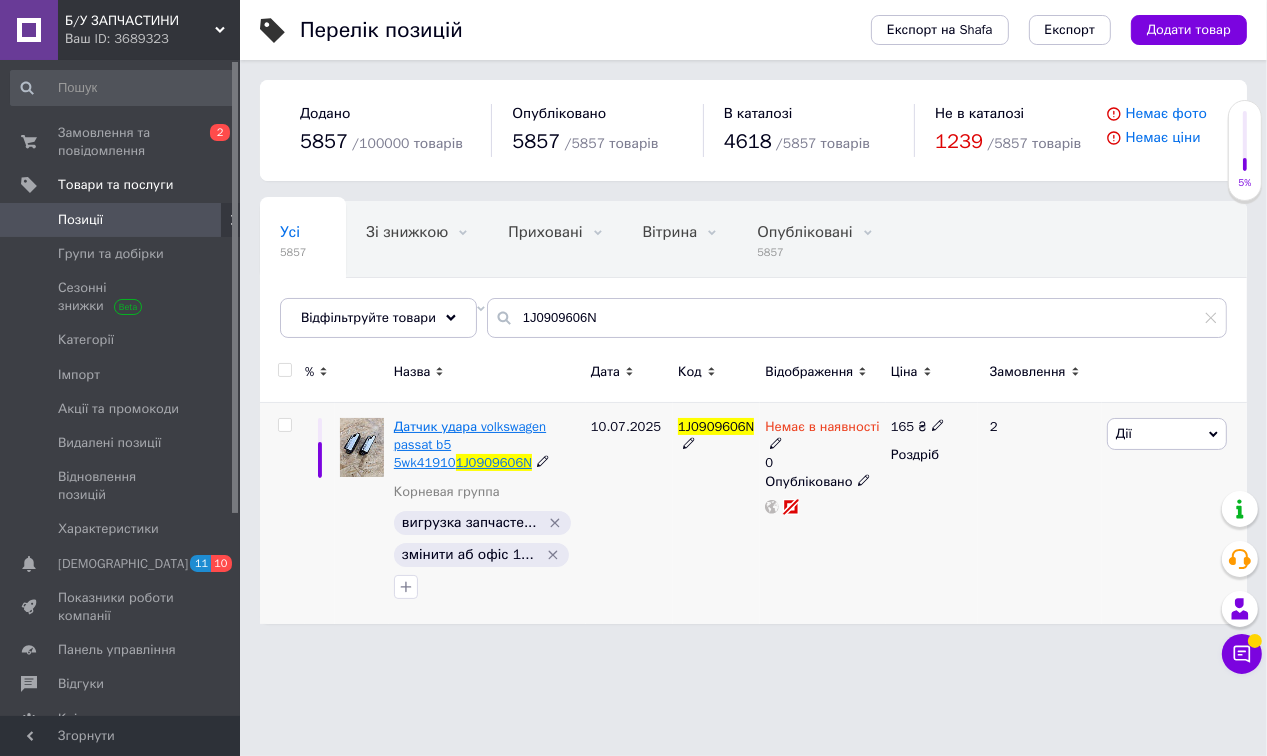 click on "Датчик удара volkswagen passat b5 5wk41910" at bounding box center (470, 444) 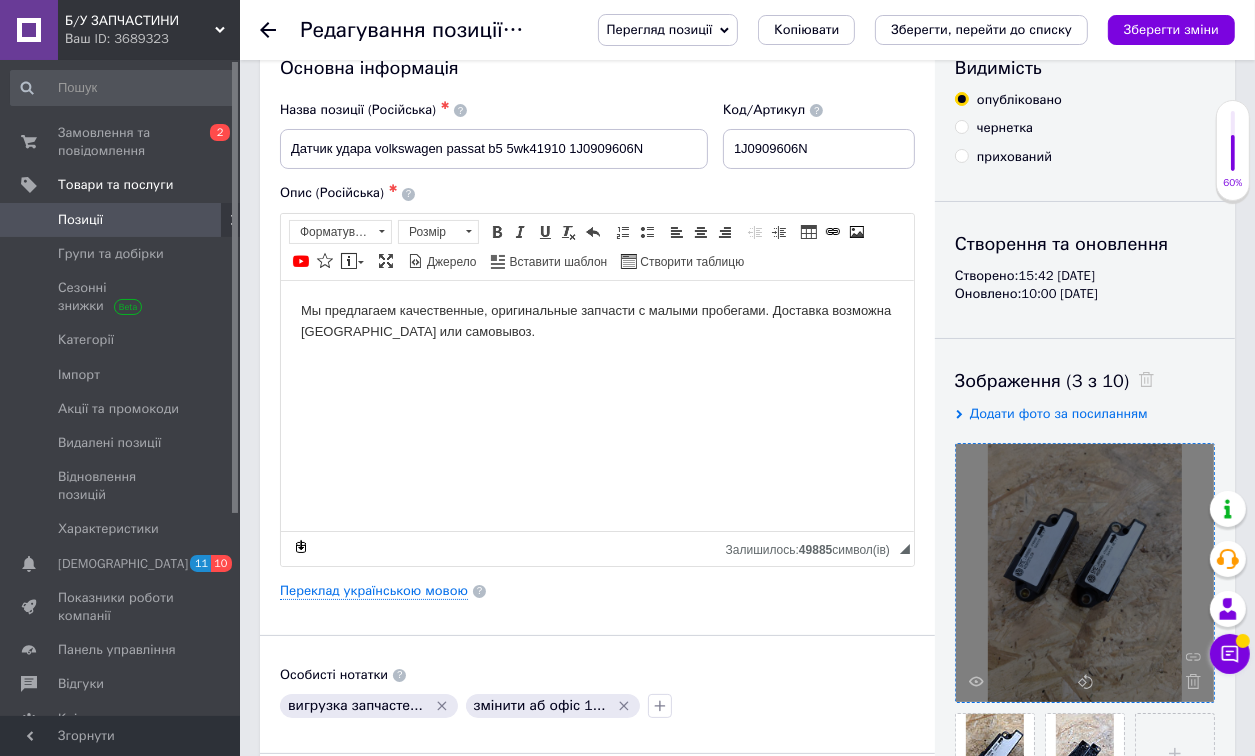 scroll, scrollTop: 160, scrollLeft: 0, axis: vertical 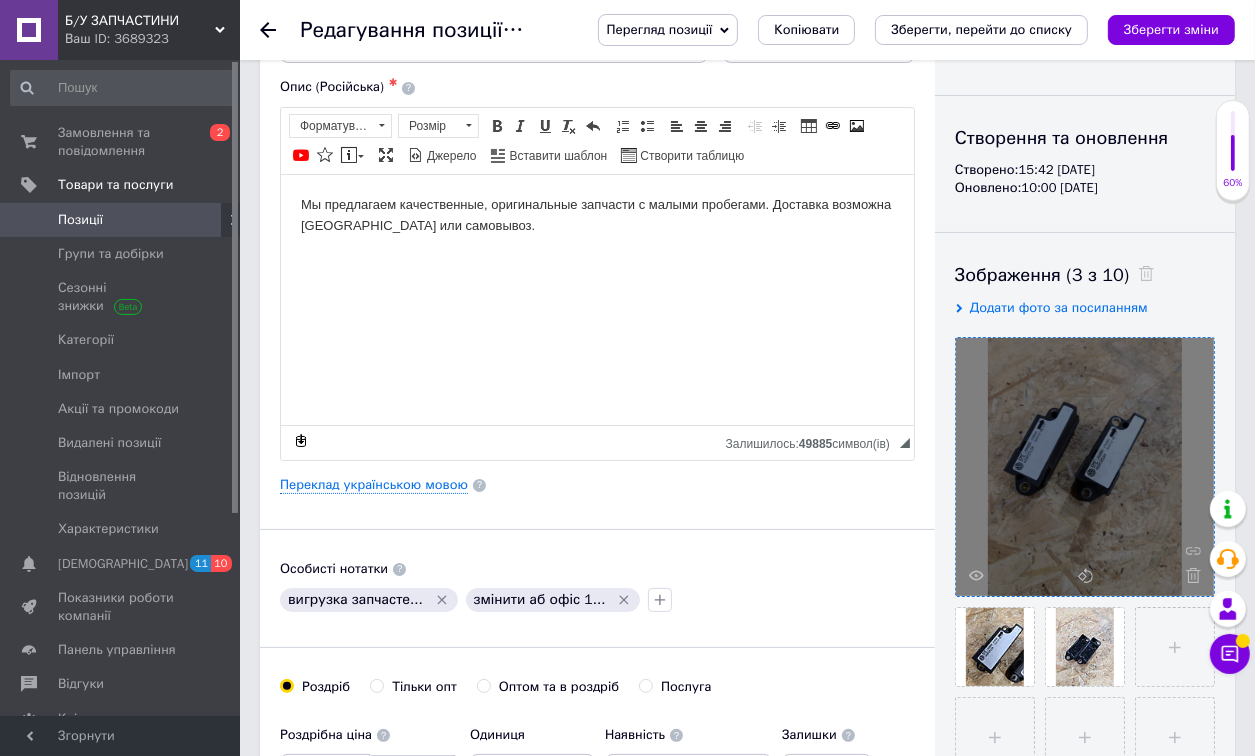 click at bounding box center (1085, 467) 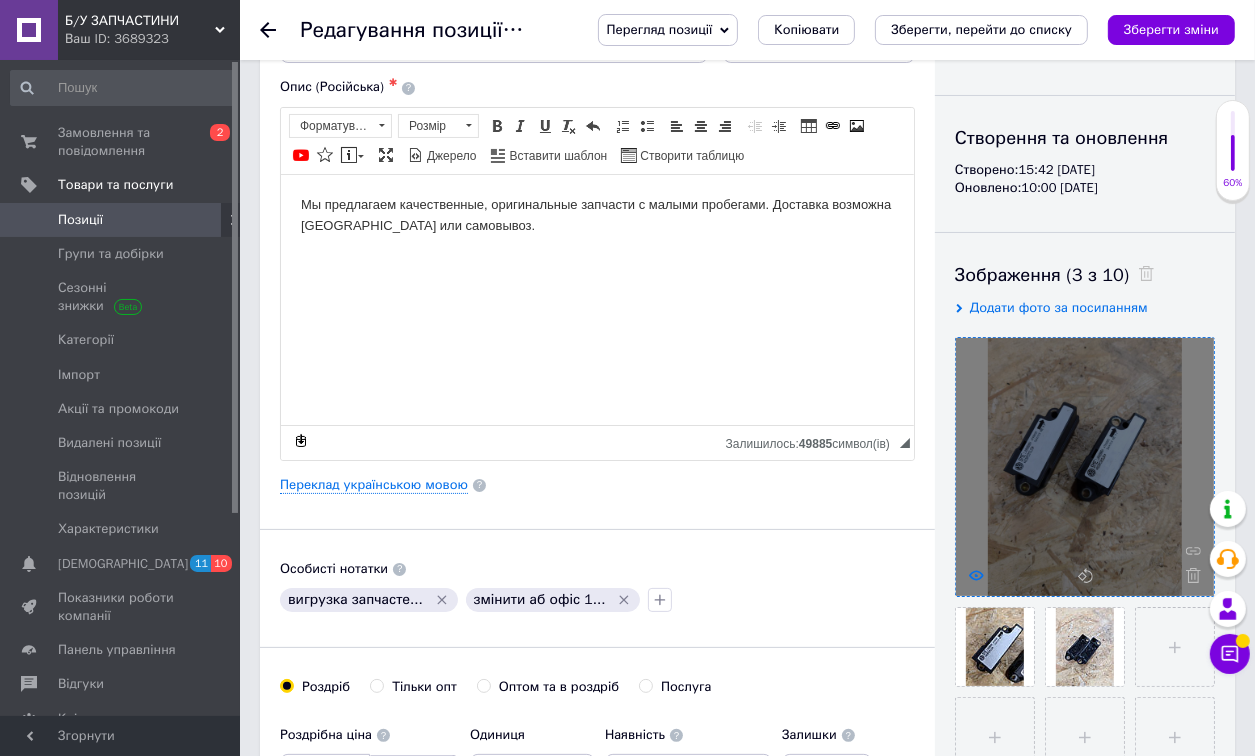 click 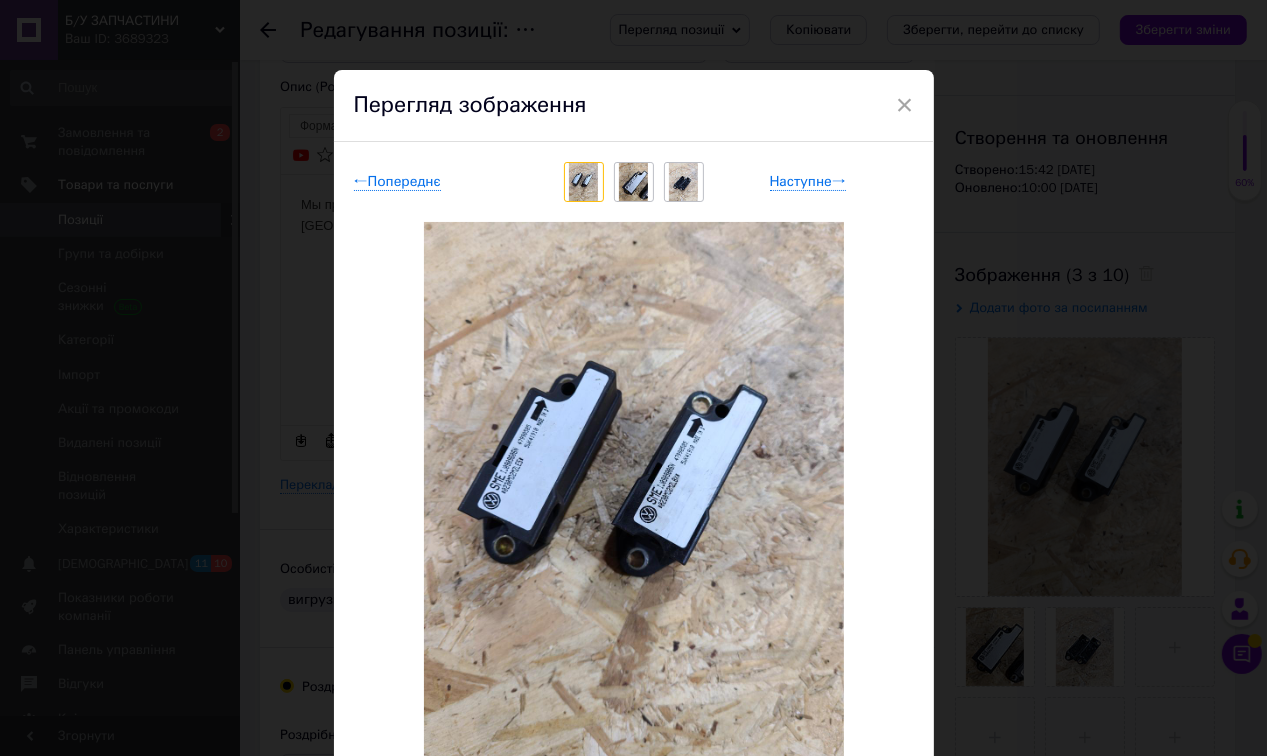 click on "× Перегляд зображення ← Попереднє Наступне → Видалити зображення Видалити всі зображення" at bounding box center [633, 378] 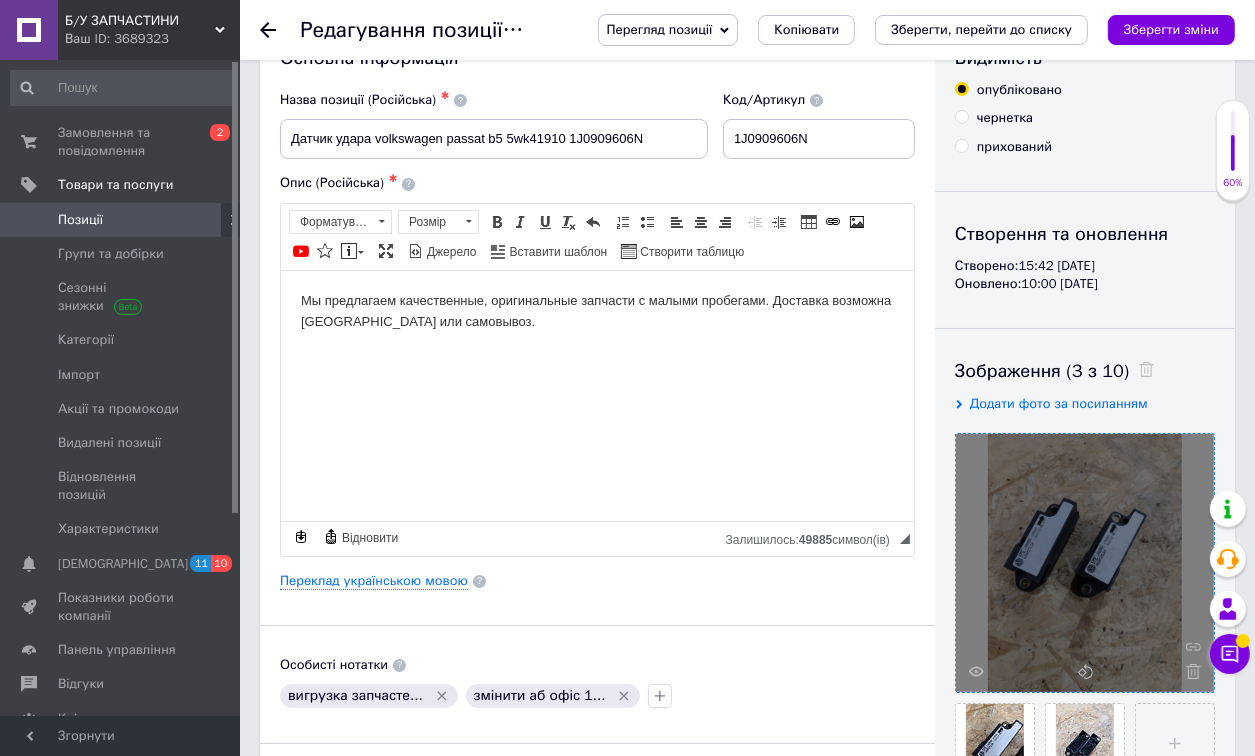 scroll, scrollTop: 0, scrollLeft: 0, axis: both 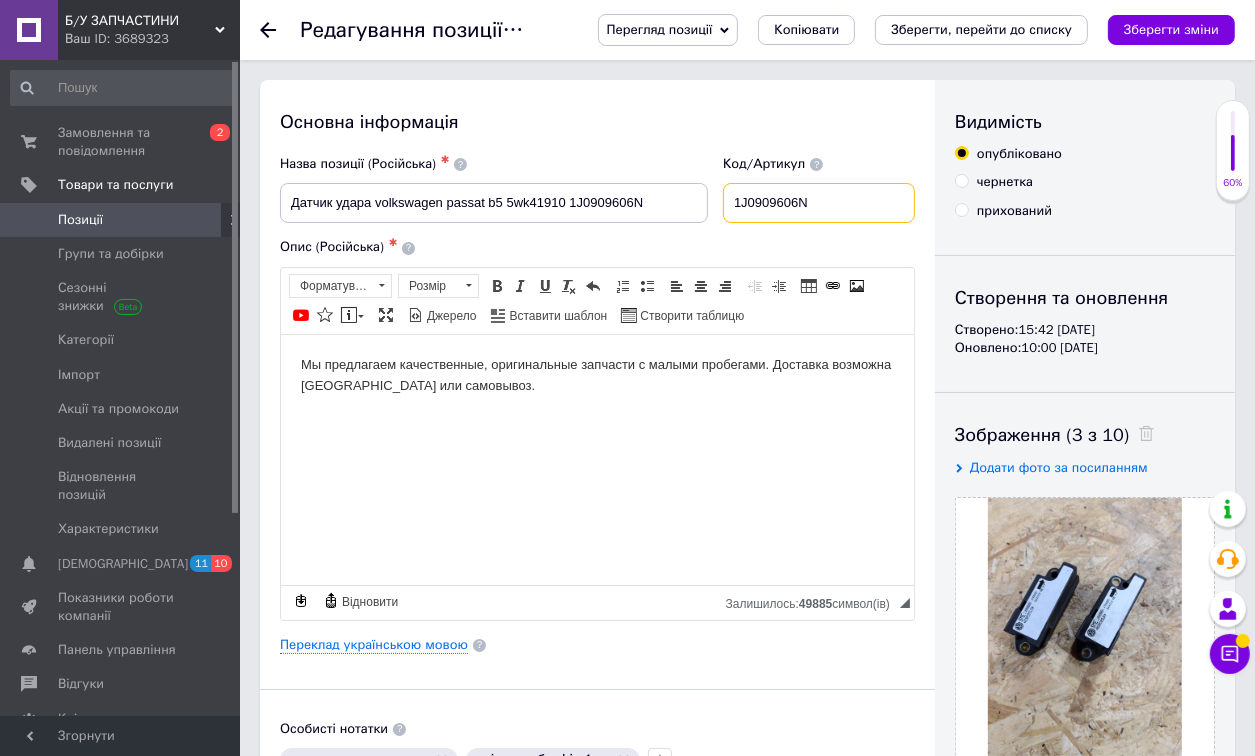 click on "1J0909606N" at bounding box center [819, 203] 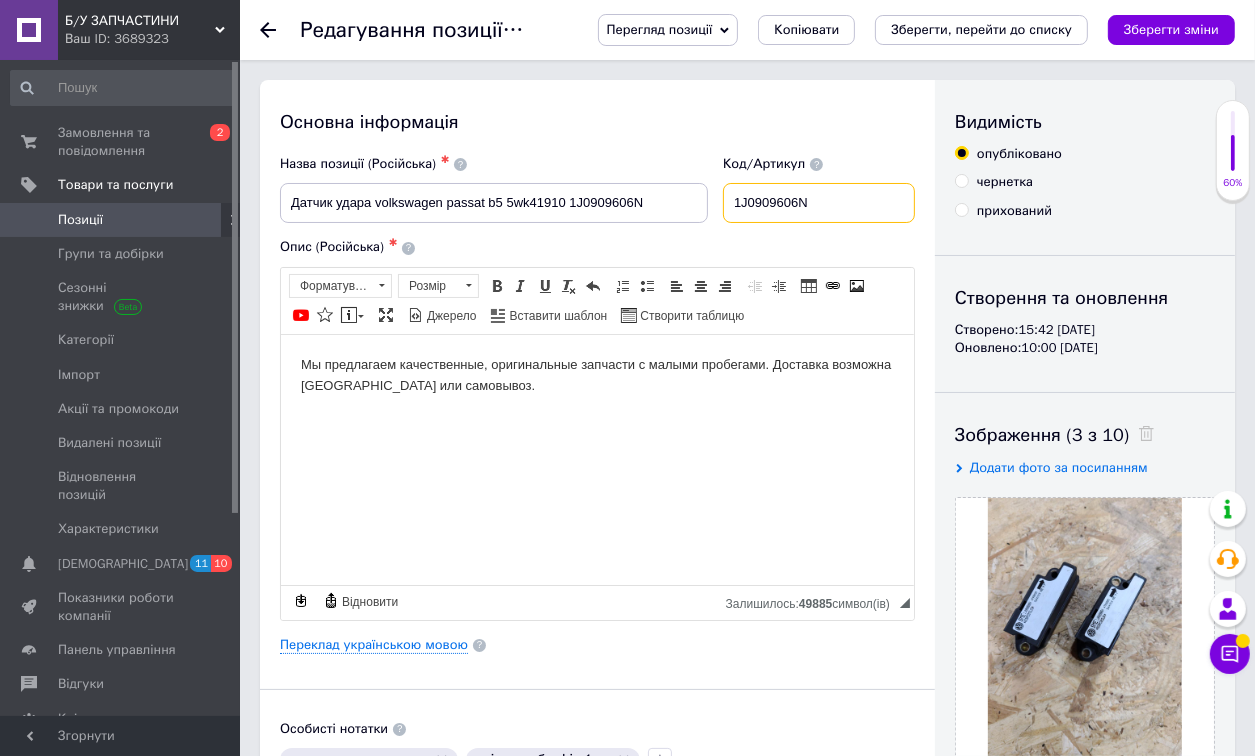 paste 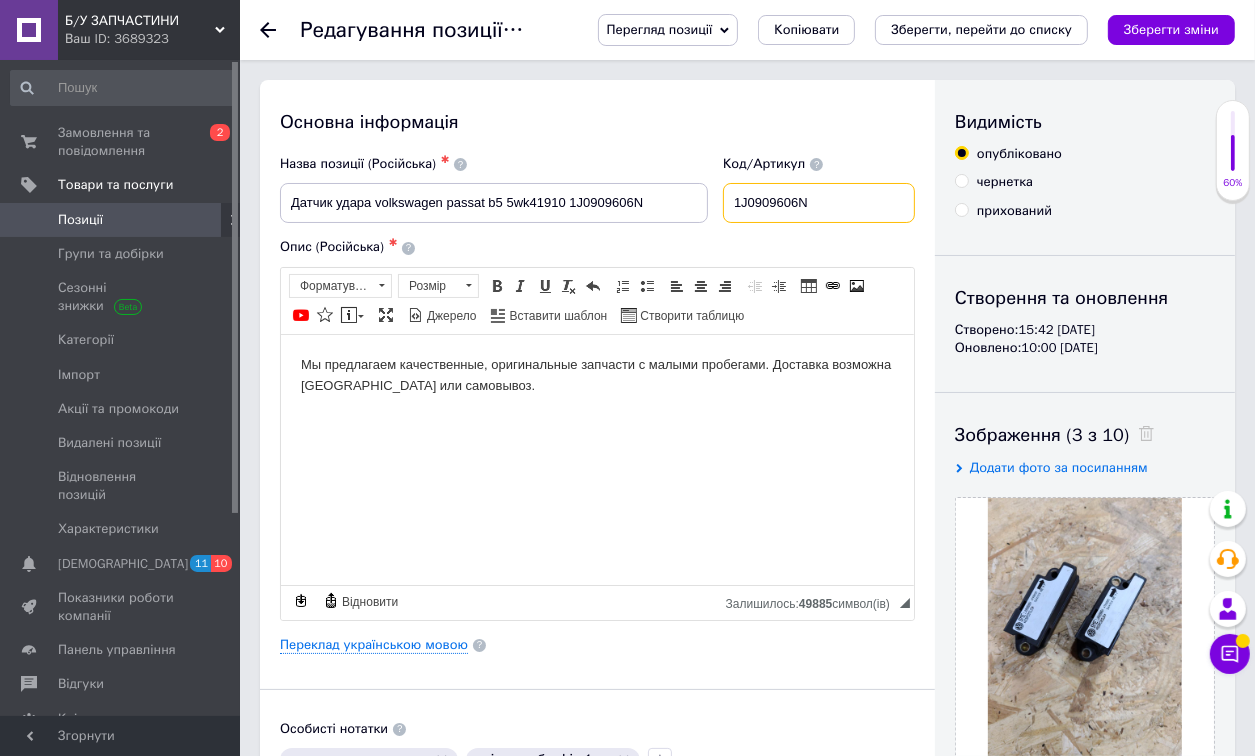 type 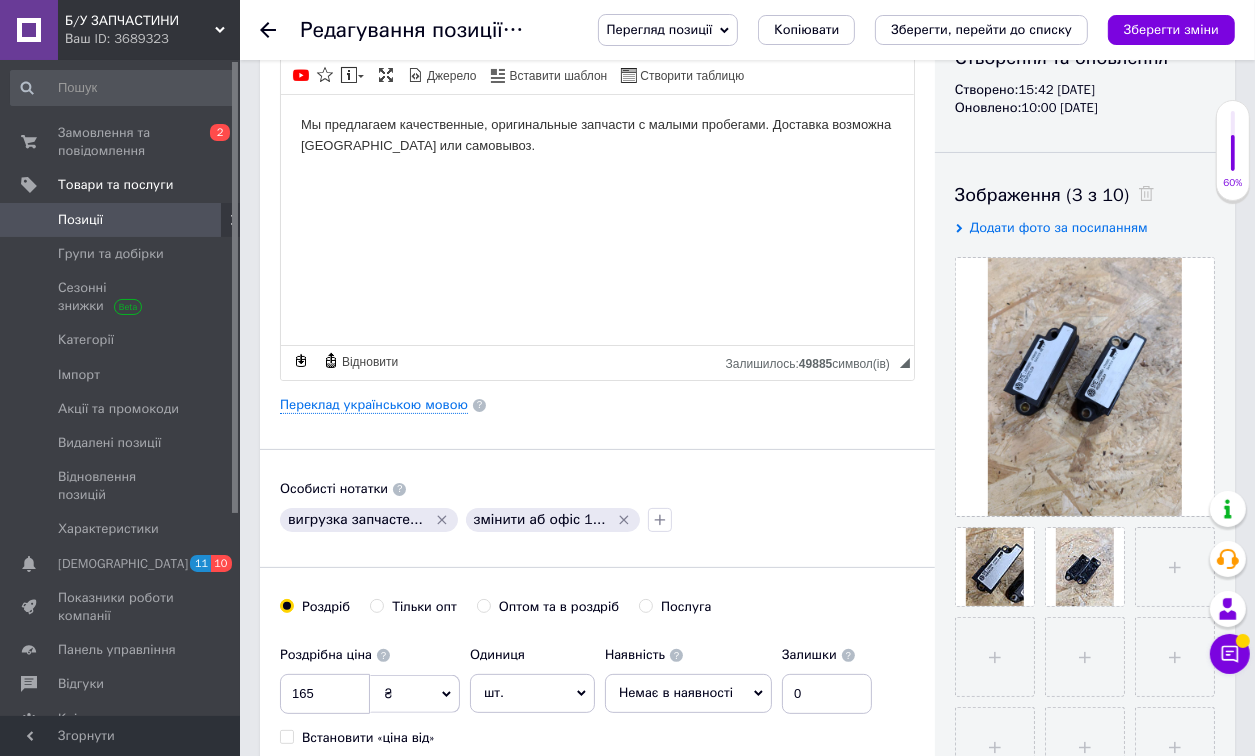 scroll, scrollTop: 0, scrollLeft: 0, axis: both 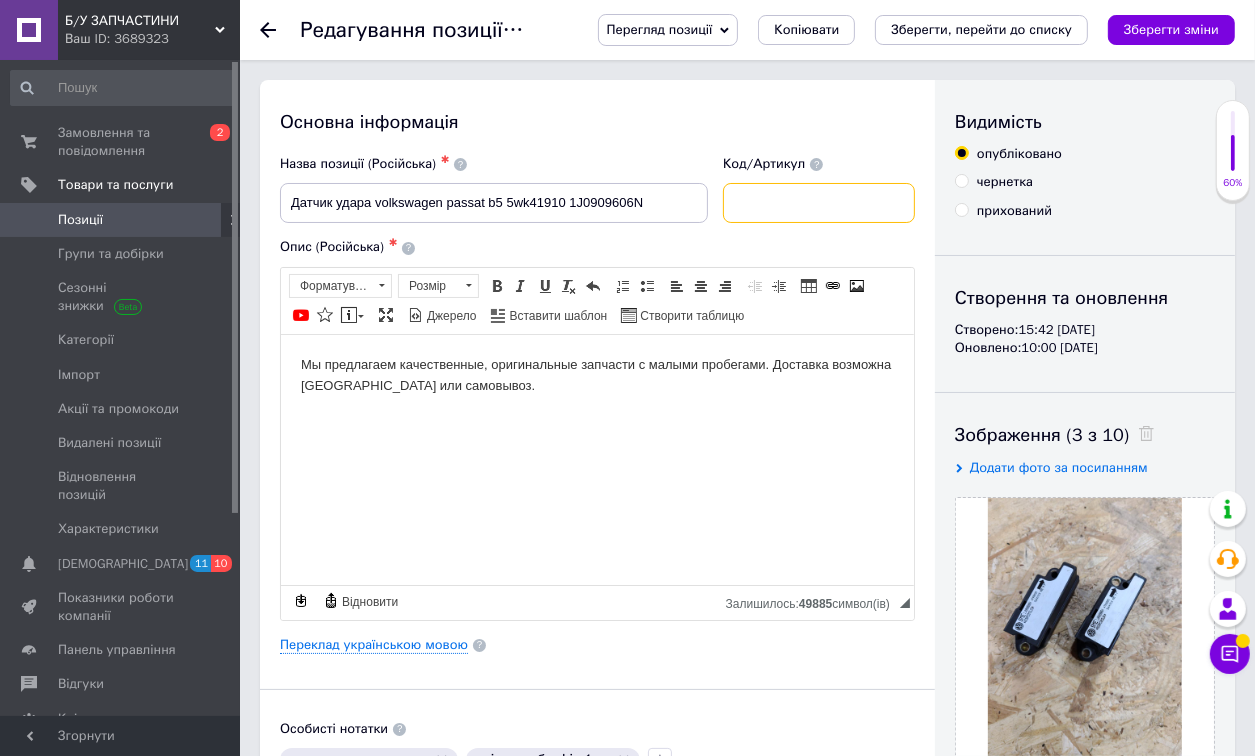 type 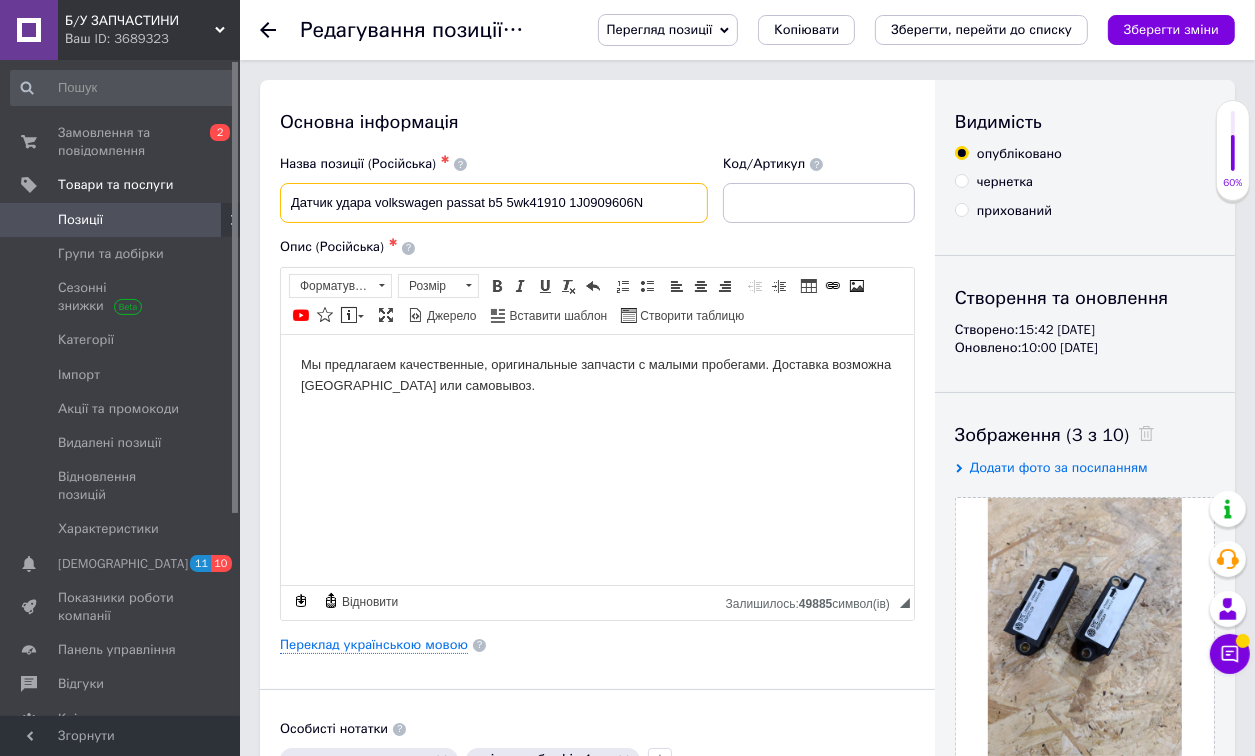 click on "Датчик удара volkswagen passat b5 5wk41910 1J0909606N" at bounding box center (494, 203) 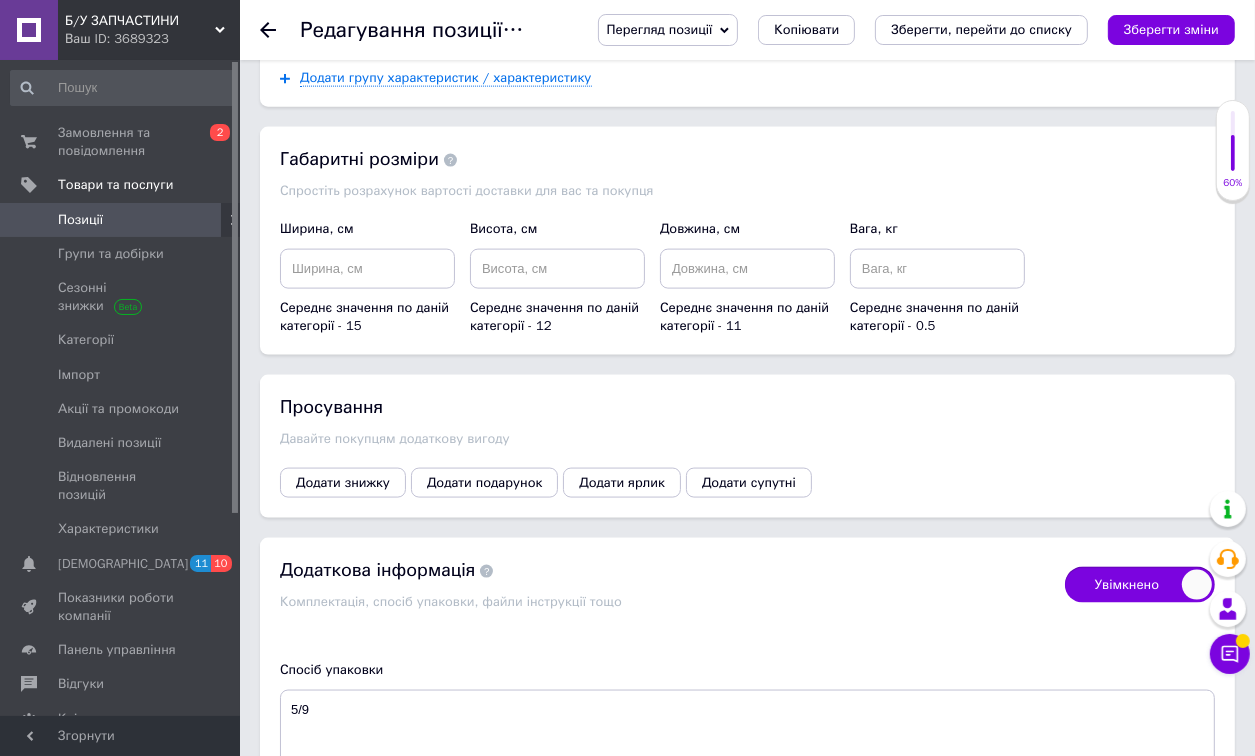 scroll, scrollTop: 2320, scrollLeft: 0, axis: vertical 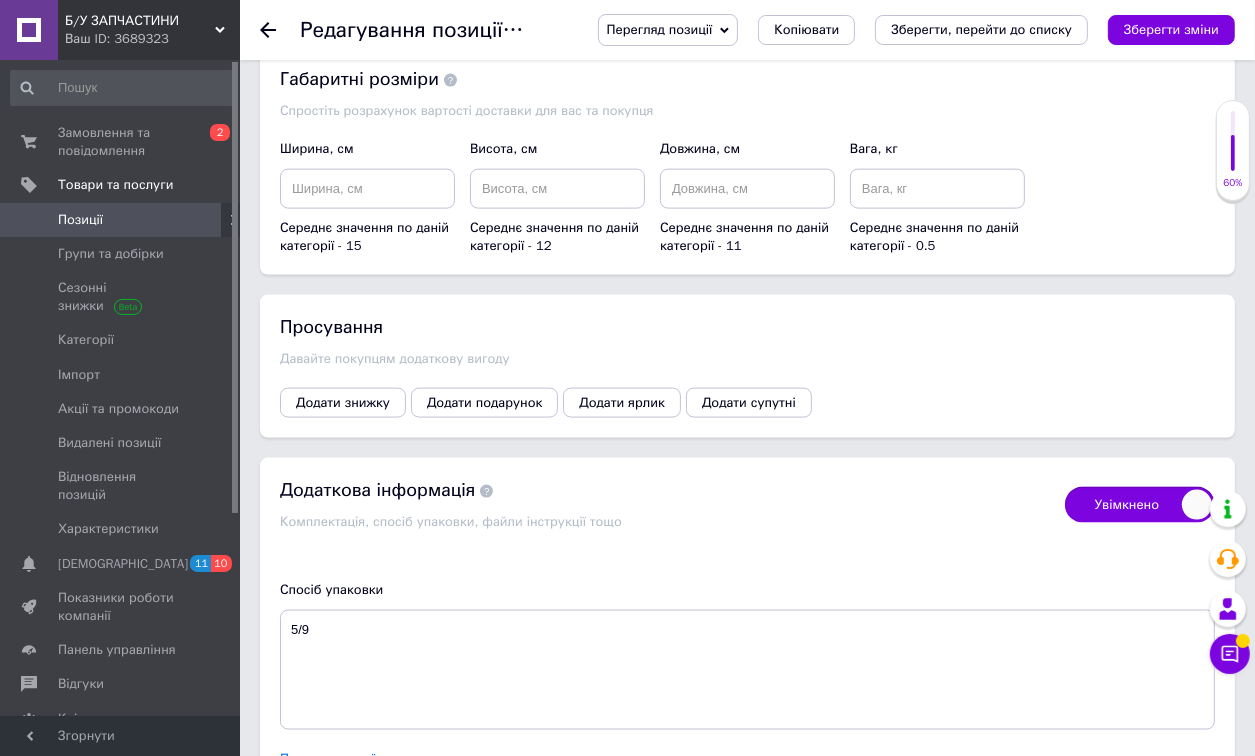 click 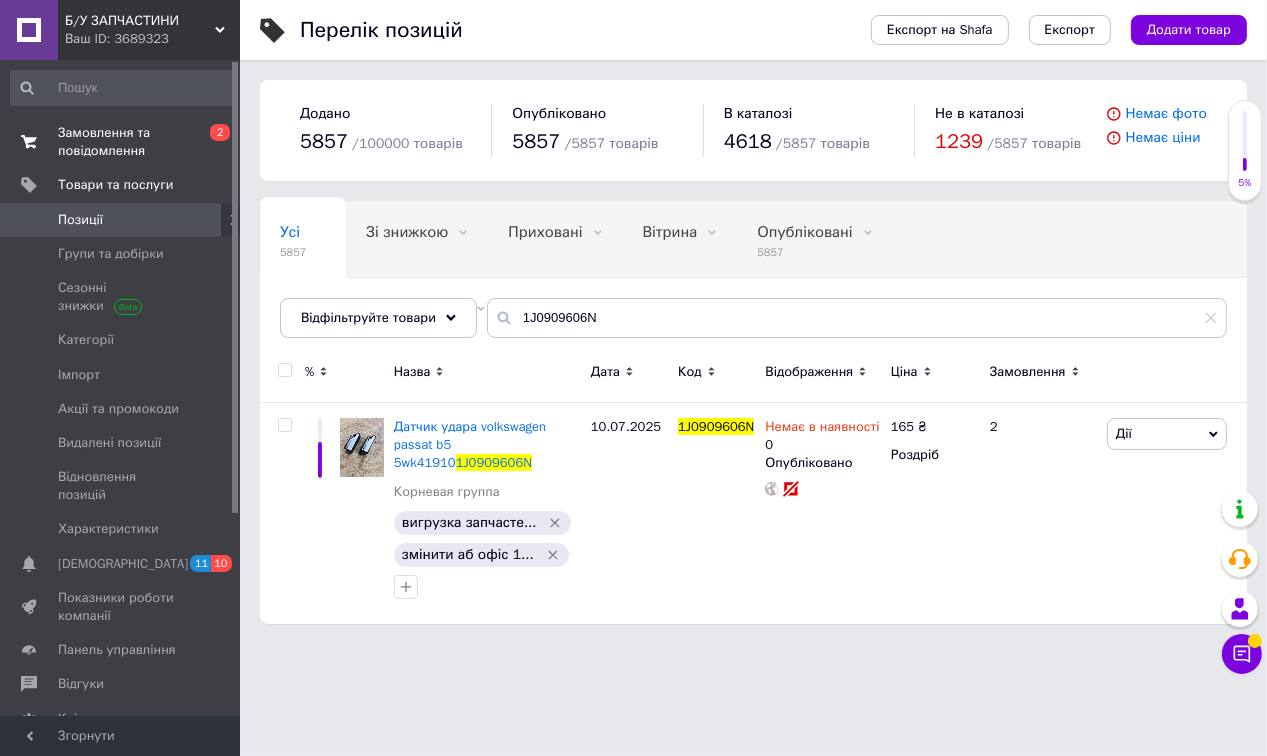 click on "Замовлення та повідомлення" at bounding box center (121, 142) 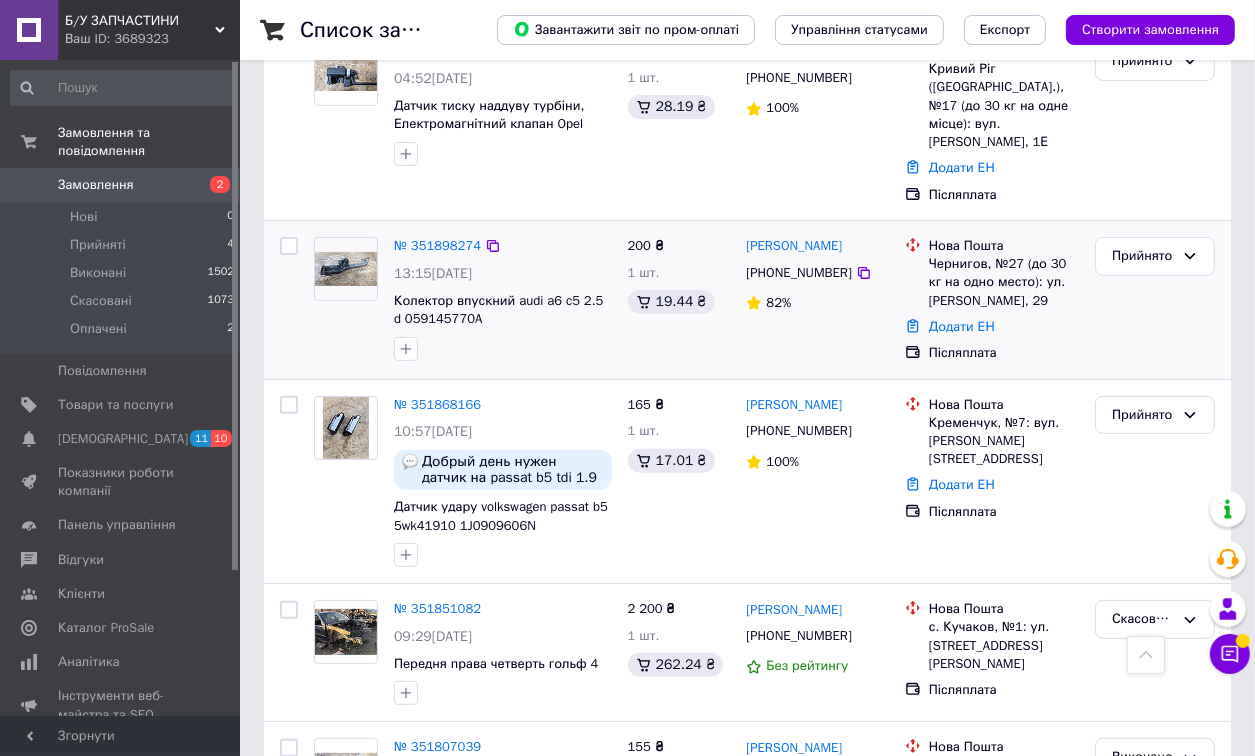 scroll, scrollTop: 0, scrollLeft: 0, axis: both 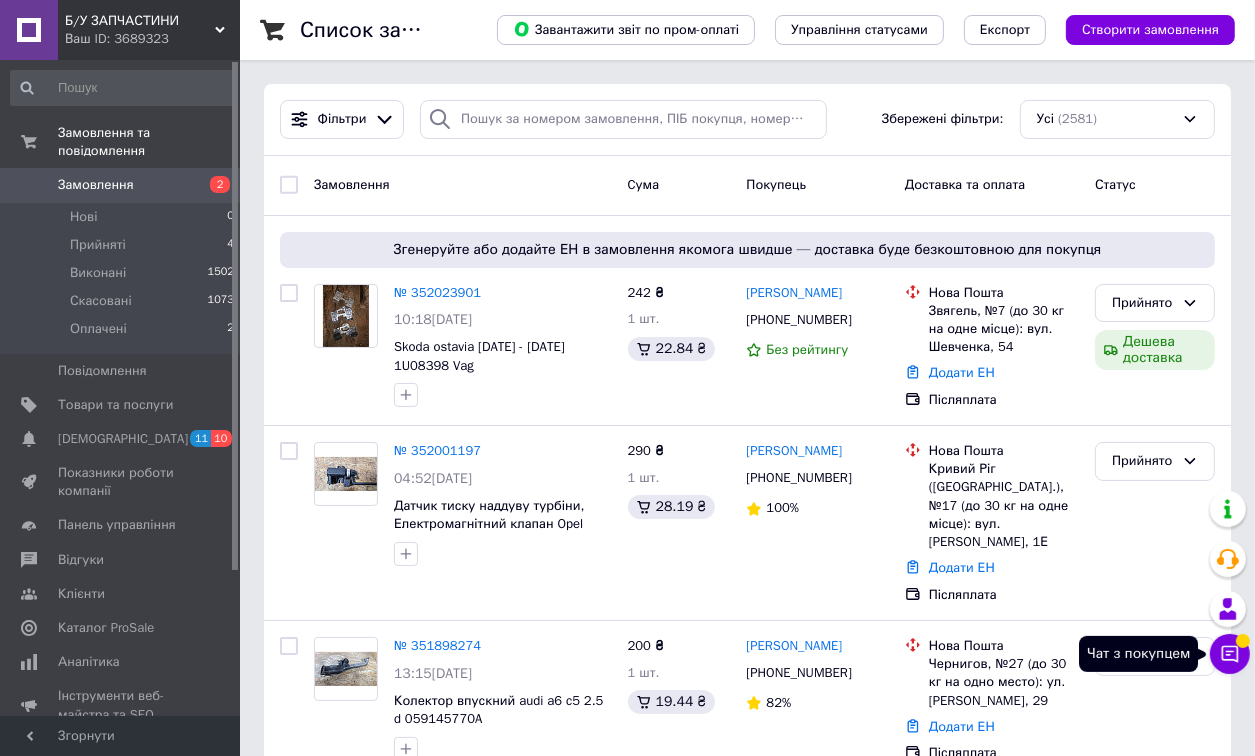 click 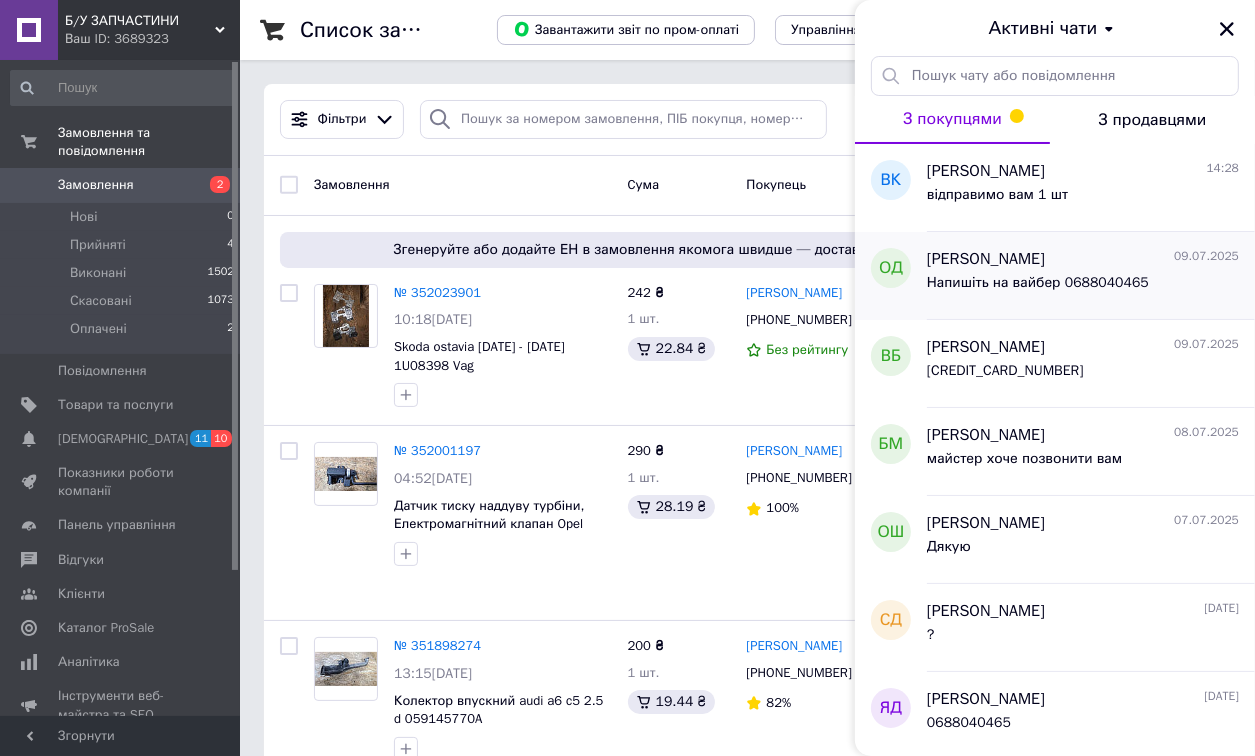 click on "Напишіть на вайбер 0688040465" at bounding box center [1083, 287] 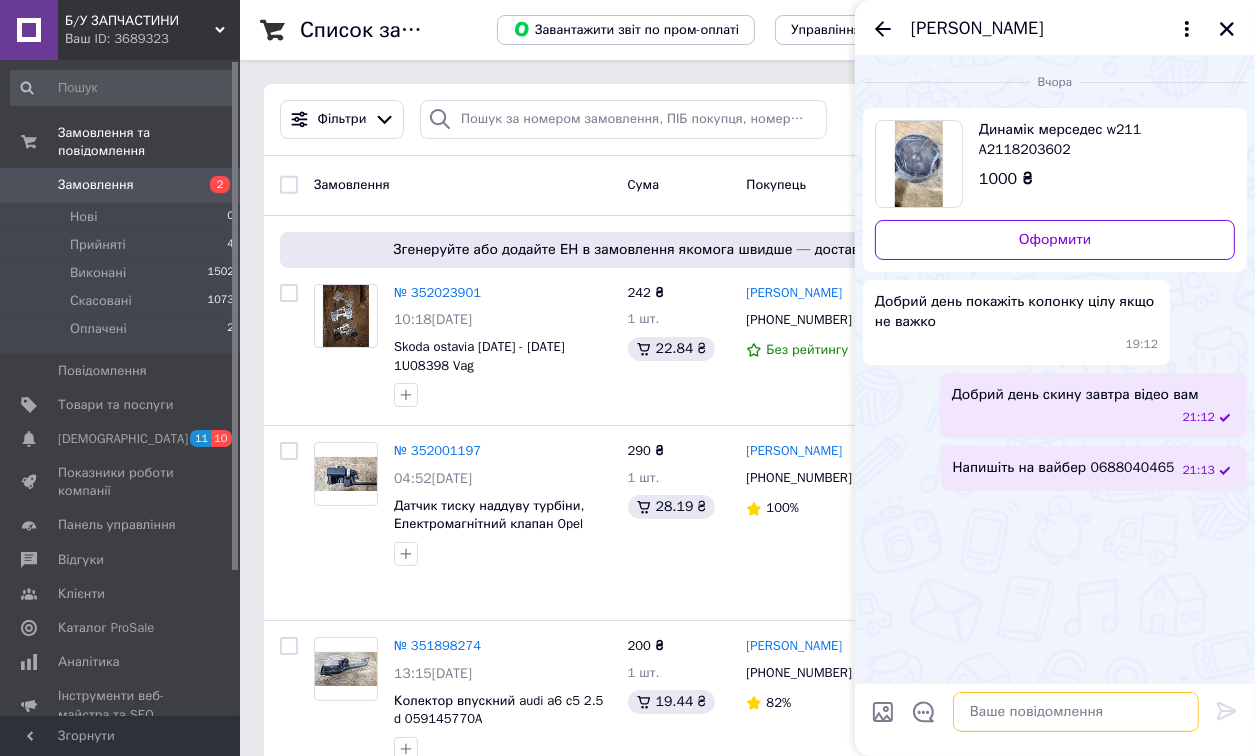 click at bounding box center [1076, 712] 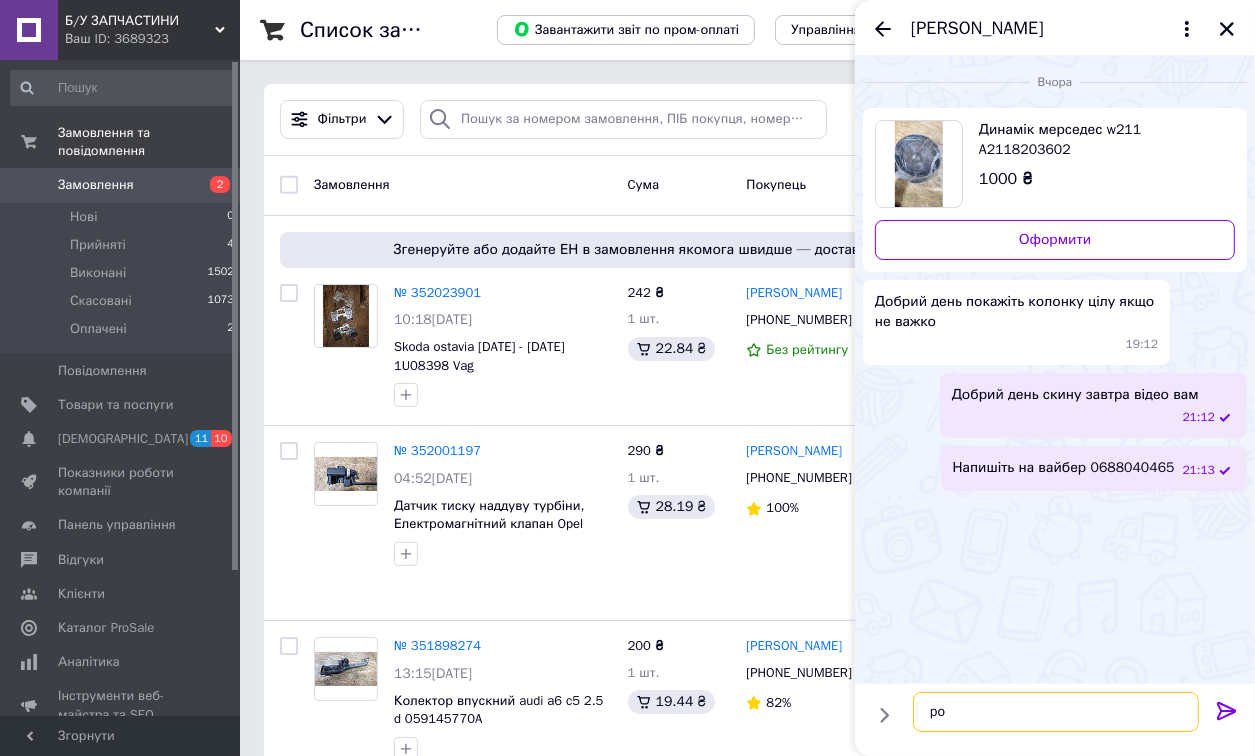 type on "p" 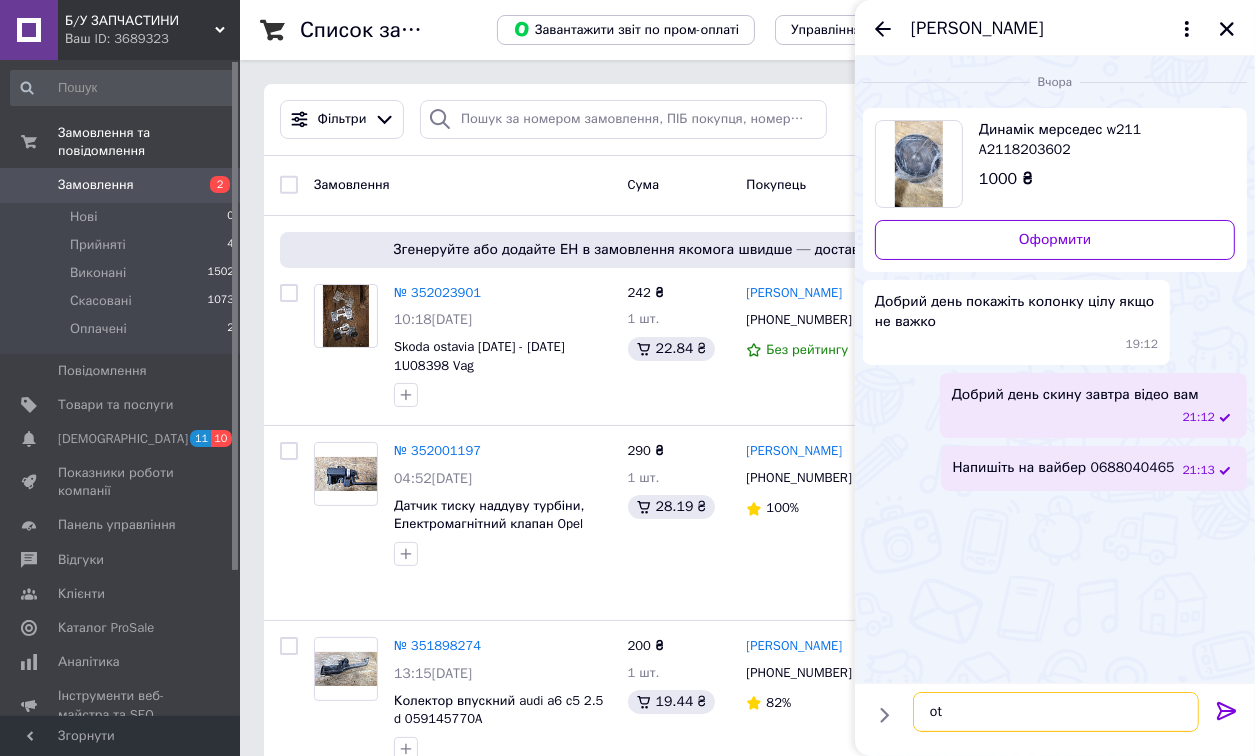 type on "o" 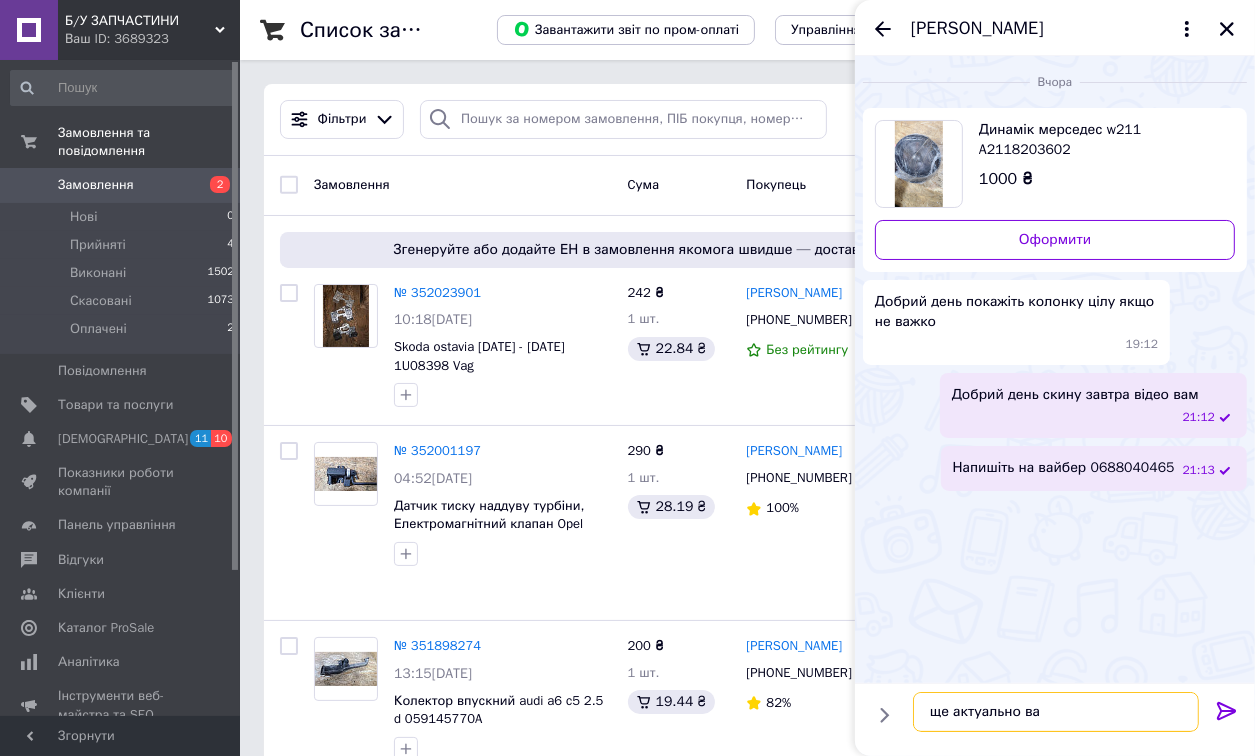 type on "ще актуально вам" 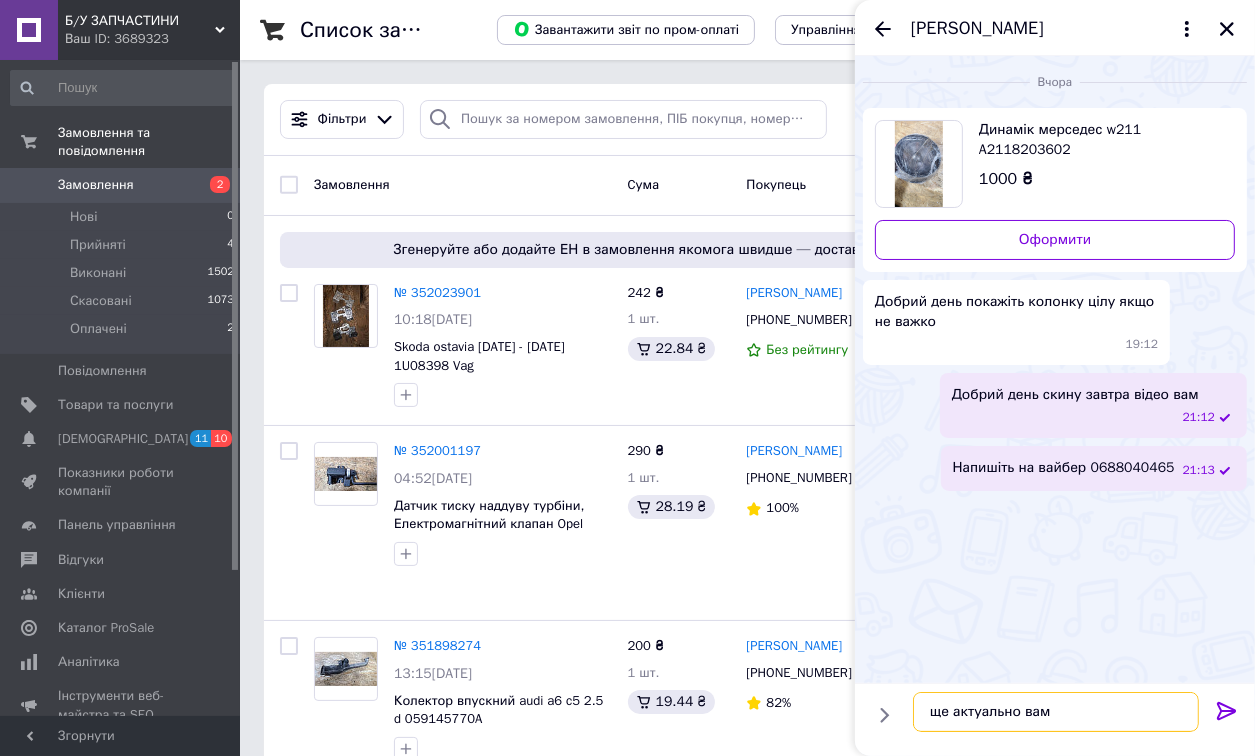 type 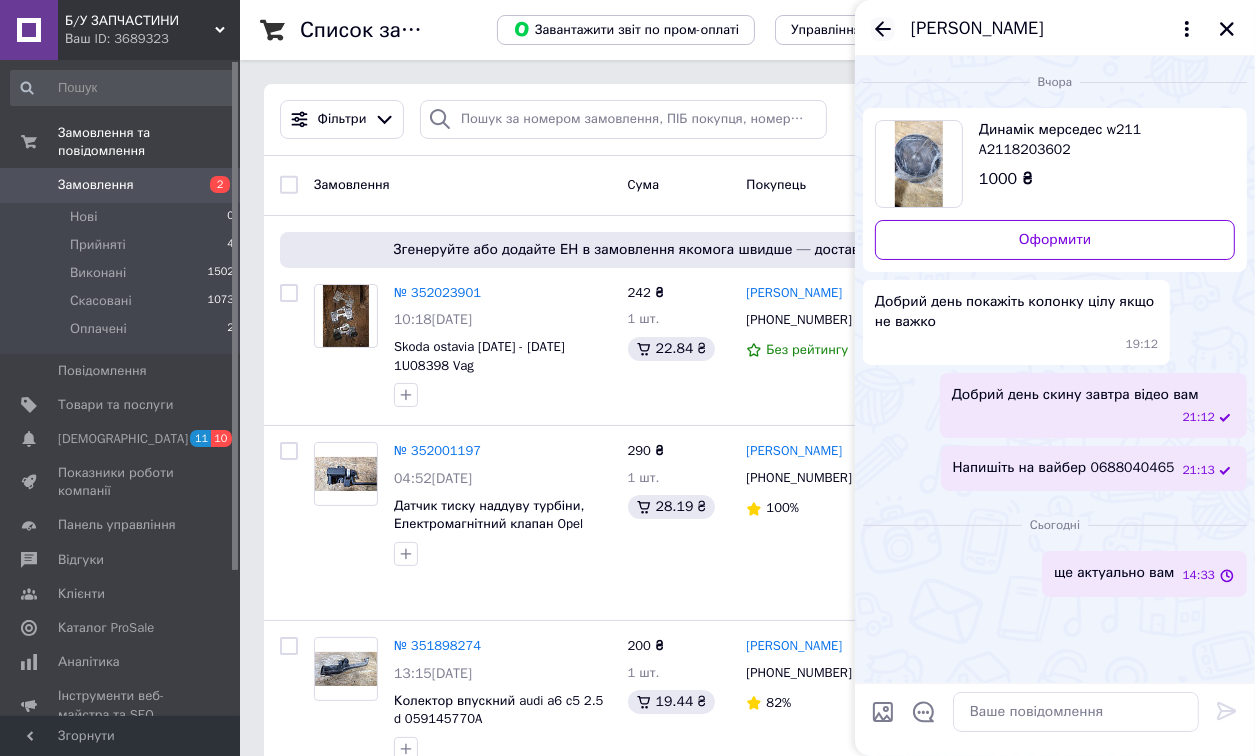 click 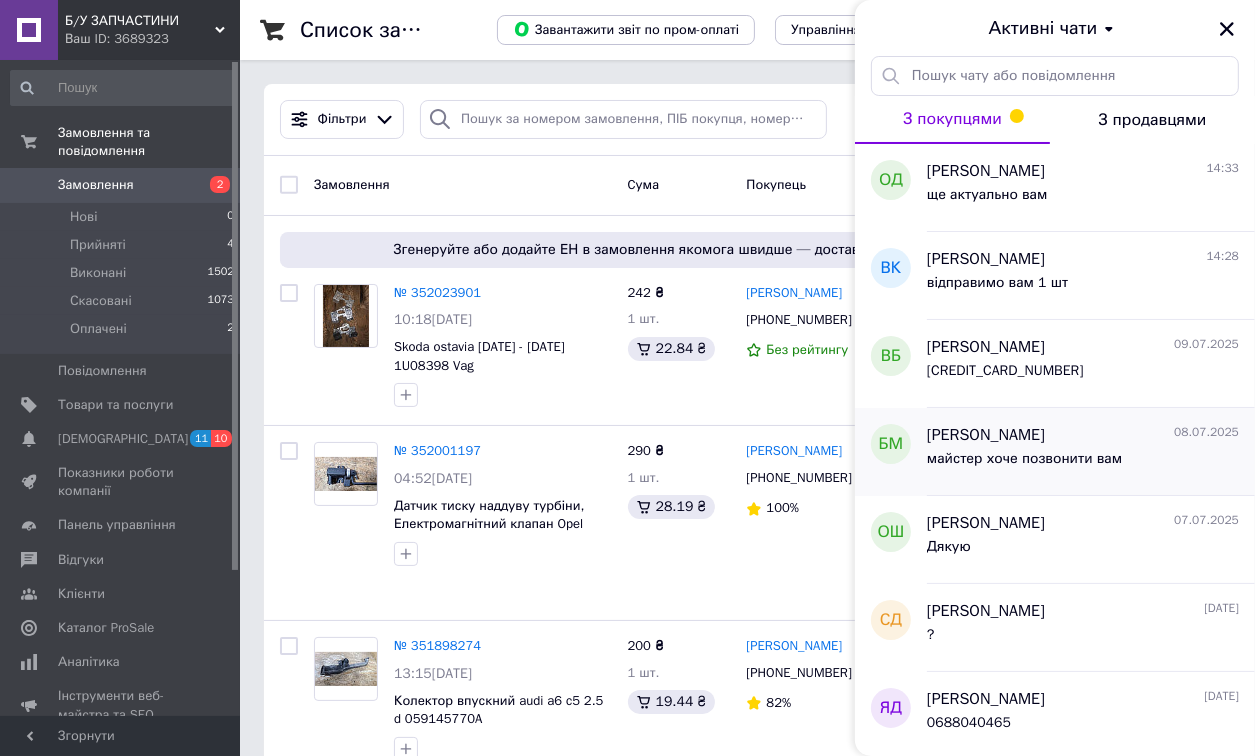click on "[PERSON_NAME] [DATE]" at bounding box center [1083, 435] 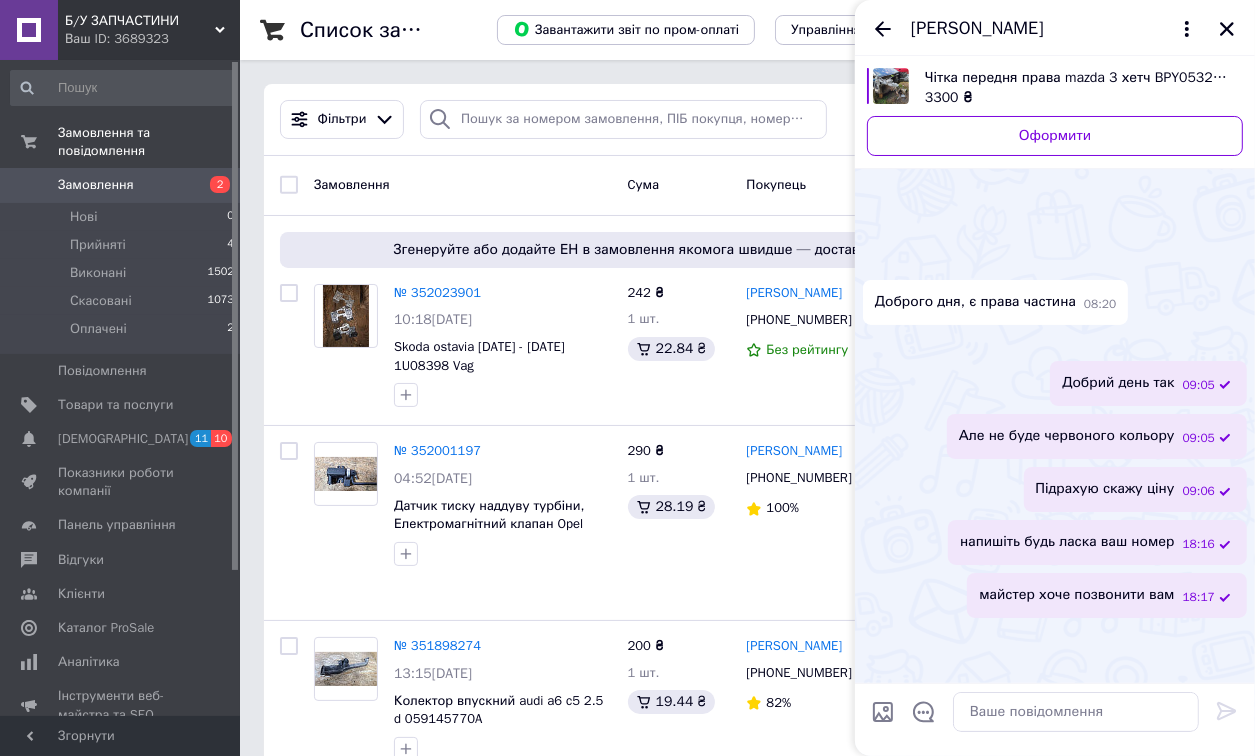 scroll, scrollTop: 76, scrollLeft: 0, axis: vertical 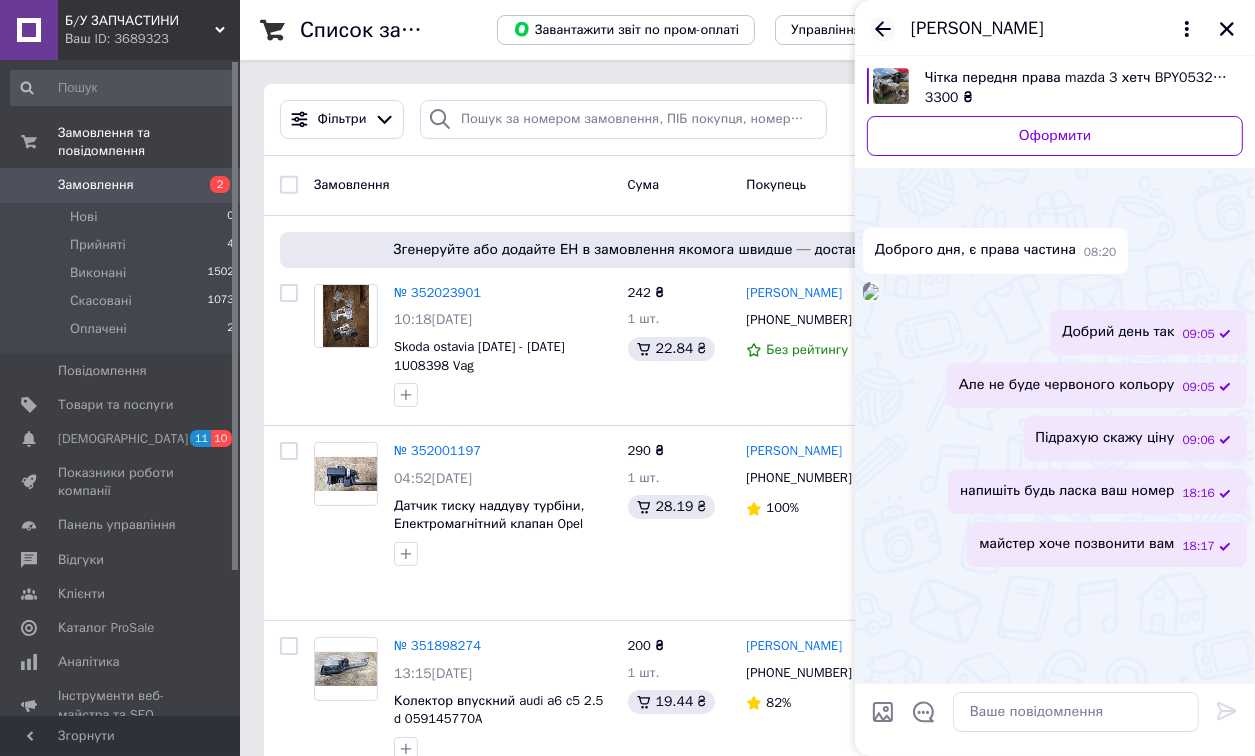 click 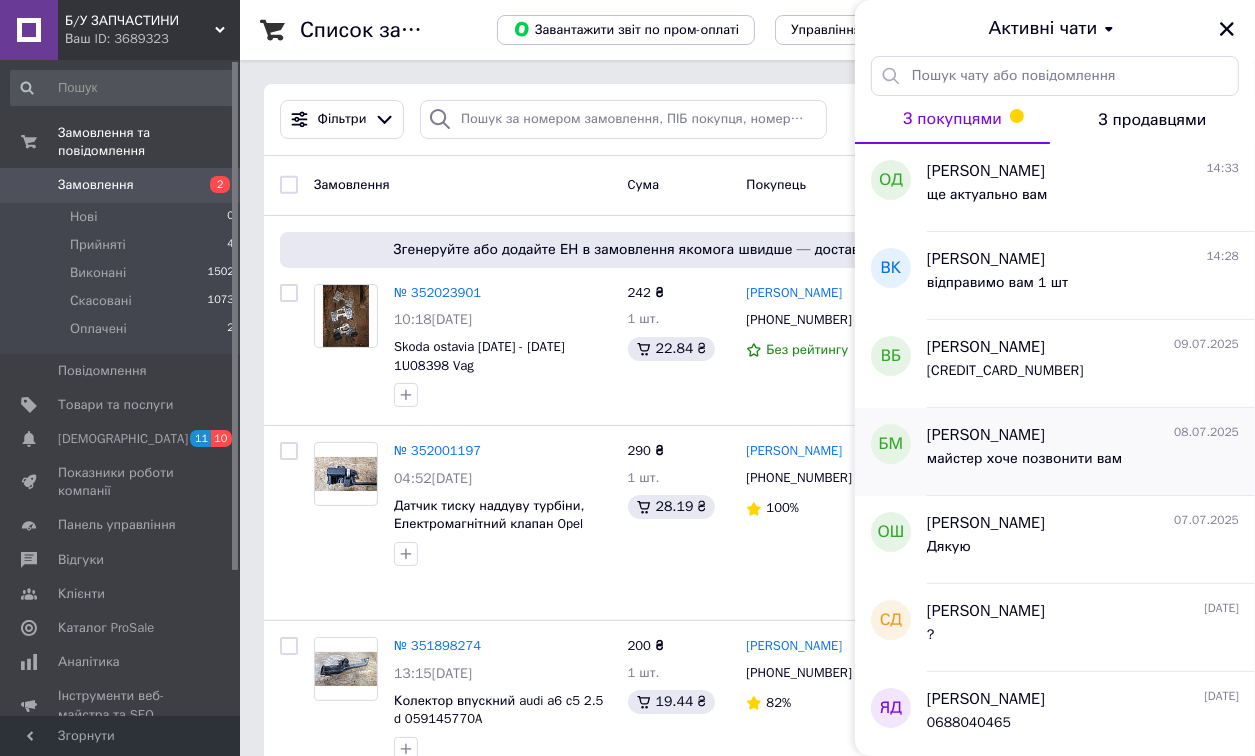 click on "майстер  хоче позвонити вам" at bounding box center [1083, 463] 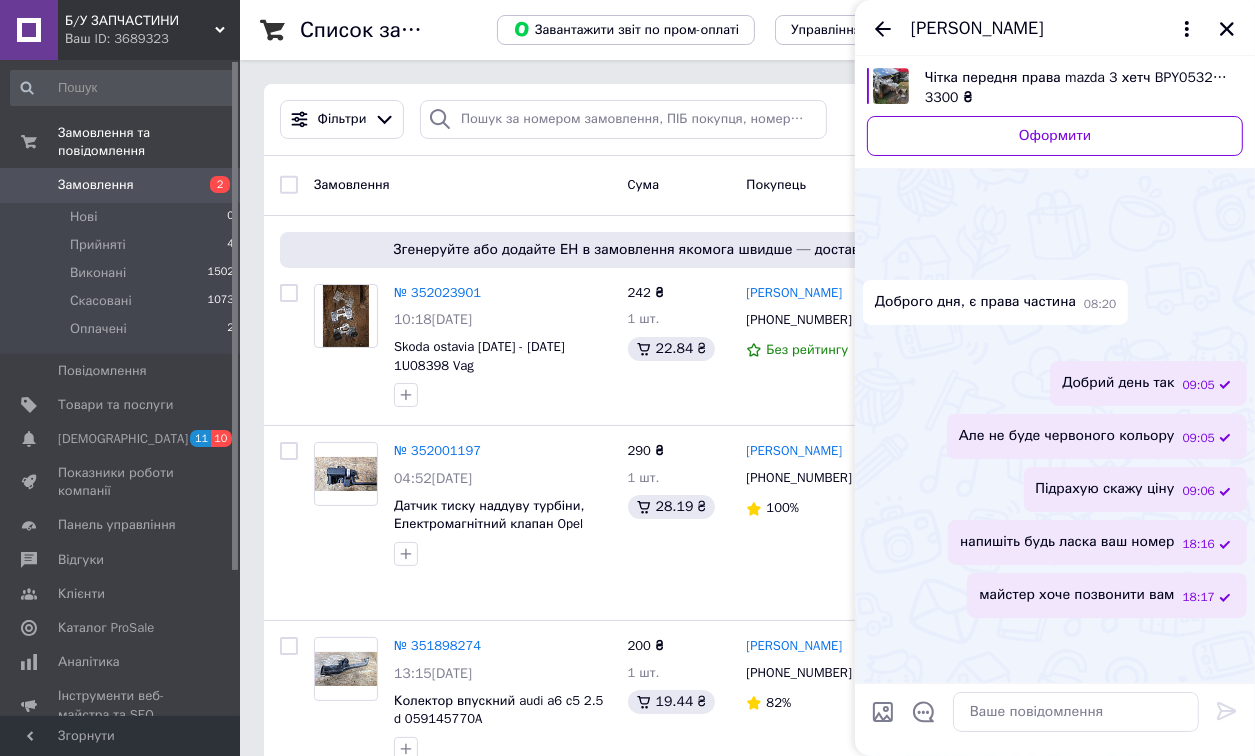 scroll, scrollTop: 100, scrollLeft: 0, axis: vertical 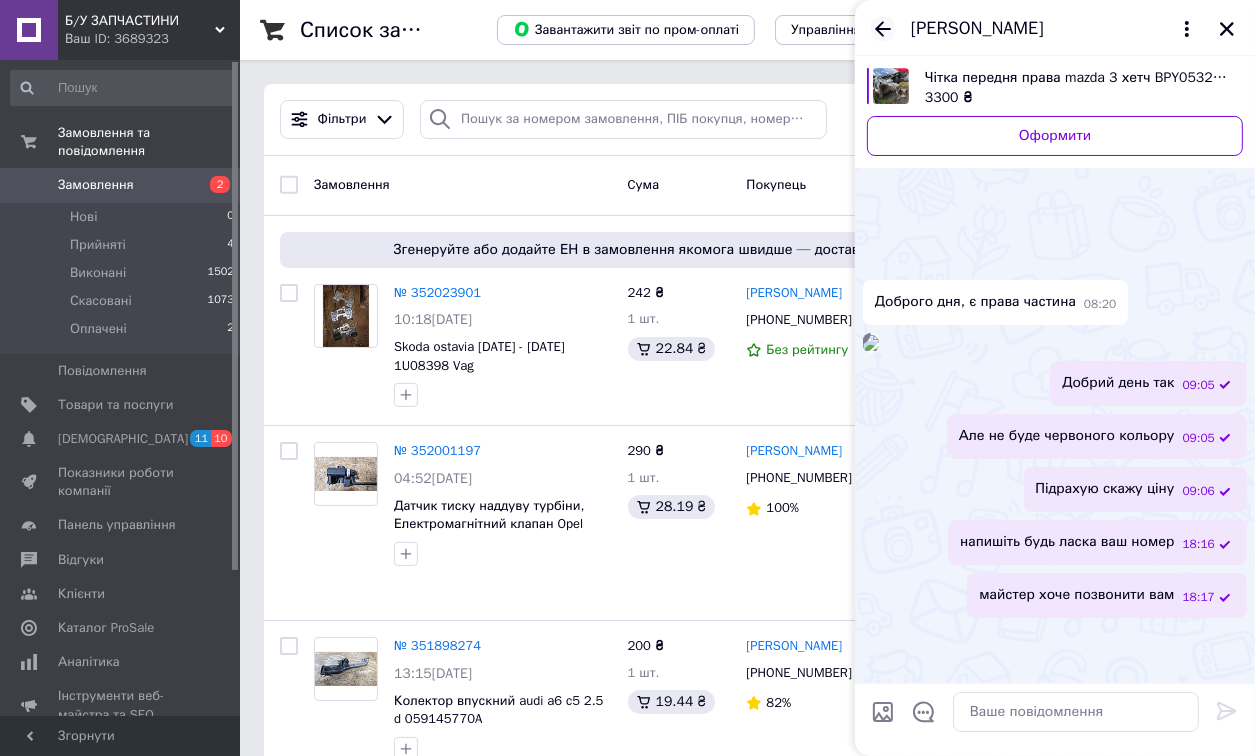 click 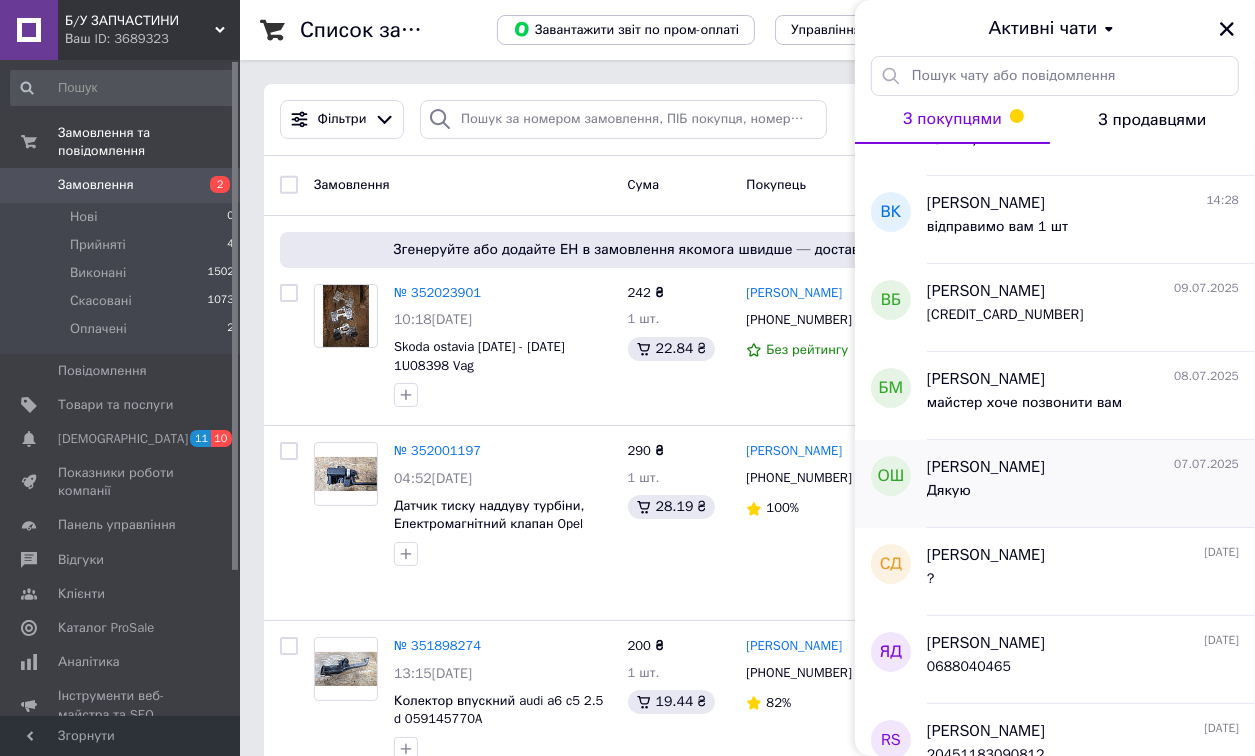 scroll, scrollTop: 80, scrollLeft: 0, axis: vertical 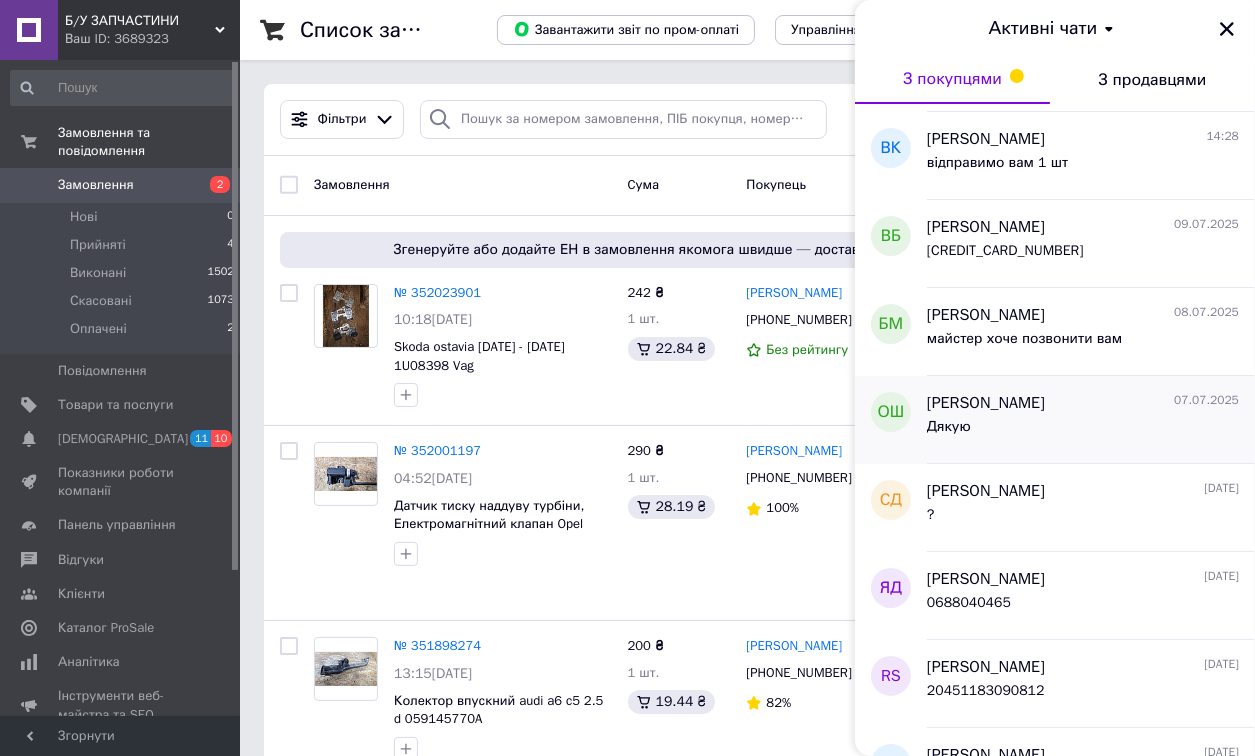 click on "[PERSON_NAME] [DATE] Дякую" at bounding box center (1091, 420) 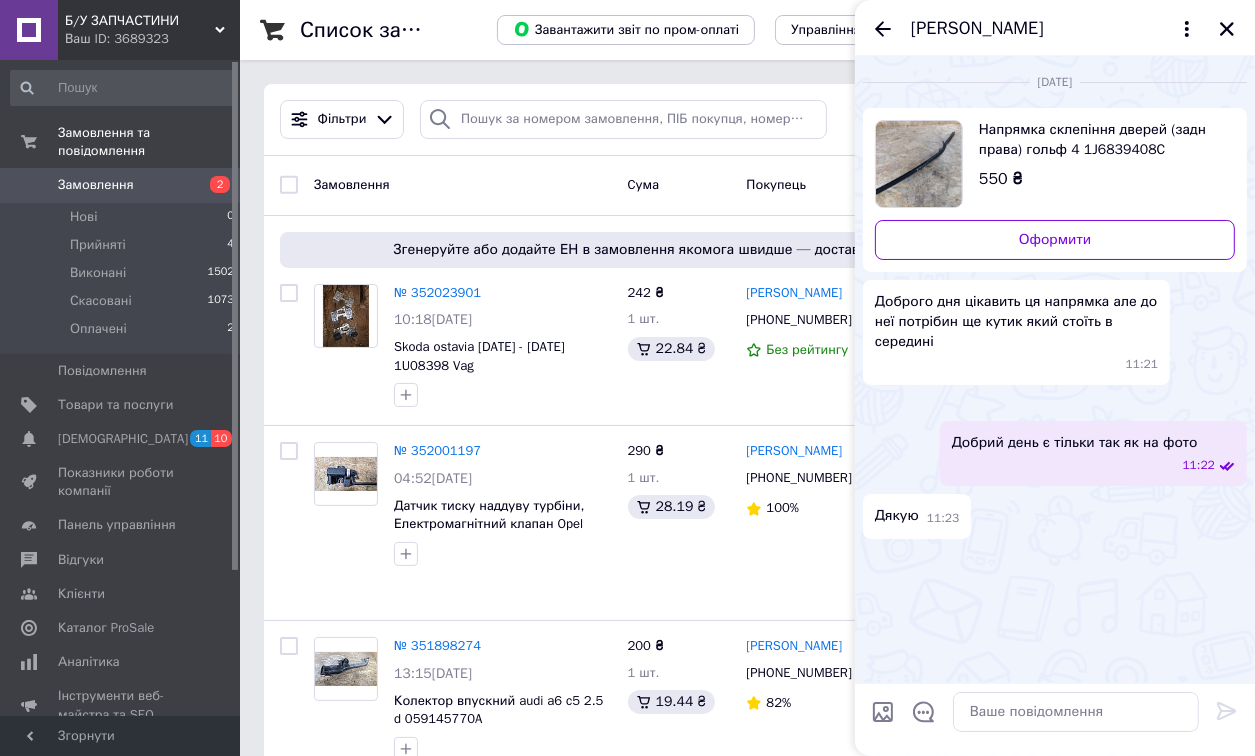 scroll, scrollTop: 0, scrollLeft: 0, axis: both 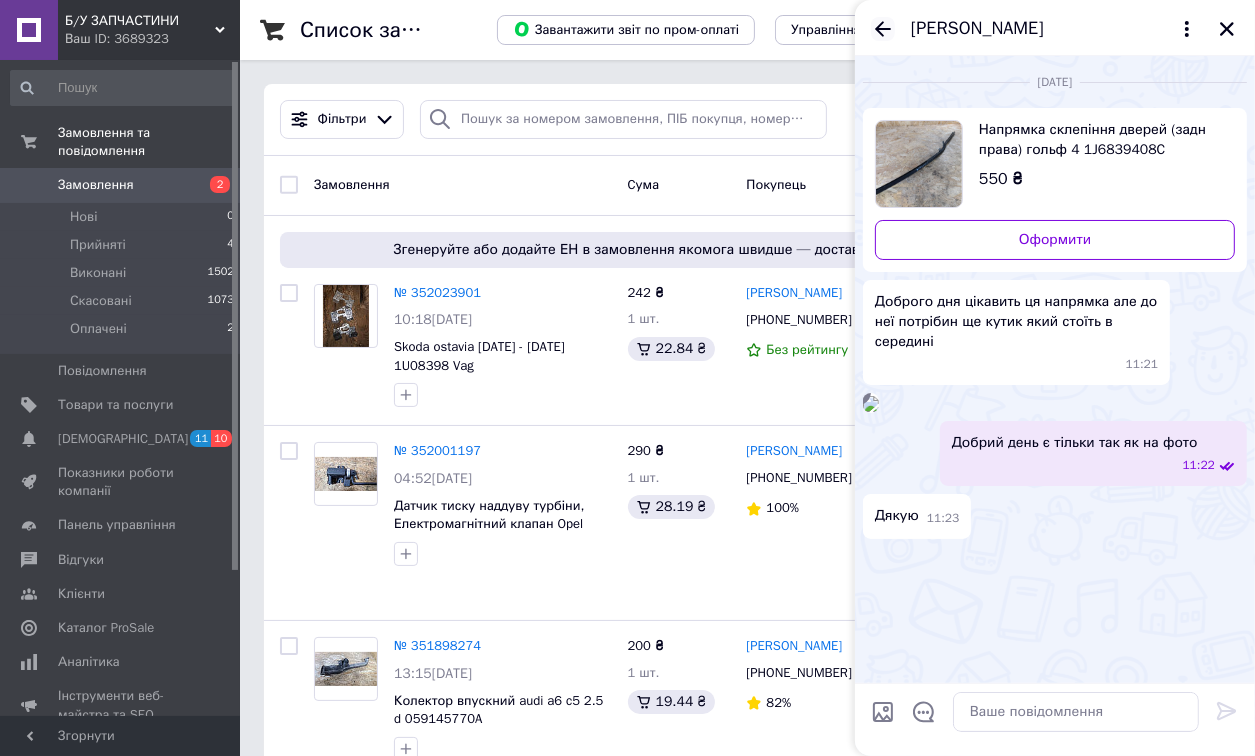 click 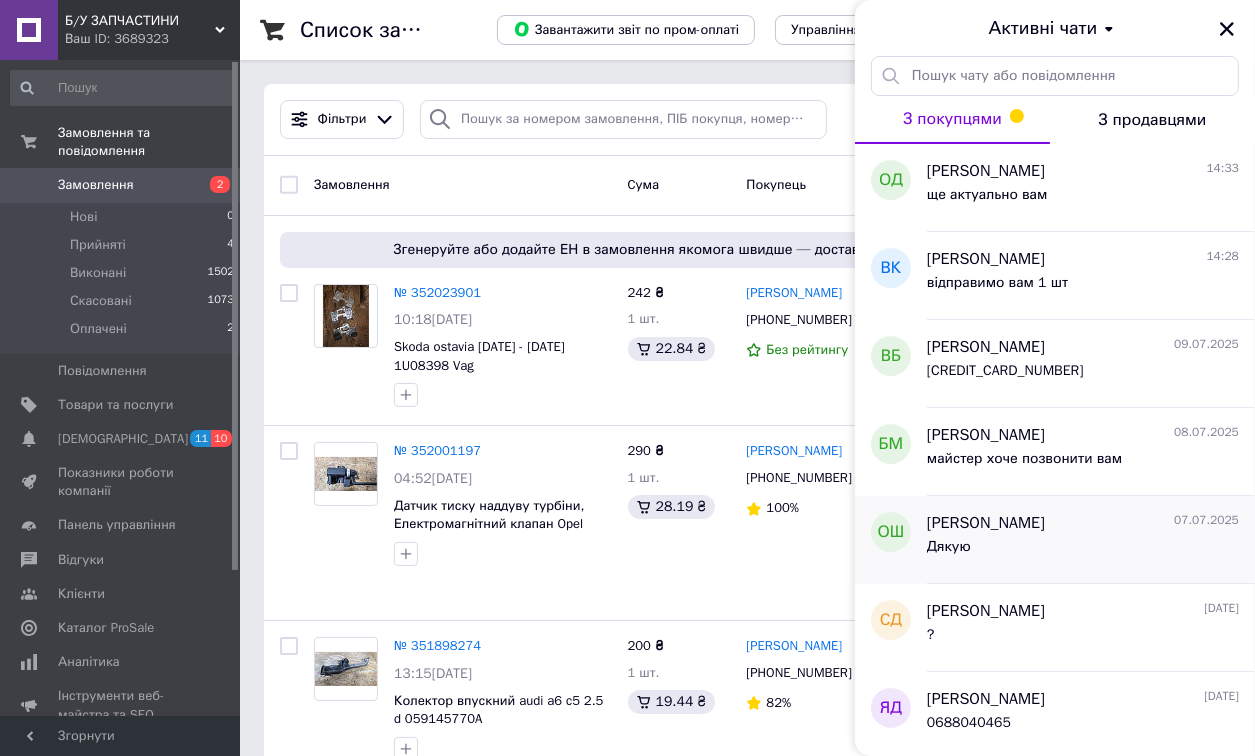 click on "[PERSON_NAME] [DATE] Дякую" at bounding box center [1091, 540] 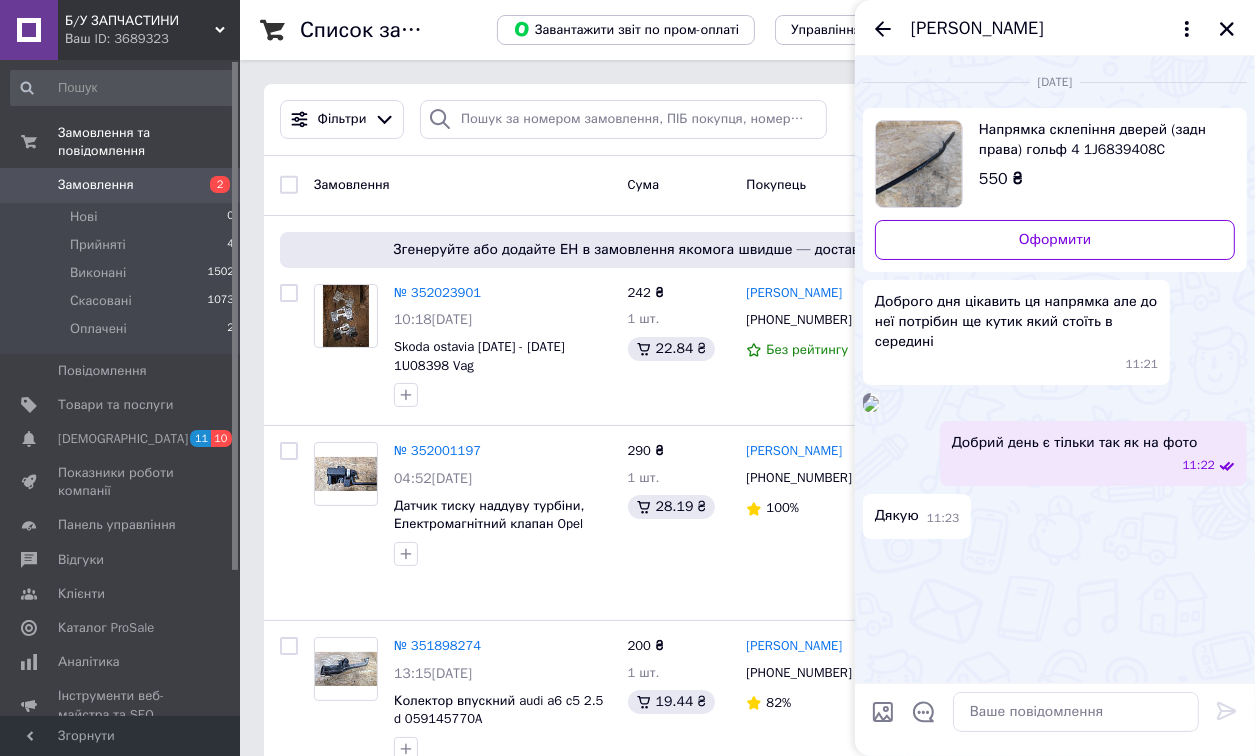 scroll, scrollTop: 92, scrollLeft: 0, axis: vertical 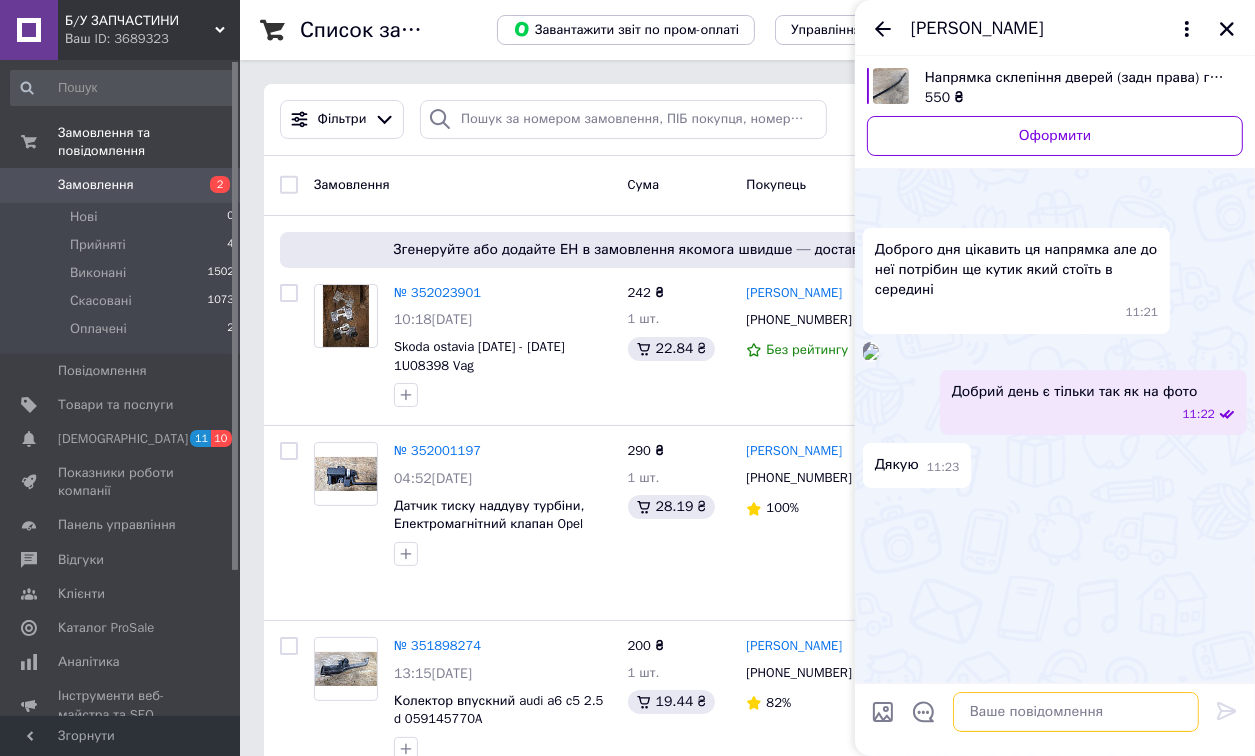 click at bounding box center (1076, 712) 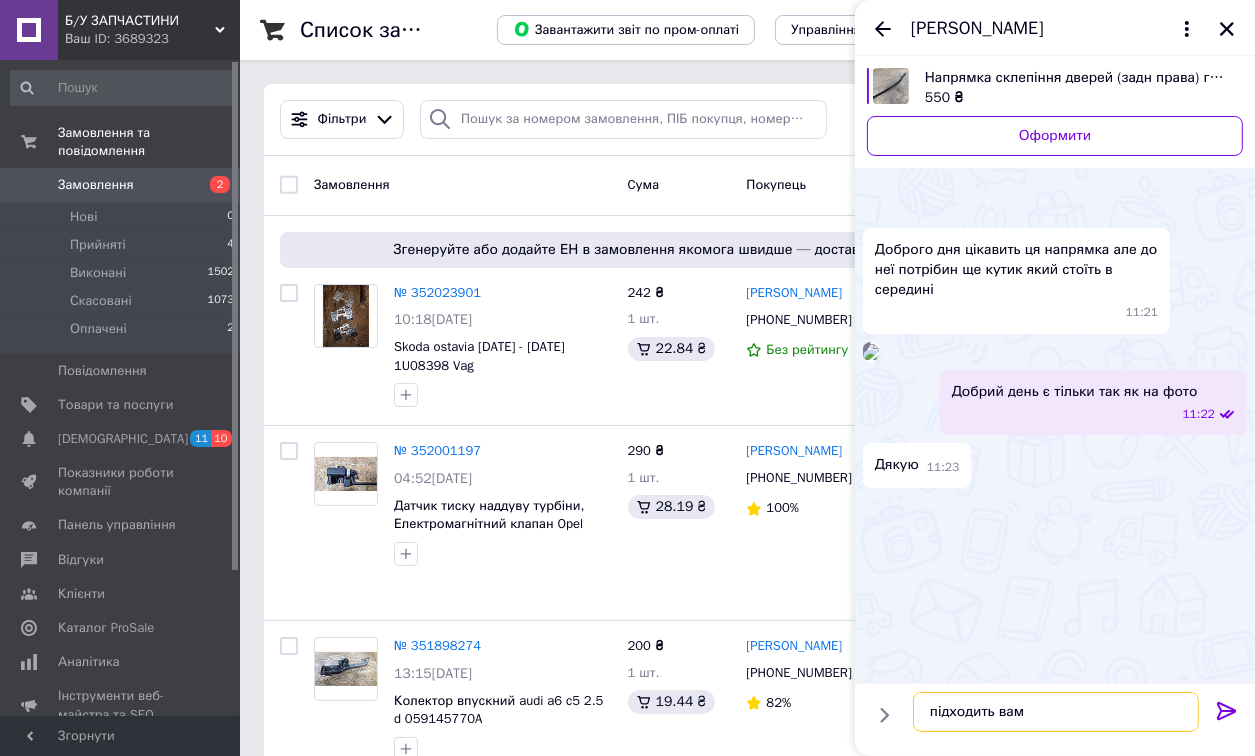 type on "підходить вам?" 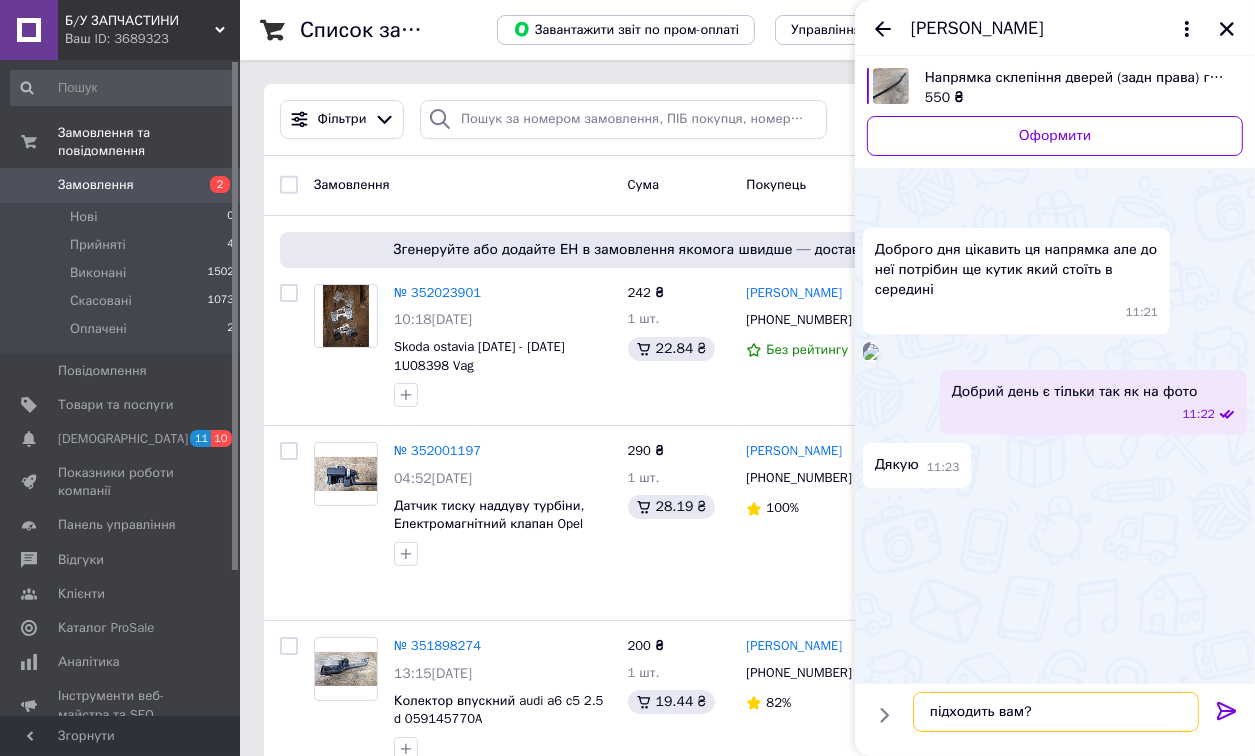 type 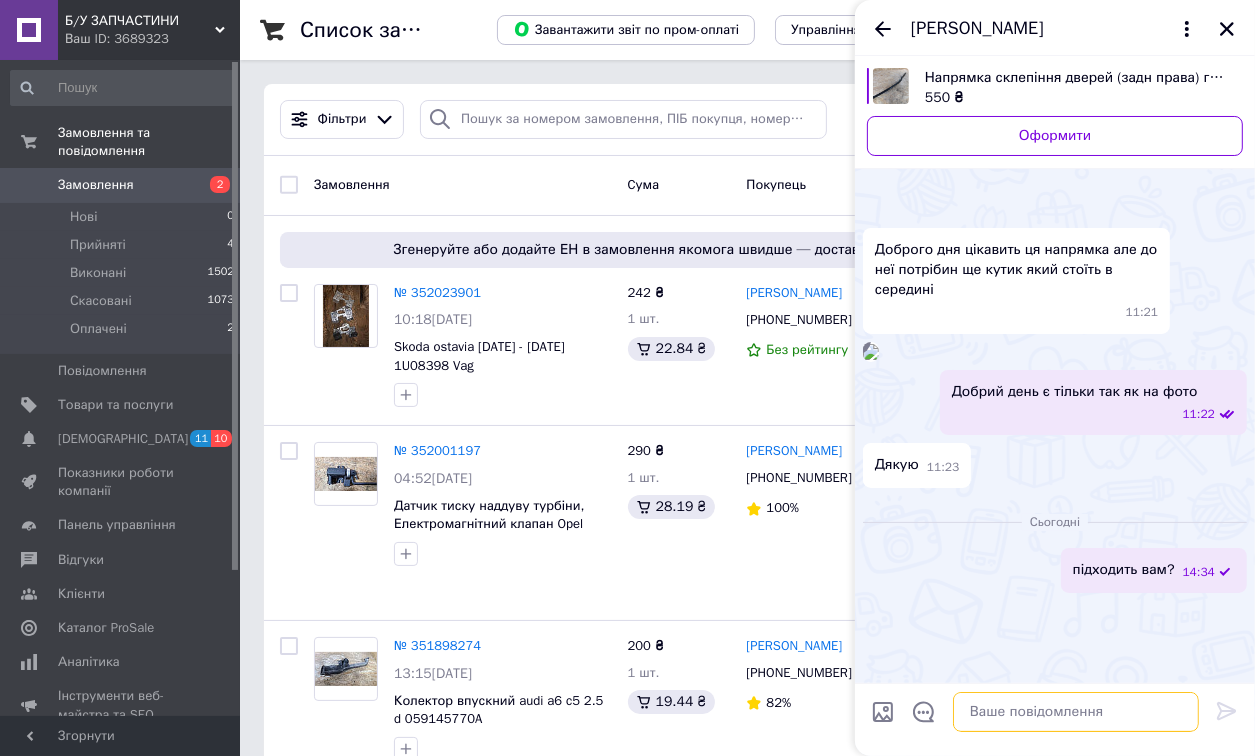 scroll, scrollTop: 198, scrollLeft: 0, axis: vertical 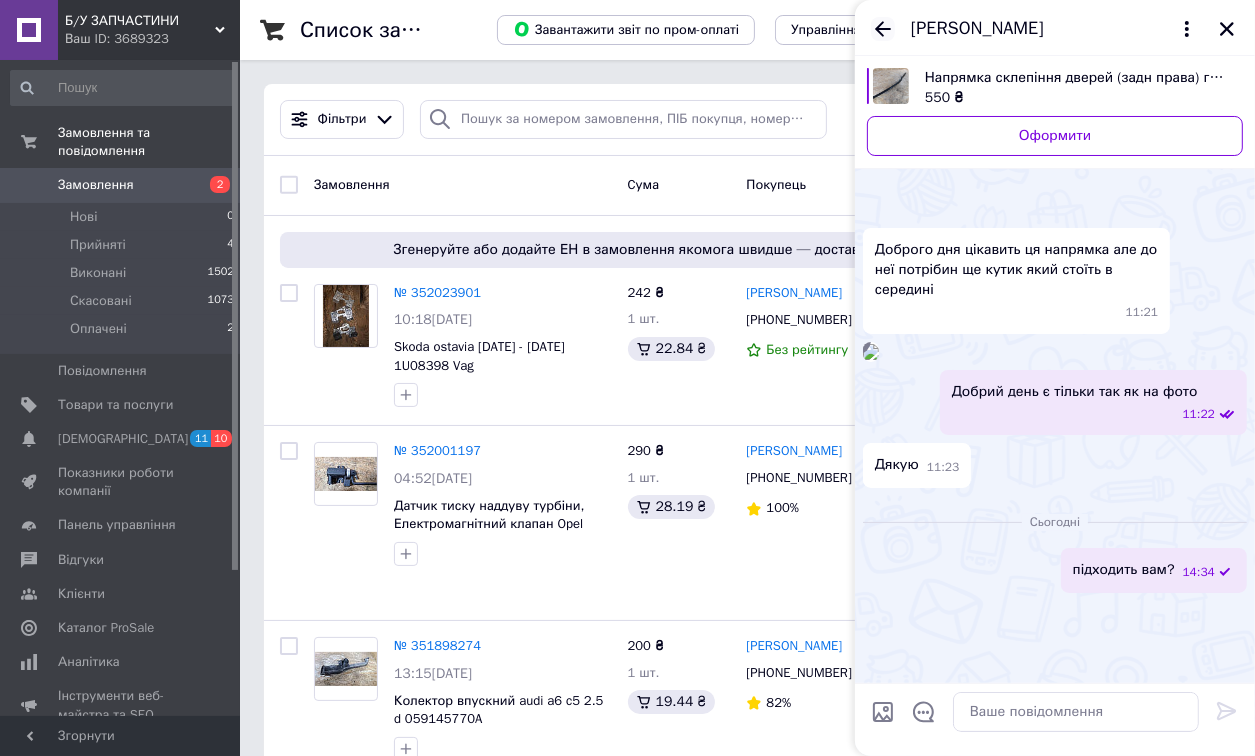 click 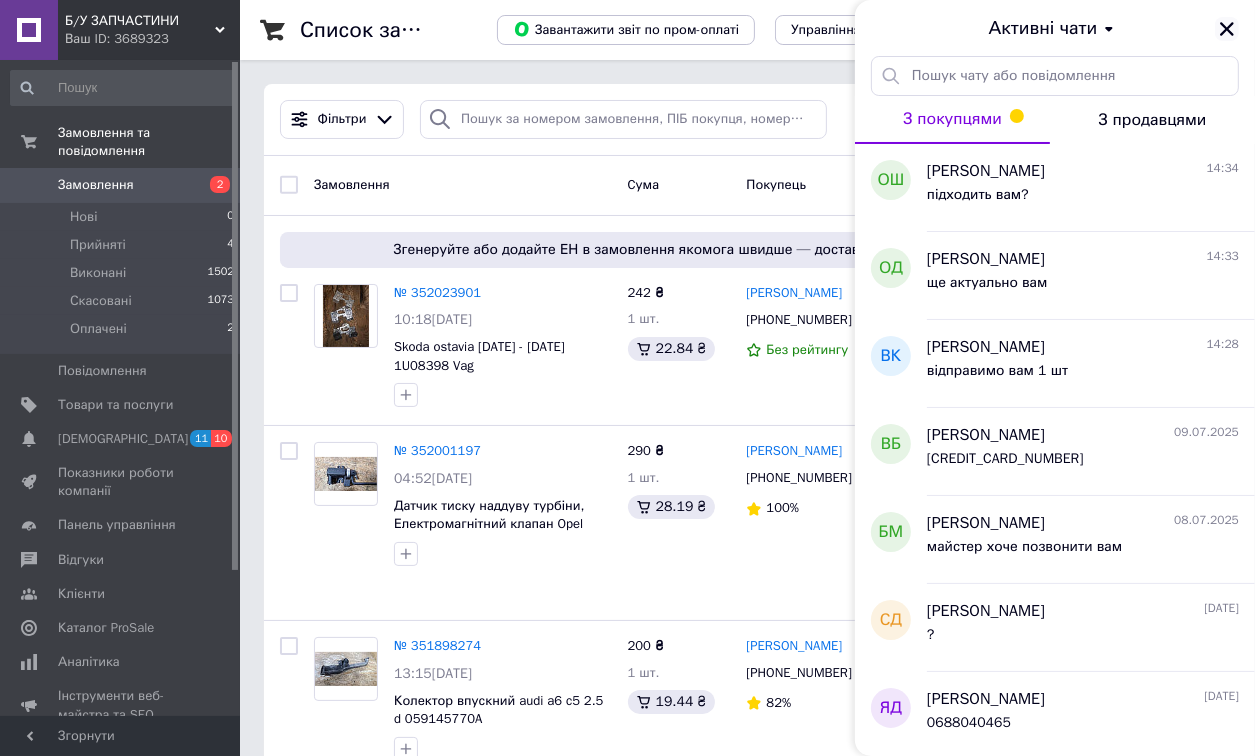click 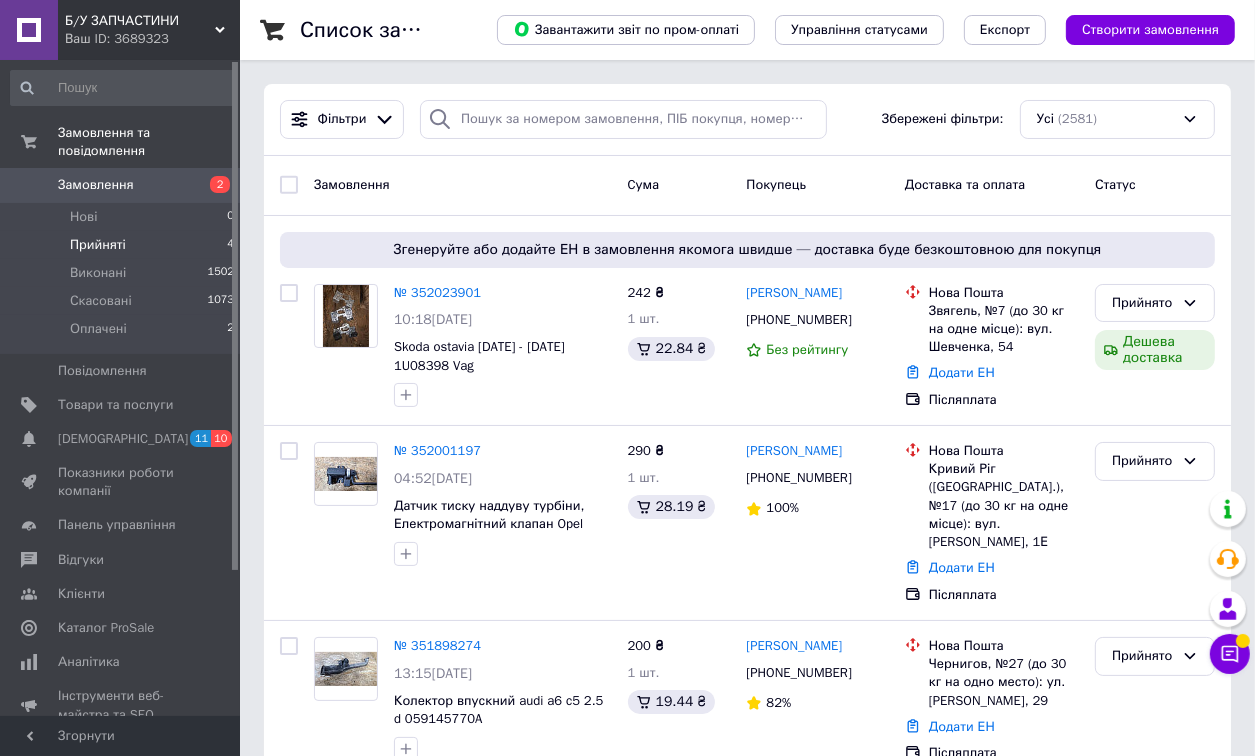 click on "Прийняті 4" at bounding box center (123, 245) 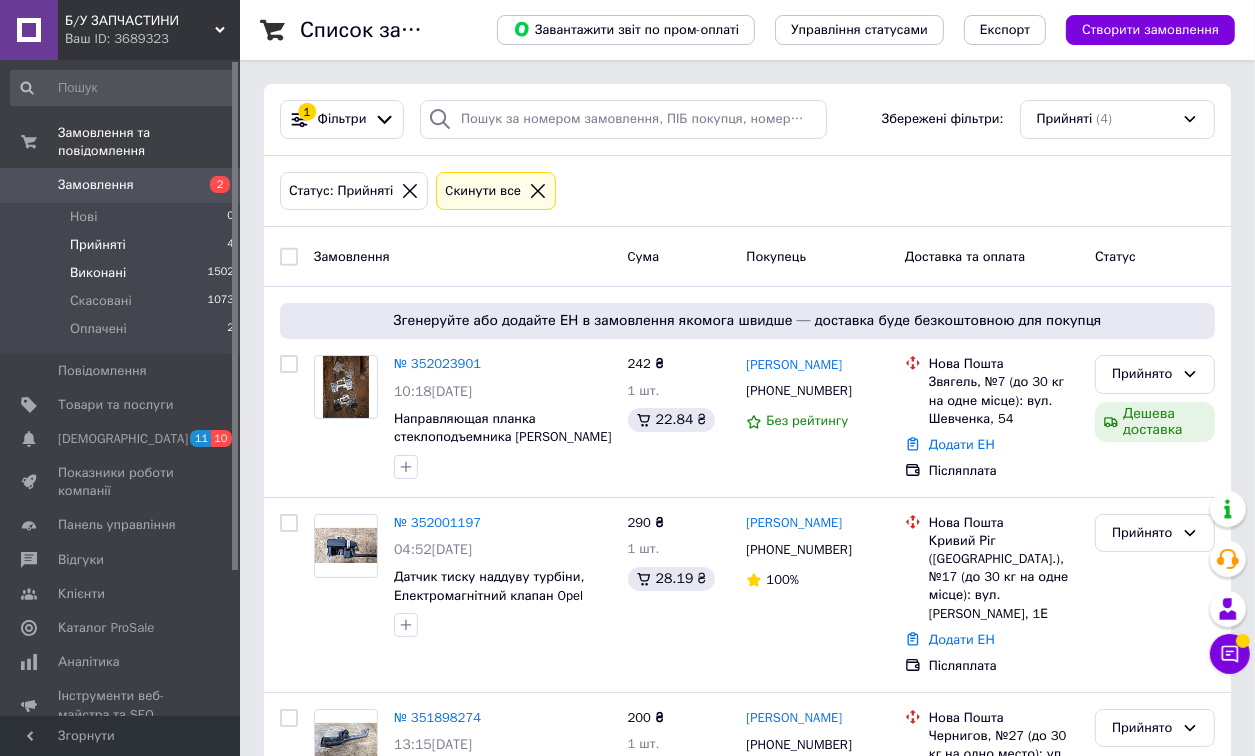 click on "Виконані 1502" at bounding box center [123, 273] 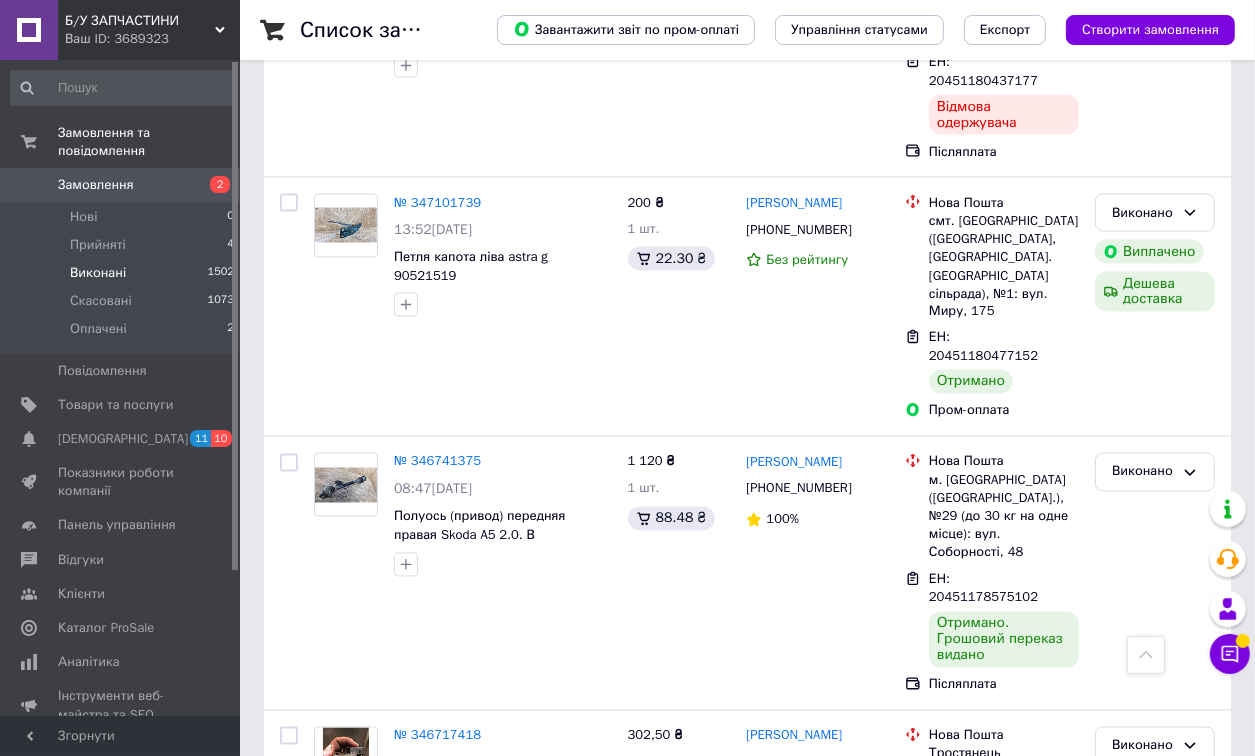 scroll, scrollTop: 2880, scrollLeft: 0, axis: vertical 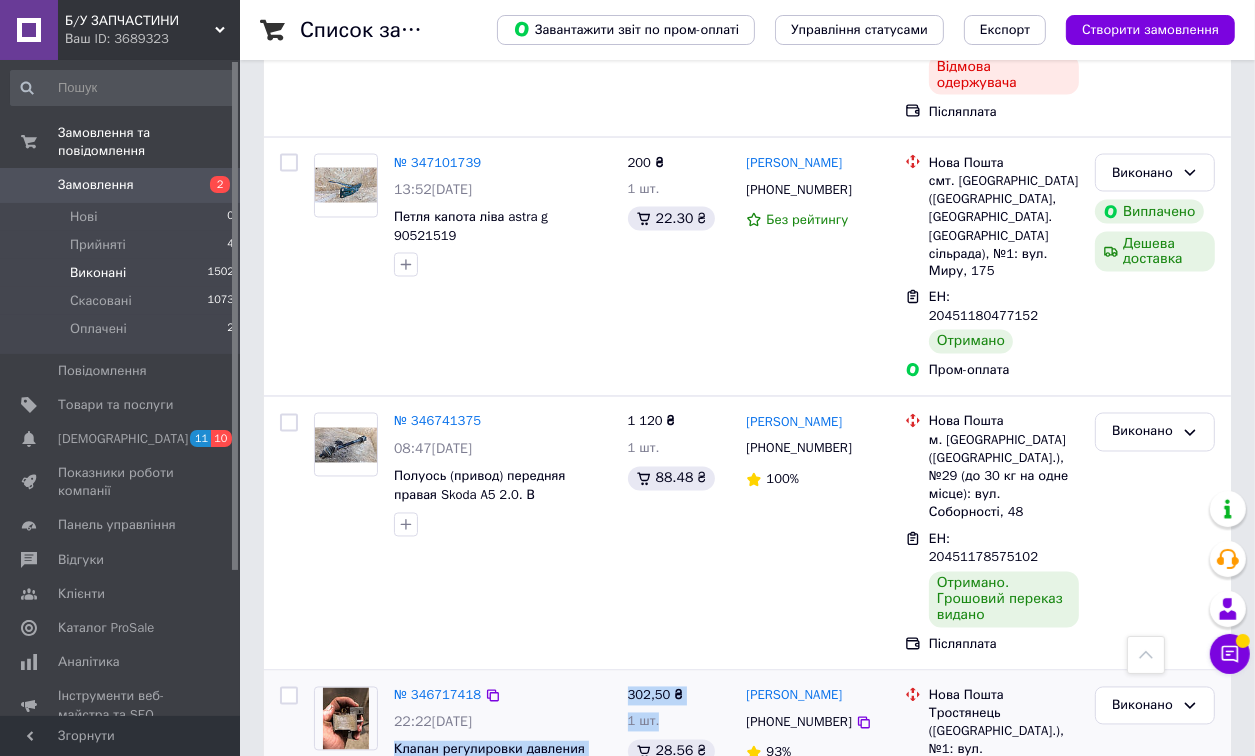 drag, startPoint x: 623, startPoint y: 408, endPoint x: 390, endPoint y: 375, distance: 235.3253 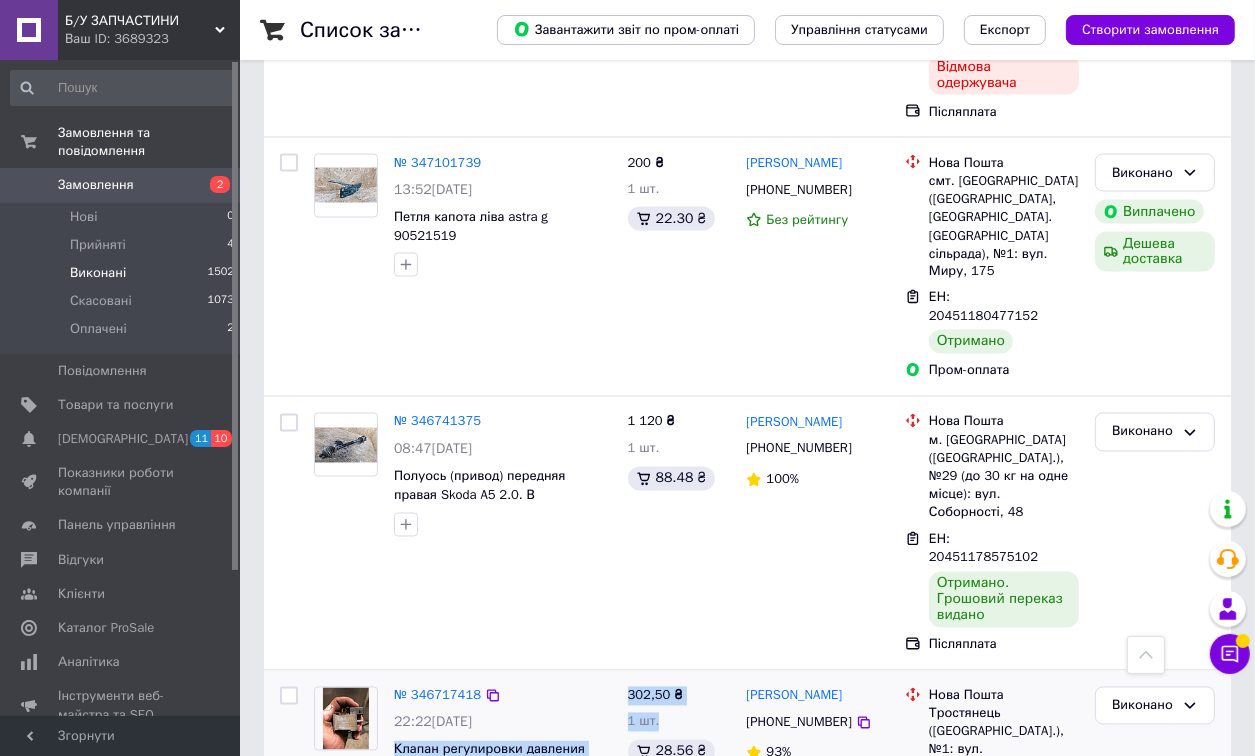 click on "№ 346717418 22:22[DATE] Клапан регулировки давления наддува турбины Пассат Б5 Ауди А4 028906283f 058906283с 302,50 ₴ 1 шт. 28.56 ₴ [PERSON_NAME] [PHONE_NUMBER] 93% [GEOGRAPHIC_DATA] ([GEOGRAPHIC_DATA].), №1: вул. [STREET_ADDRESS] Післяплата Виконано" at bounding box center [747, 749] 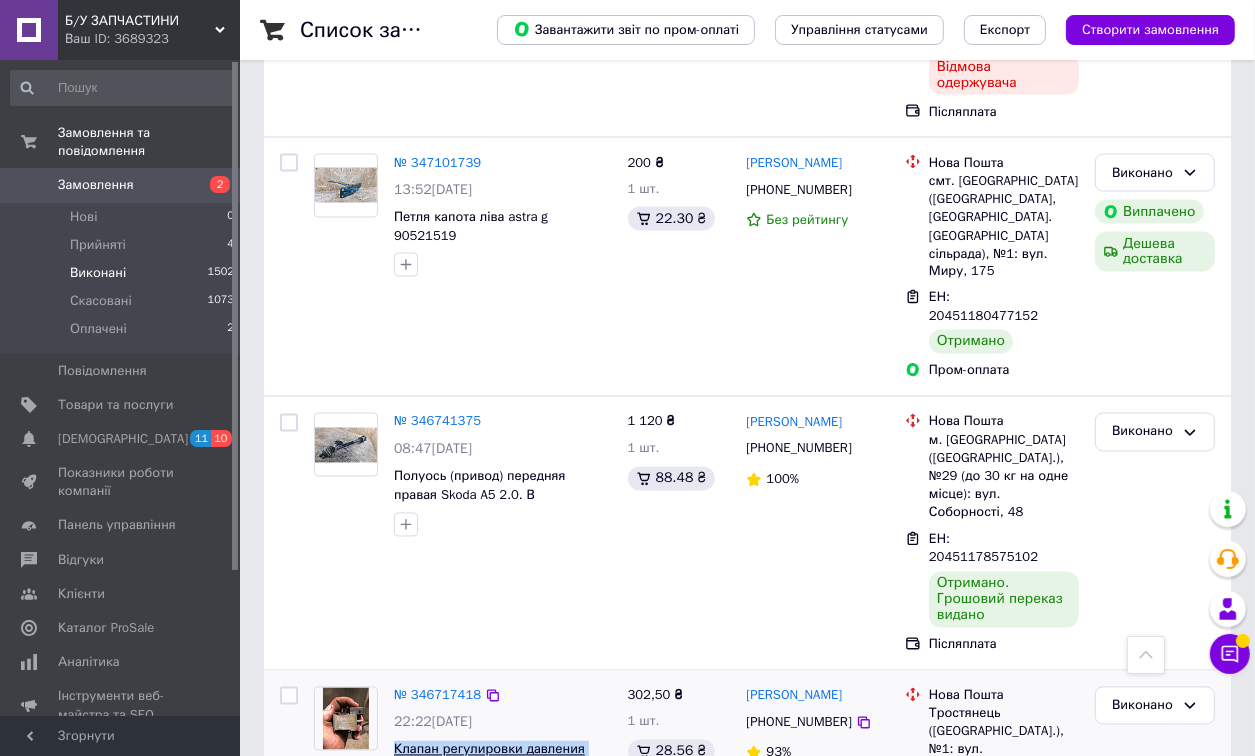 drag, startPoint x: 611, startPoint y: 417, endPoint x: 397, endPoint y: 396, distance: 215.02791 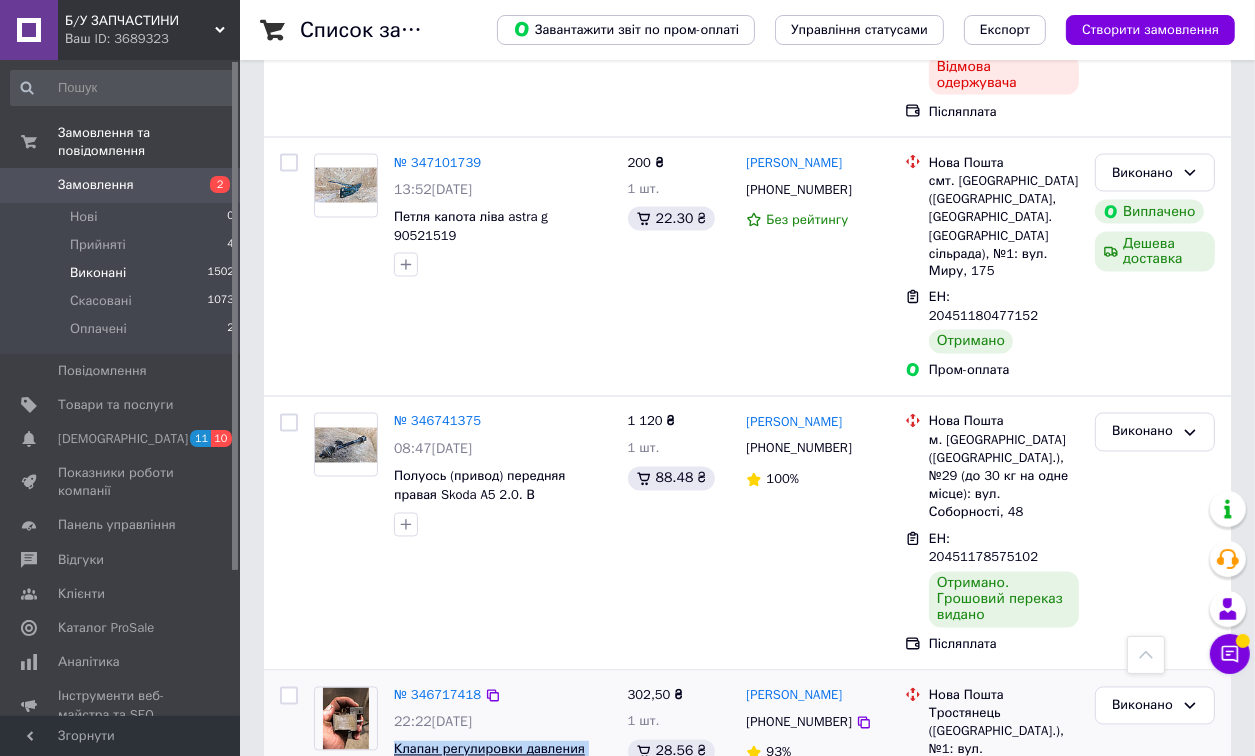 click on "Клапан регулировки давления наддува турбины Пассат Б5 Ауди А4 028906283f 058906283с" at bounding box center [503, 759] 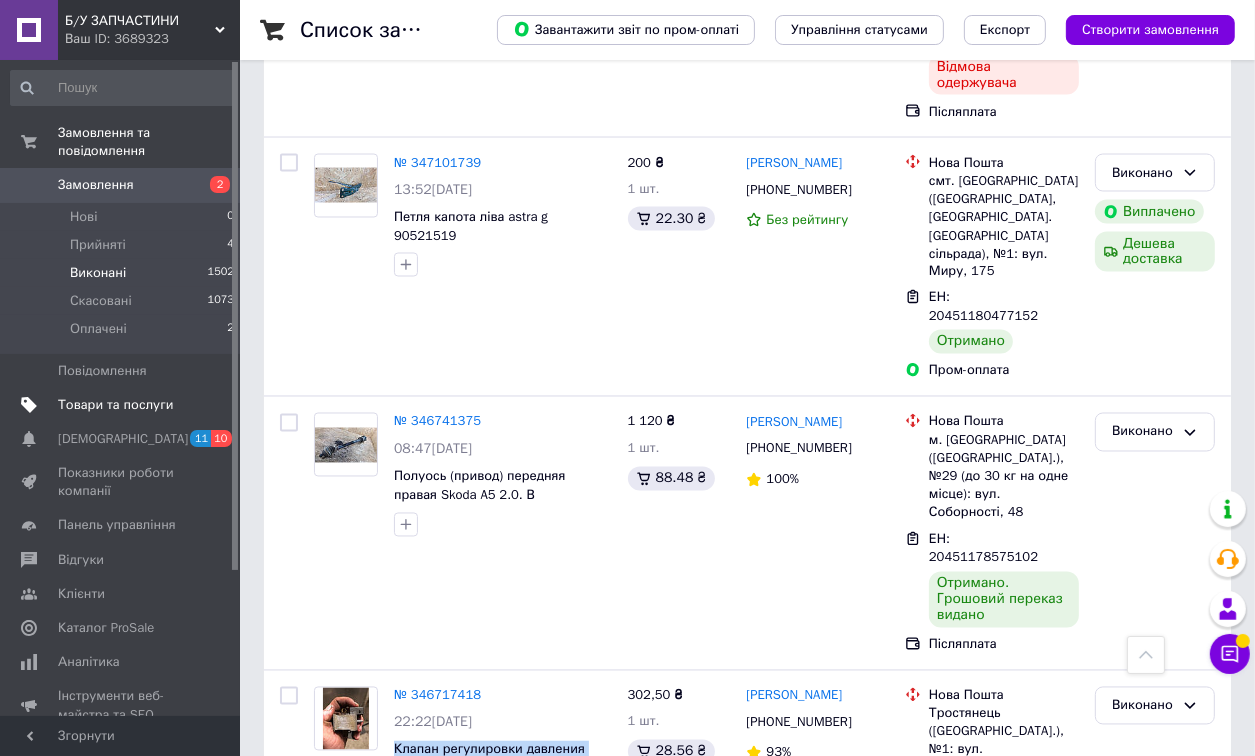 click on "Товари та послуги" at bounding box center [115, 405] 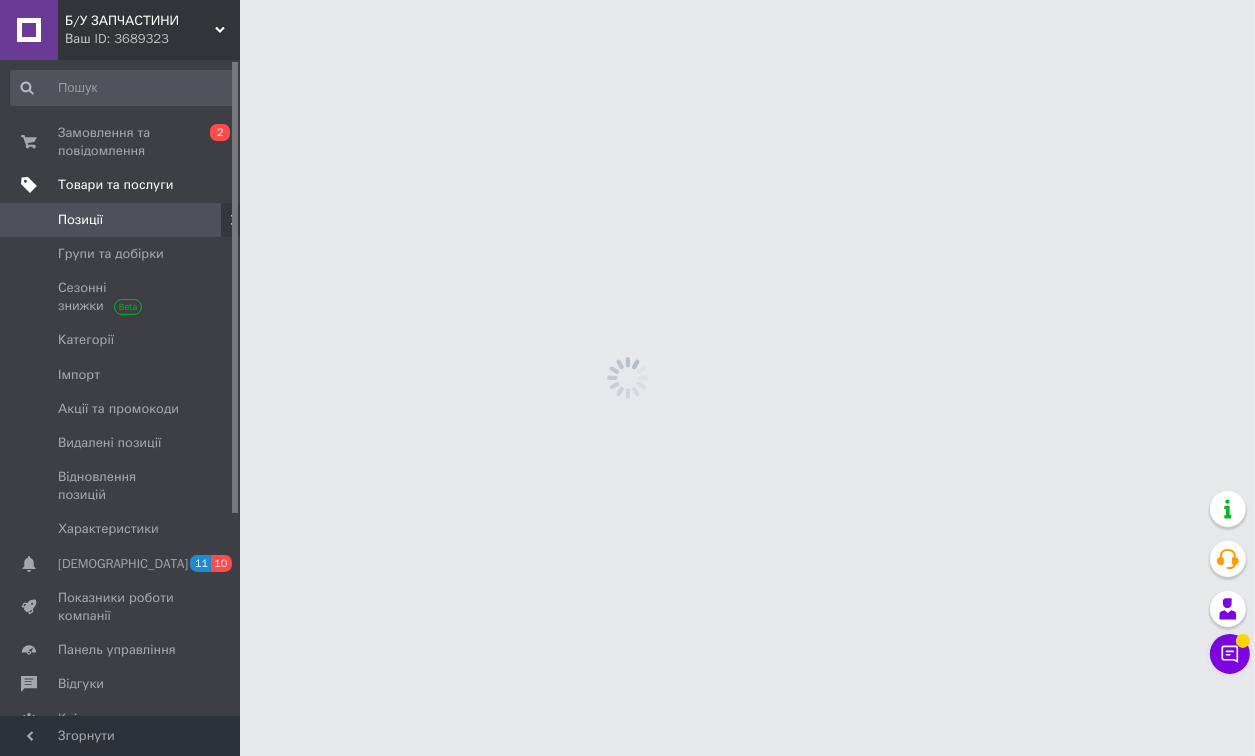 scroll, scrollTop: 0, scrollLeft: 0, axis: both 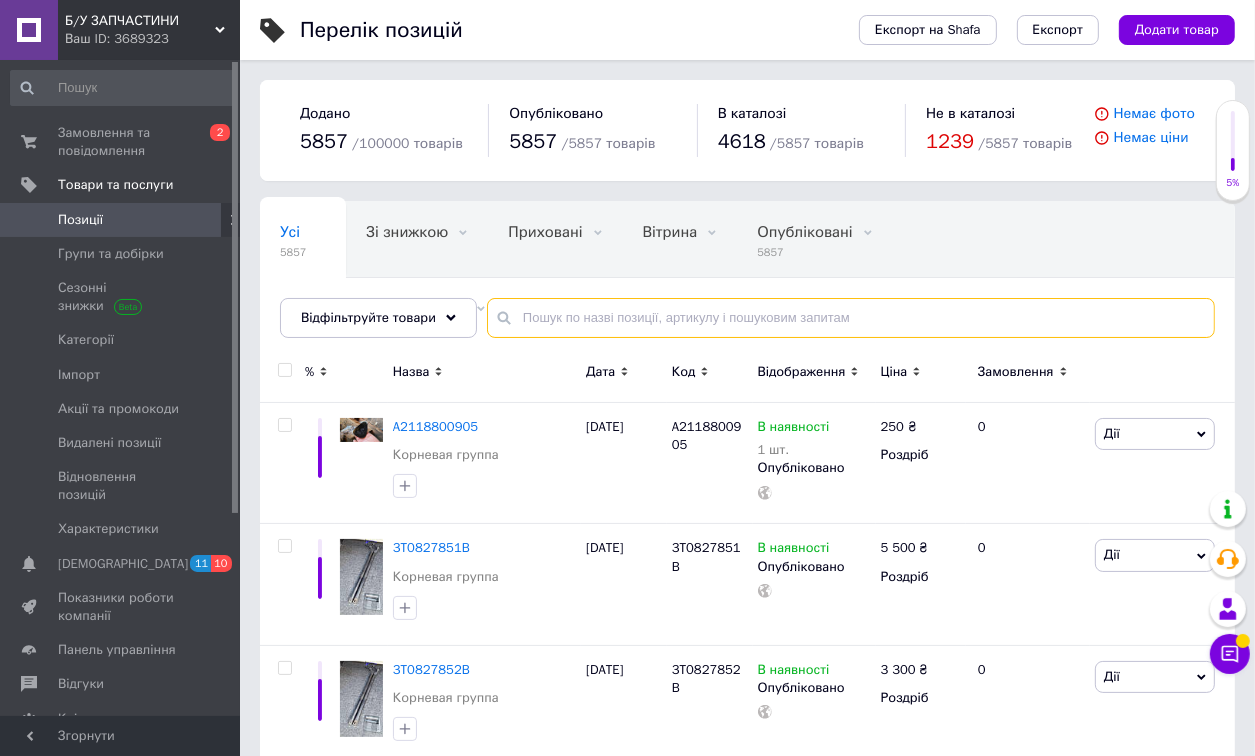 click at bounding box center (851, 318) 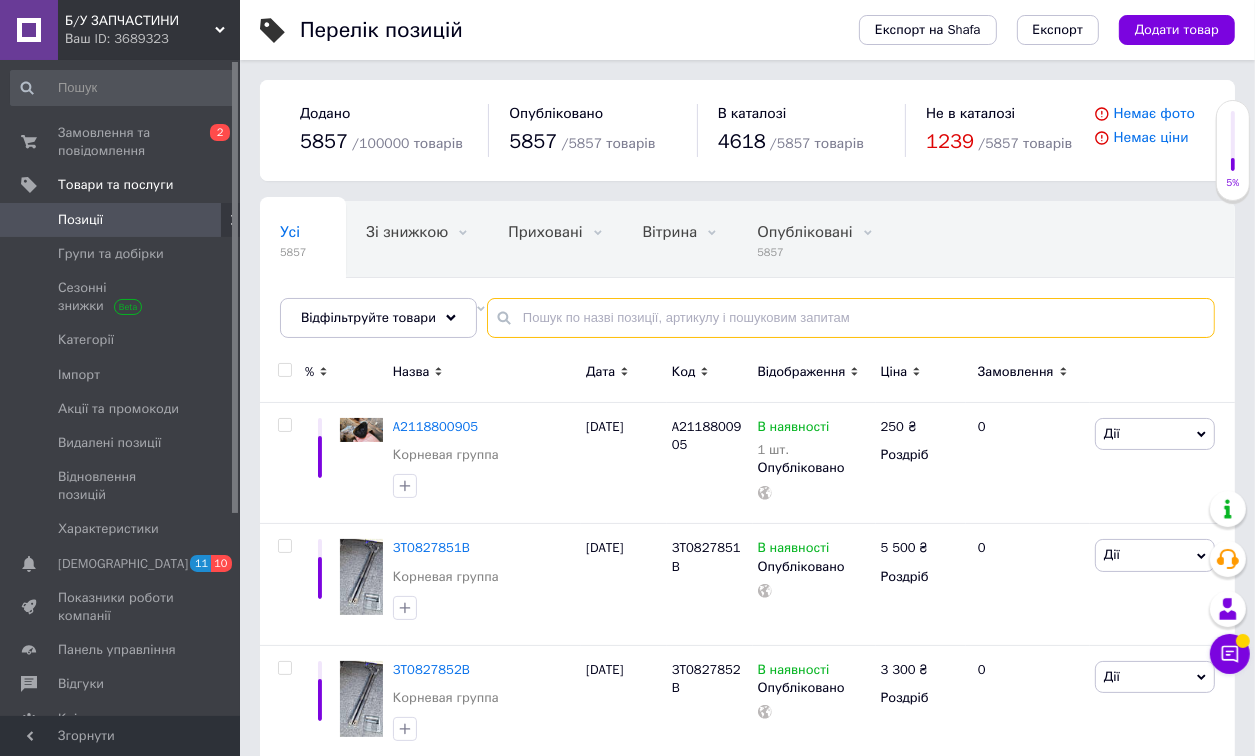 paste on "Клапан регулировки давления наддува турбины Пассат Б5 Ауди А4" 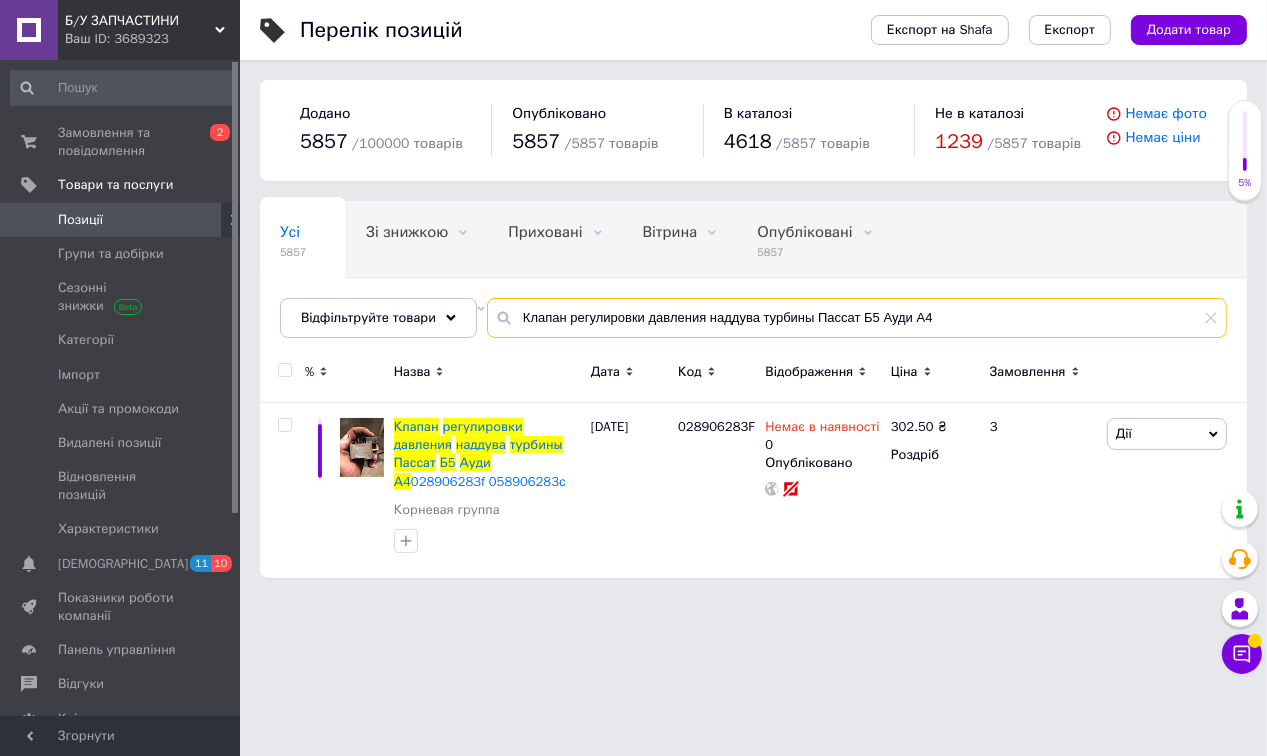 type on "Клапан регулировки давления наддува турбины Пассат Б5 Ауди А4" 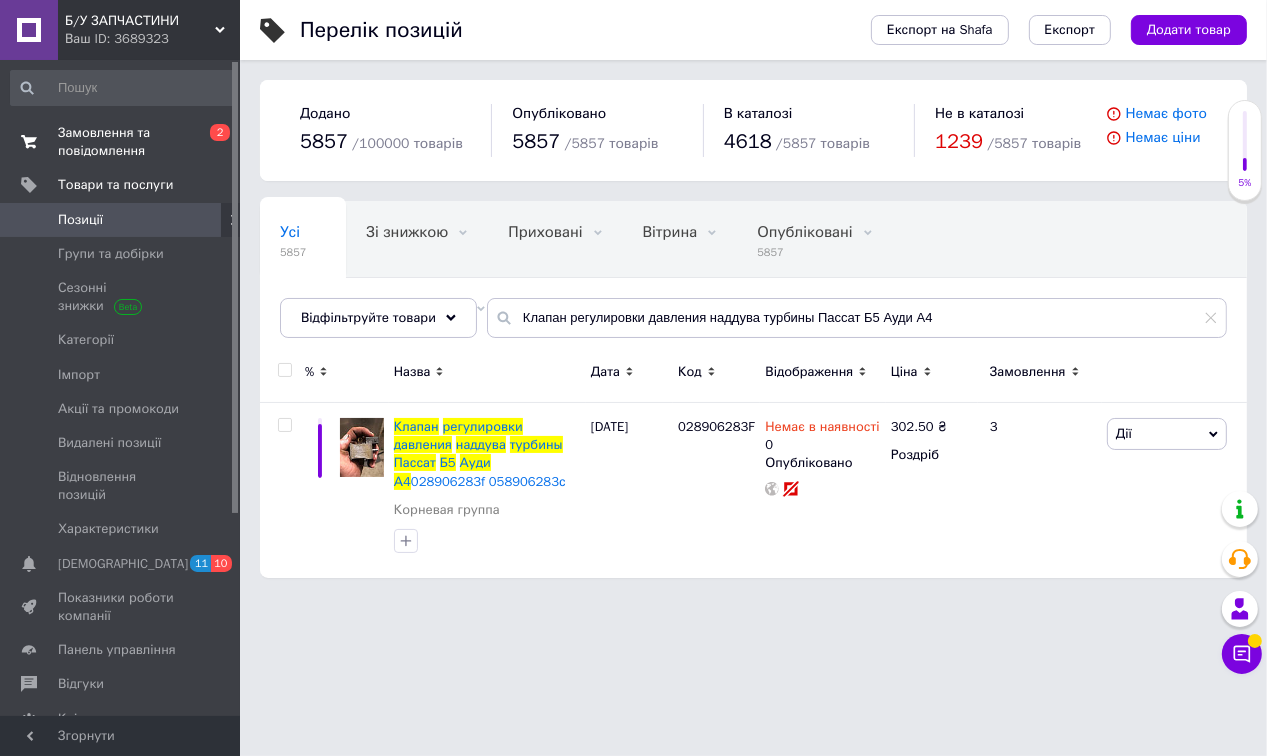 click on "Замовлення та повідомлення" at bounding box center (121, 142) 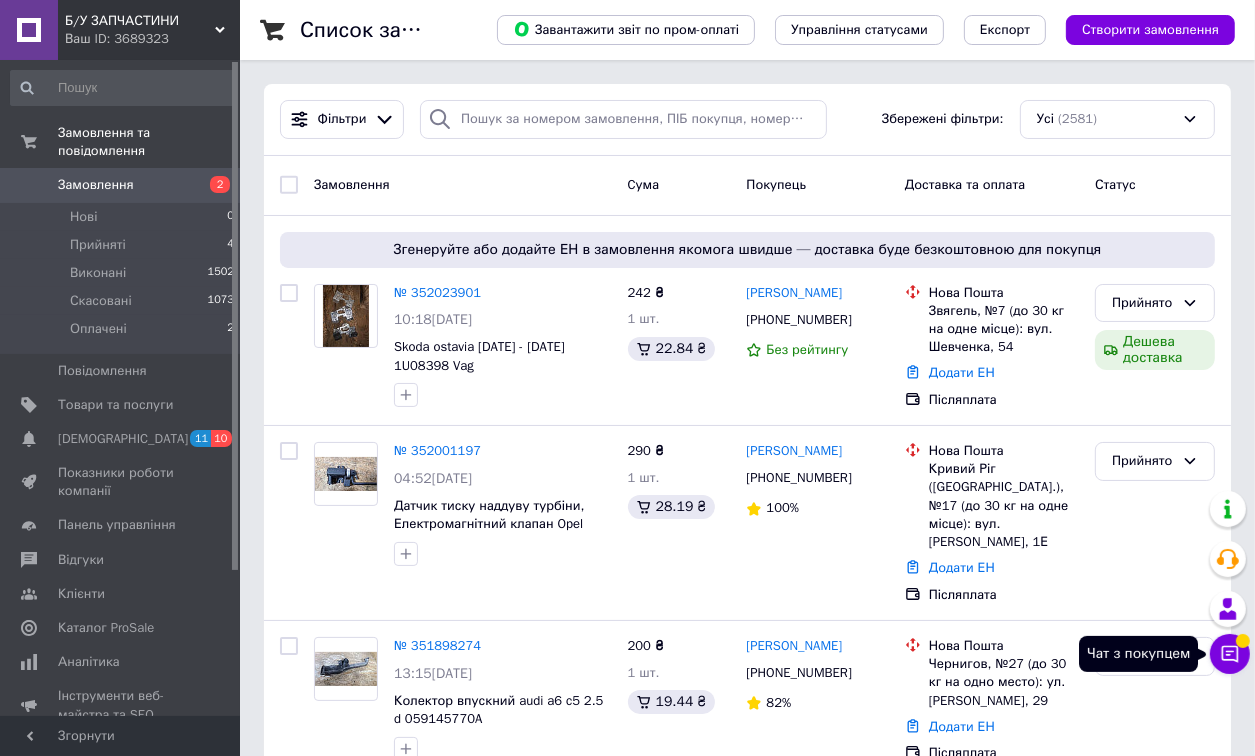click on "Чат з покупцем" at bounding box center [1230, 654] 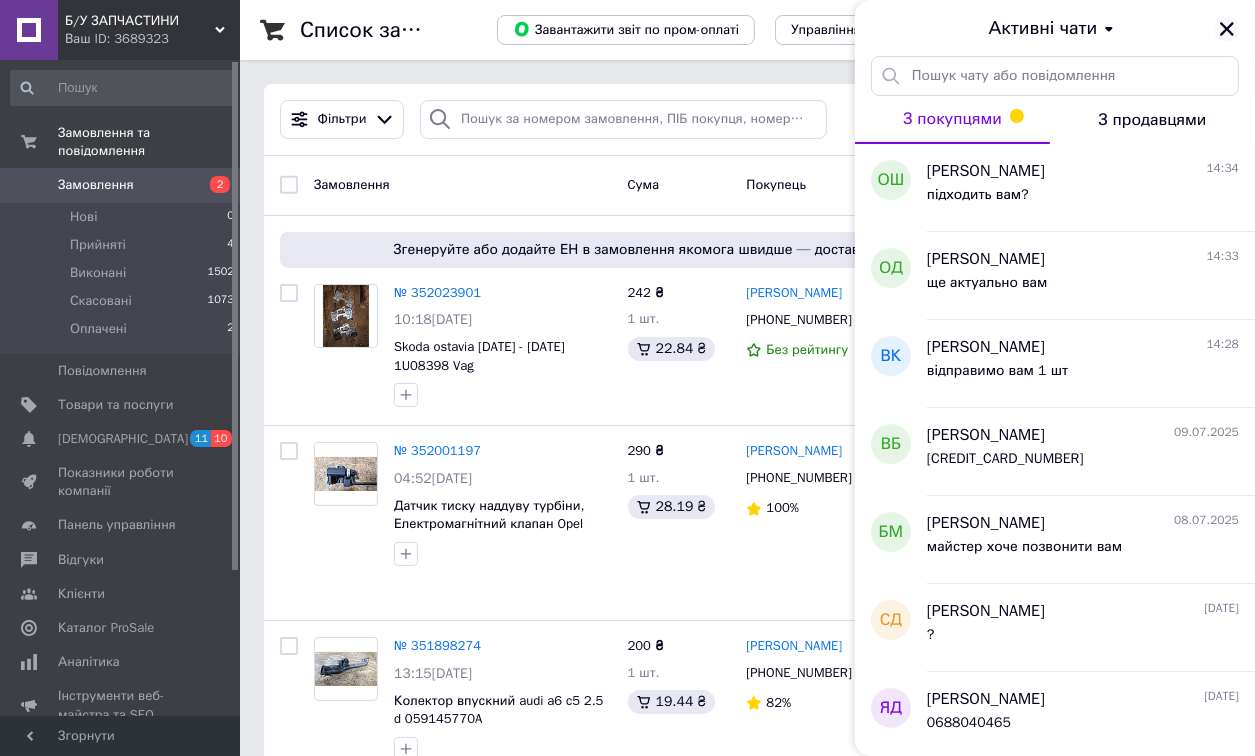click at bounding box center [1227, 29] 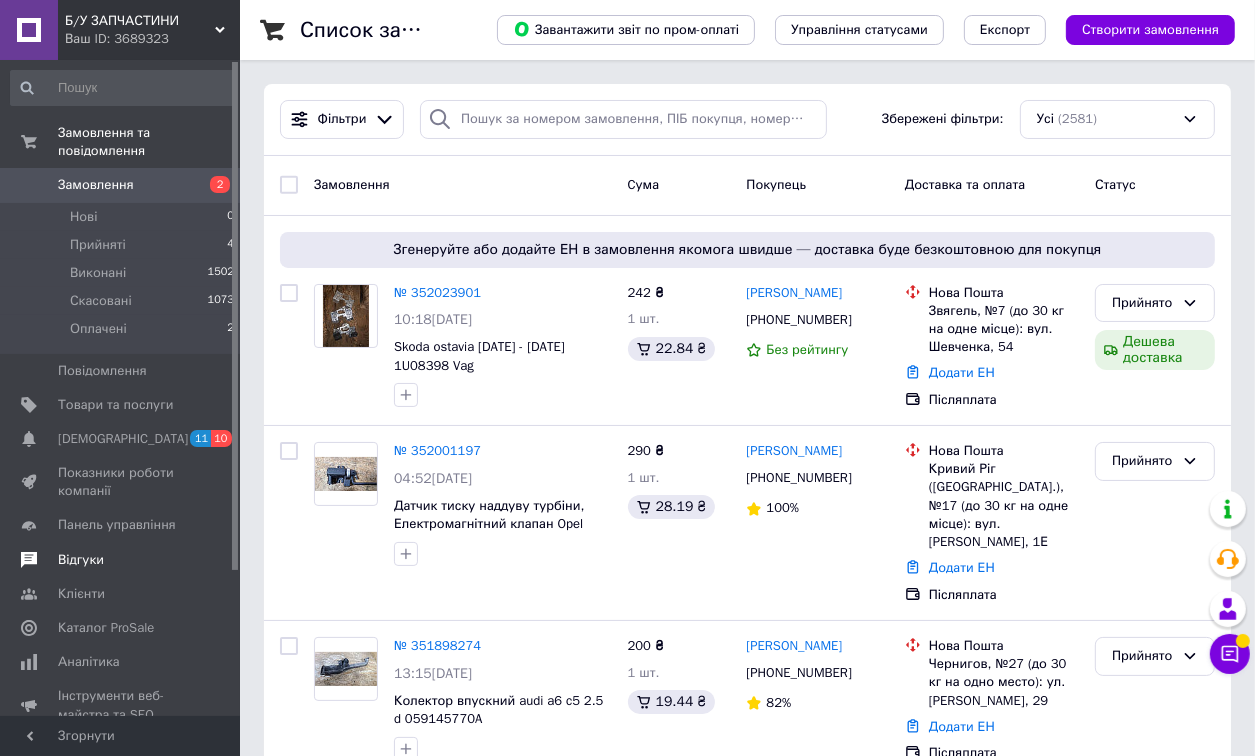click on "Відгуки" at bounding box center [123, 560] 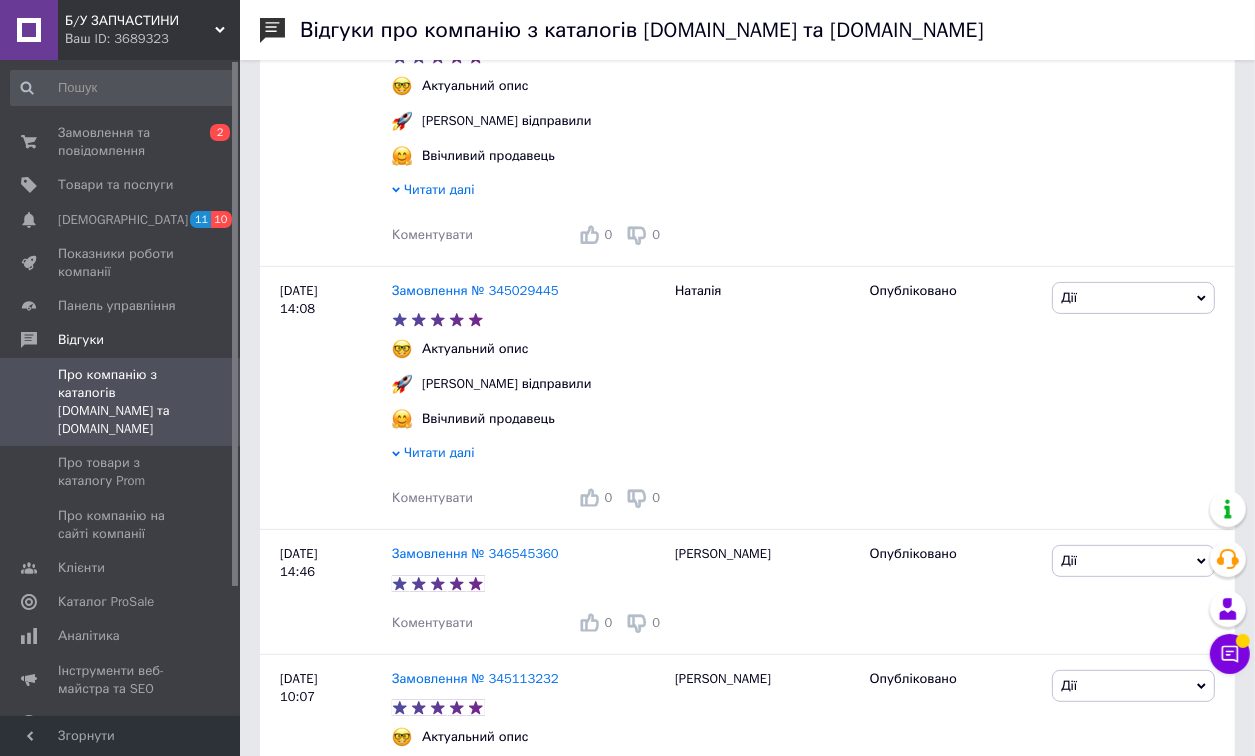 scroll, scrollTop: 160, scrollLeft: 0, axis: vertical 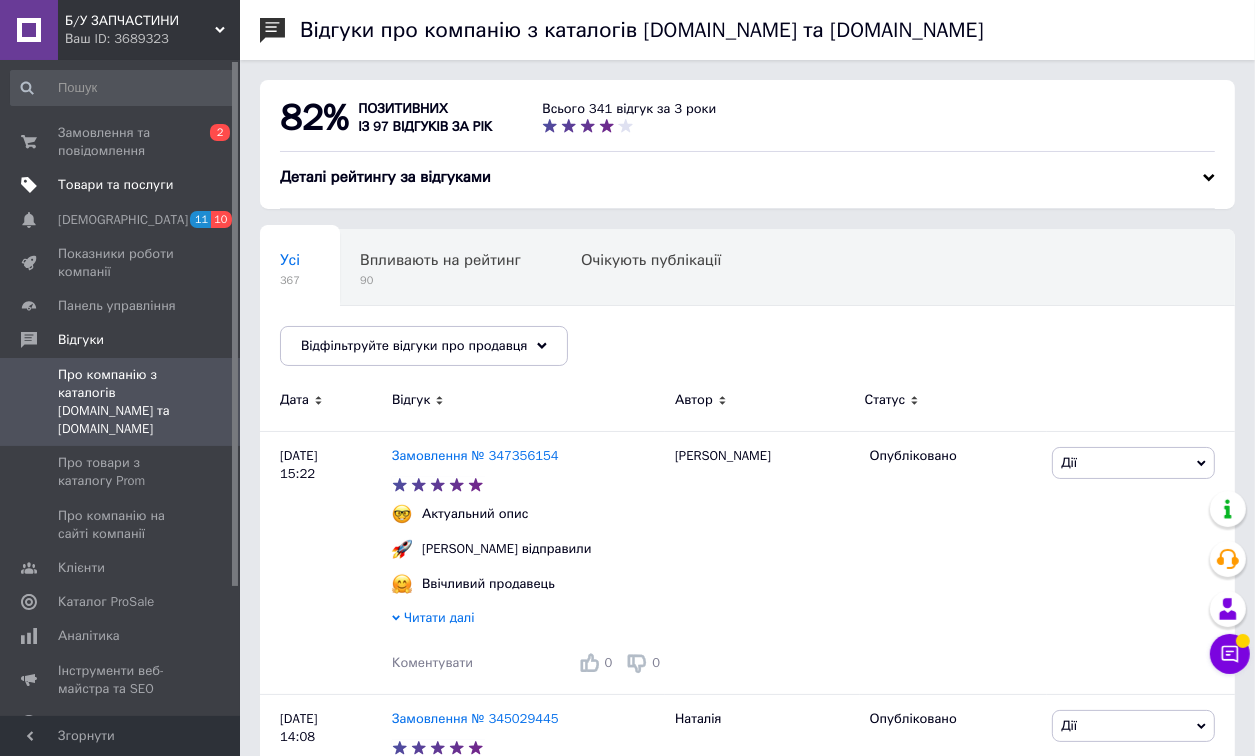 click on "Товари та послуги" at bounding box center [123, 185] 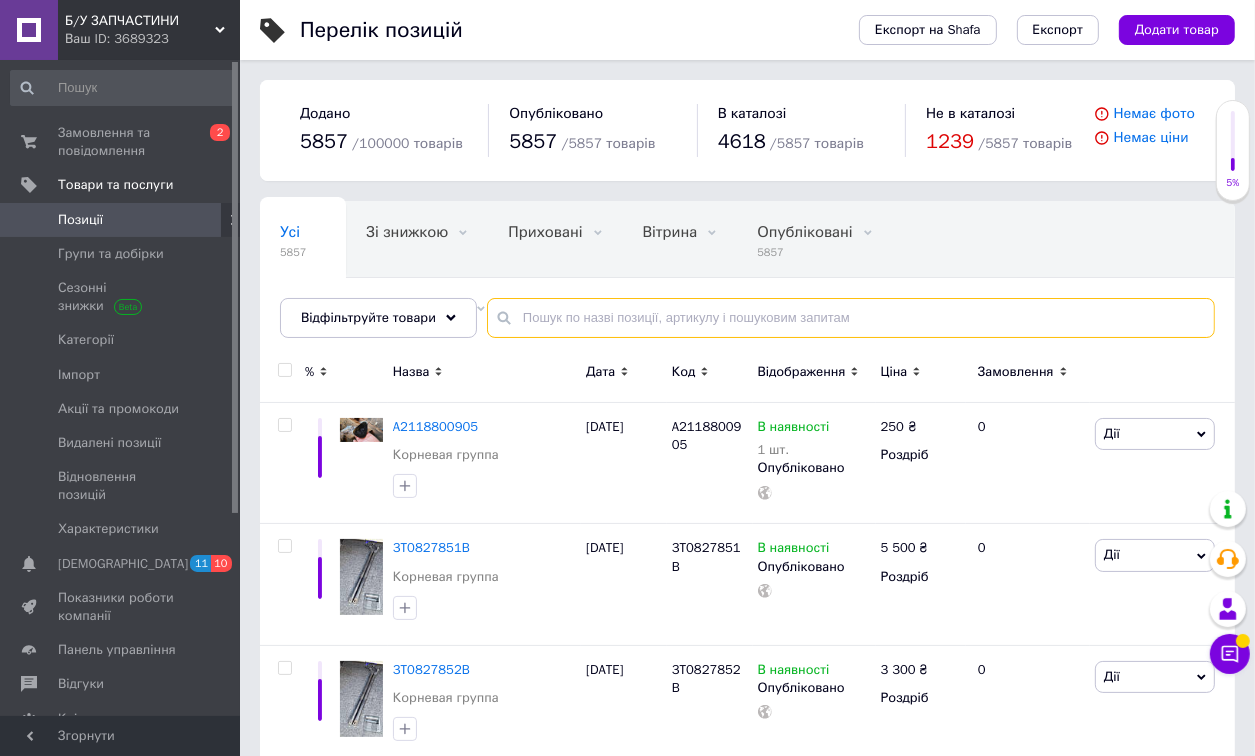 click at bounding box center (851, 318) 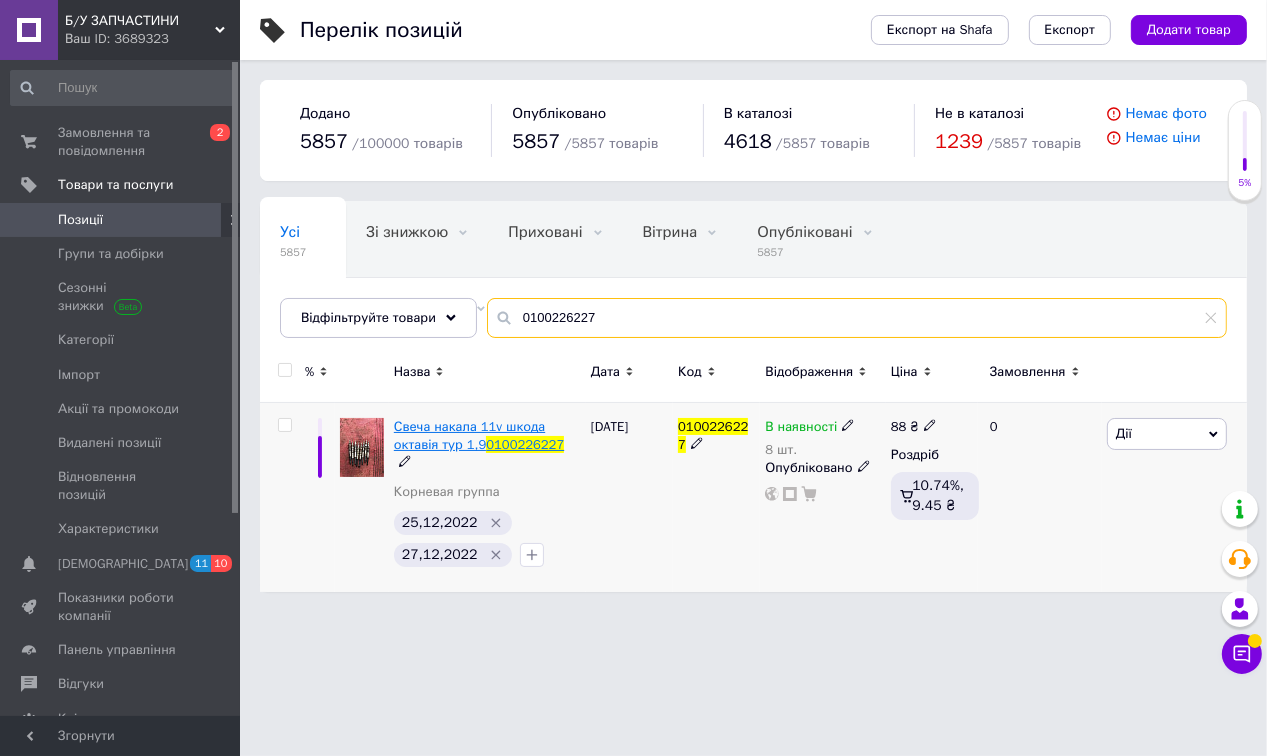 type on "0100226227" 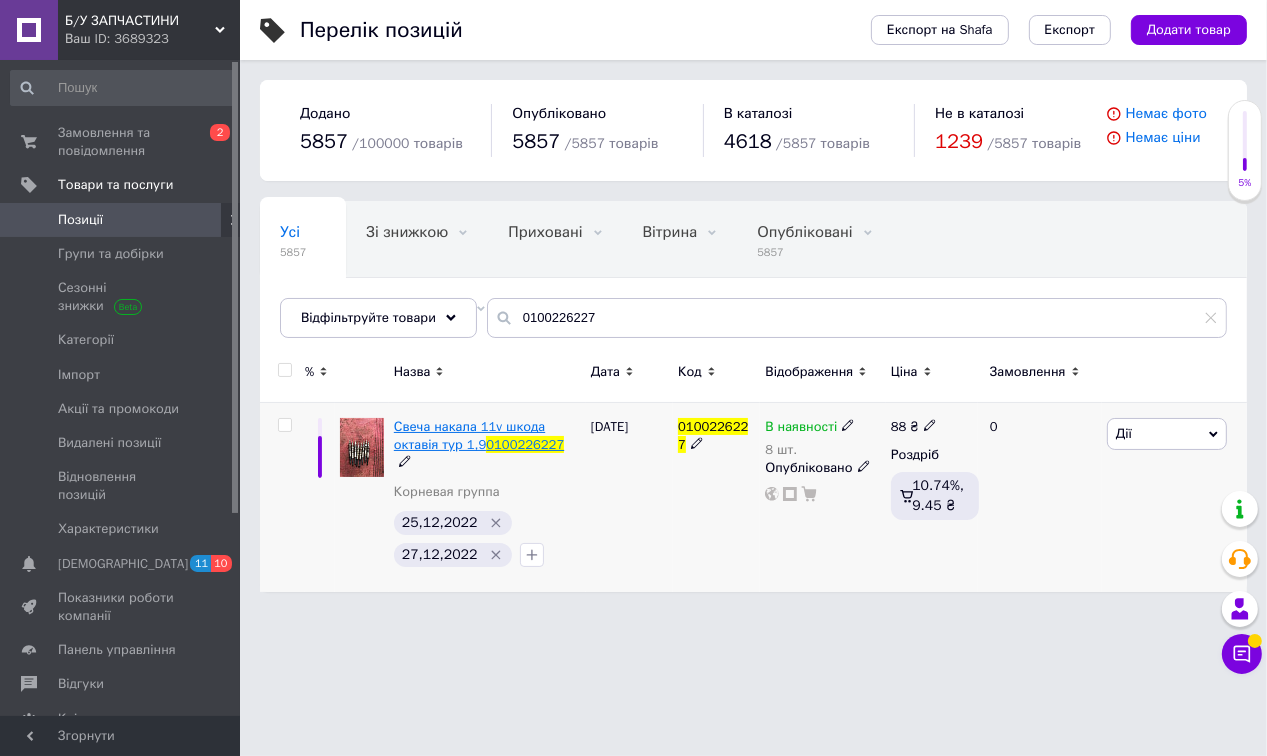 click on "Свеча накала 11v  шкода октавія тур 1,9" at bounding box center [469, 435] 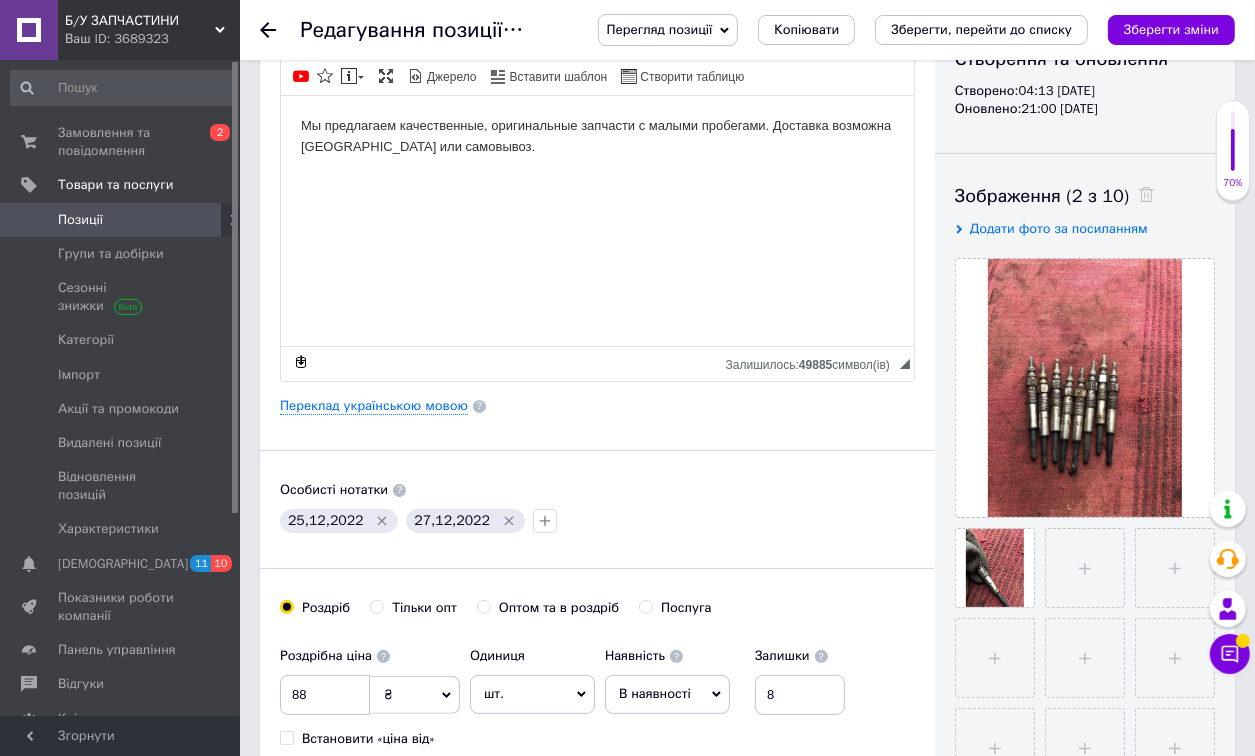 scroll, scrollTop: 240, scrollLeft: 0, axis: vertical 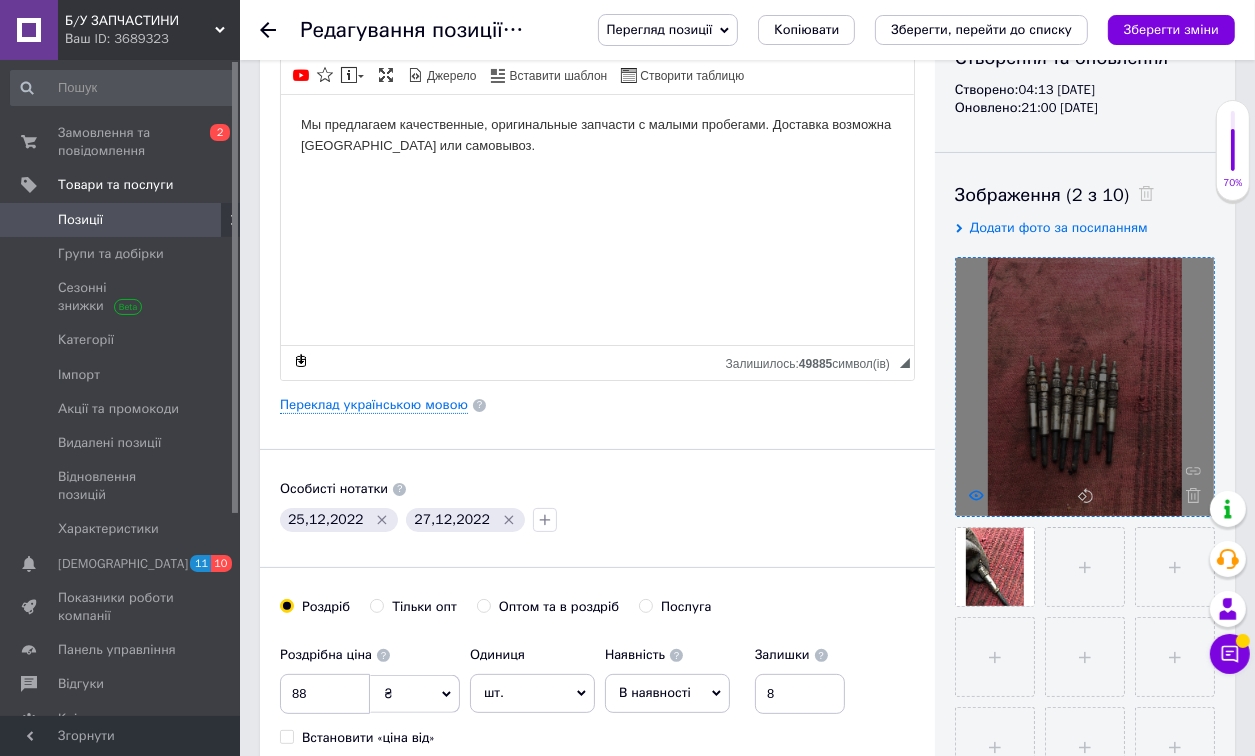 click 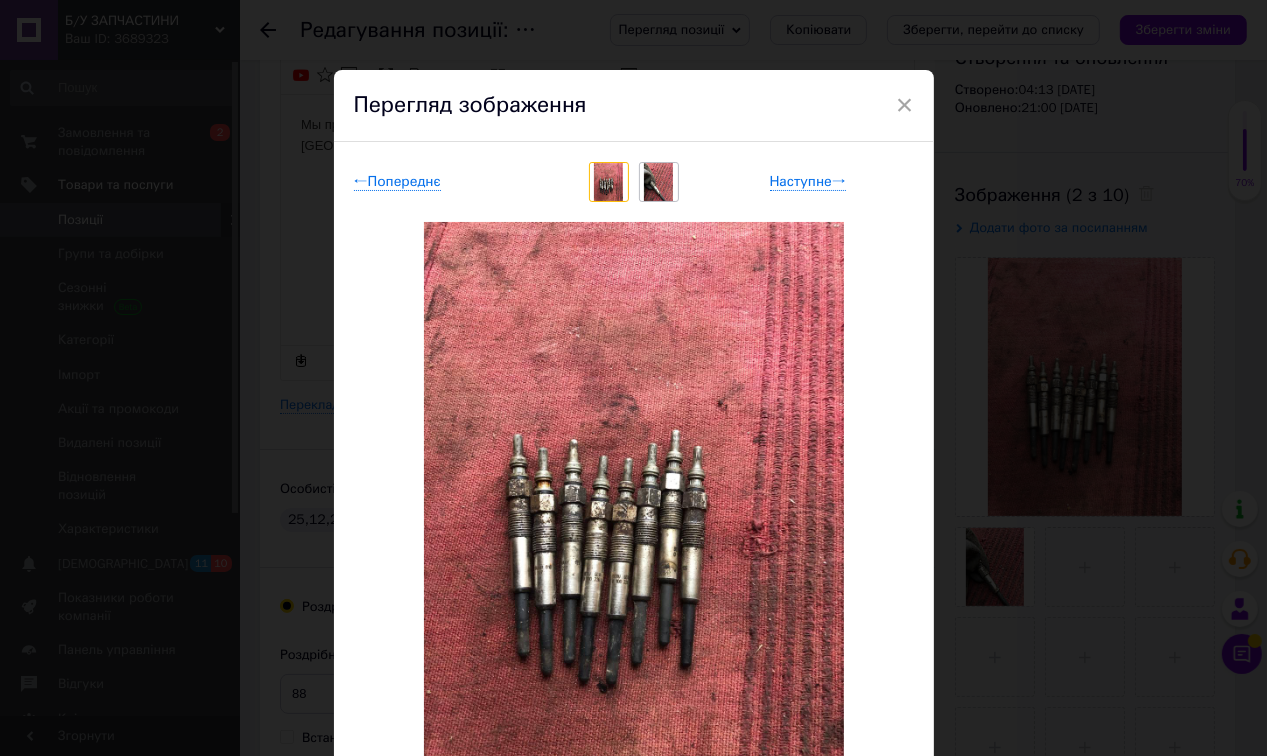 click on "× Перегляд зображення ← Попереднє Наступне → Видалити зображення Видалити всі зображення" at bounding box center (633, 378) 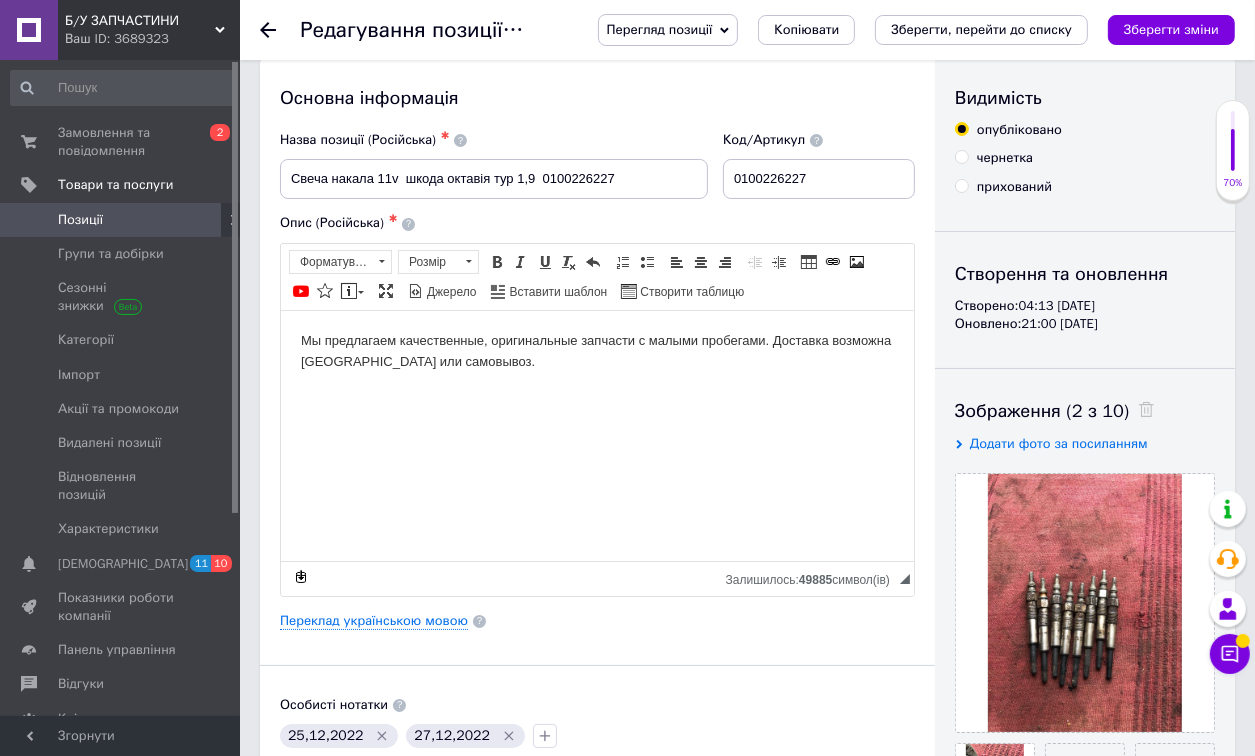 scroll, scrollTop: 0, scrollLeft: 0, axis: both 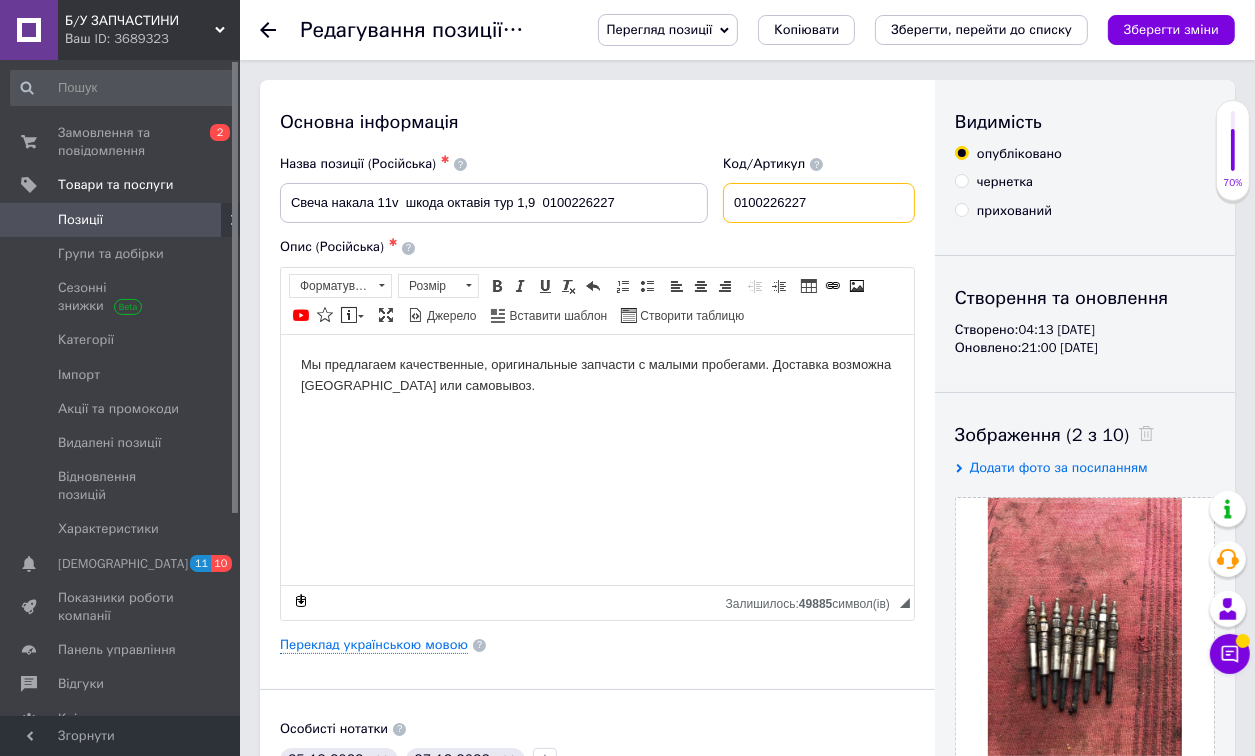 click on "0100226227" at bounding box center (819, 203) 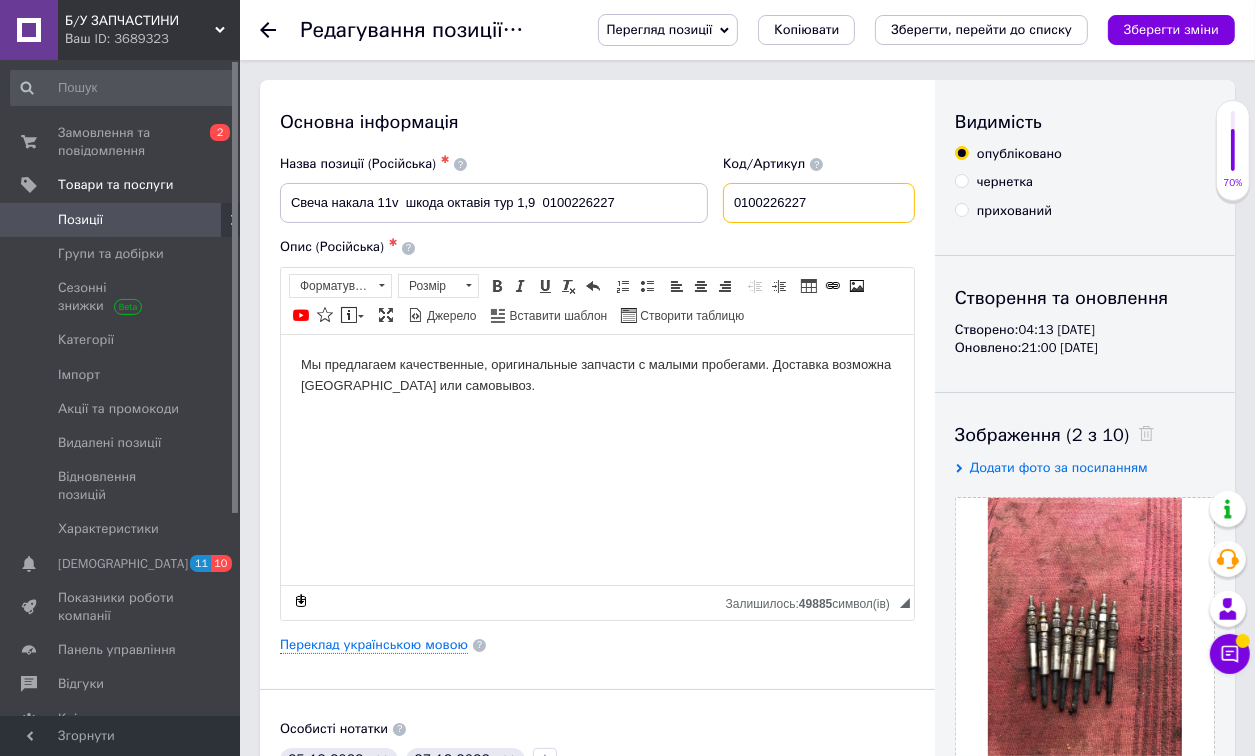paste 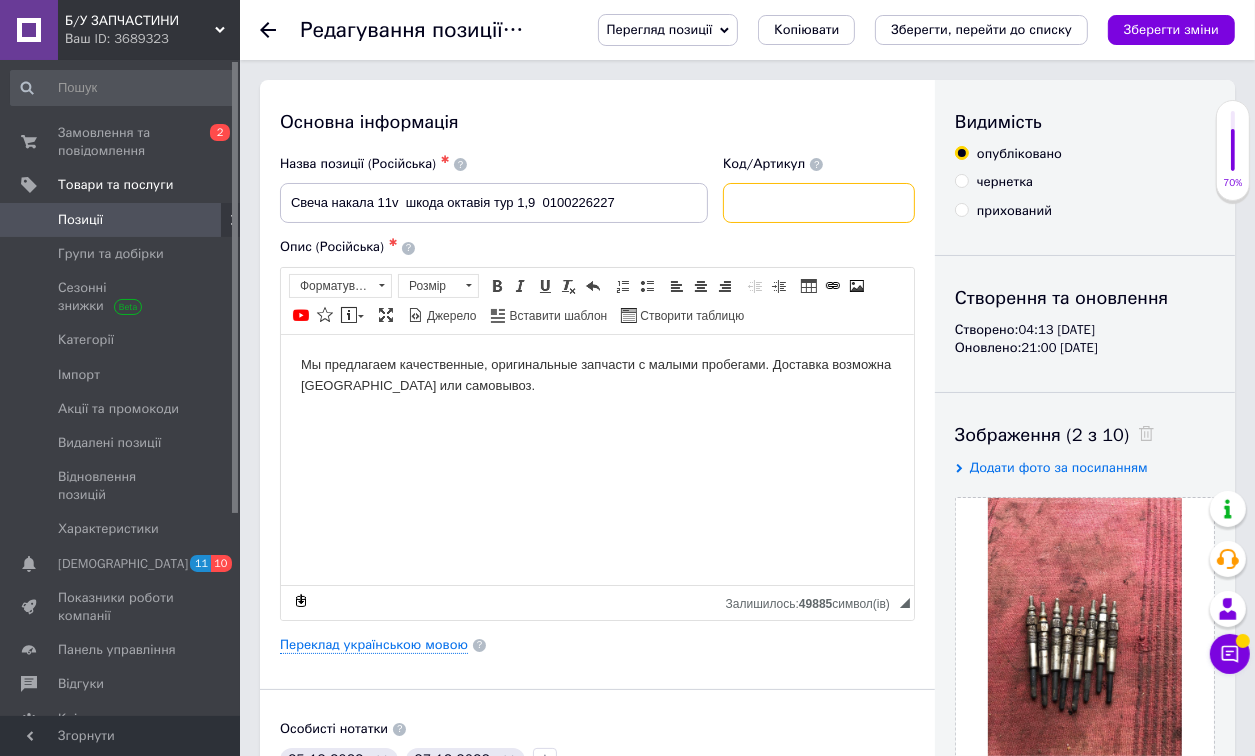 type 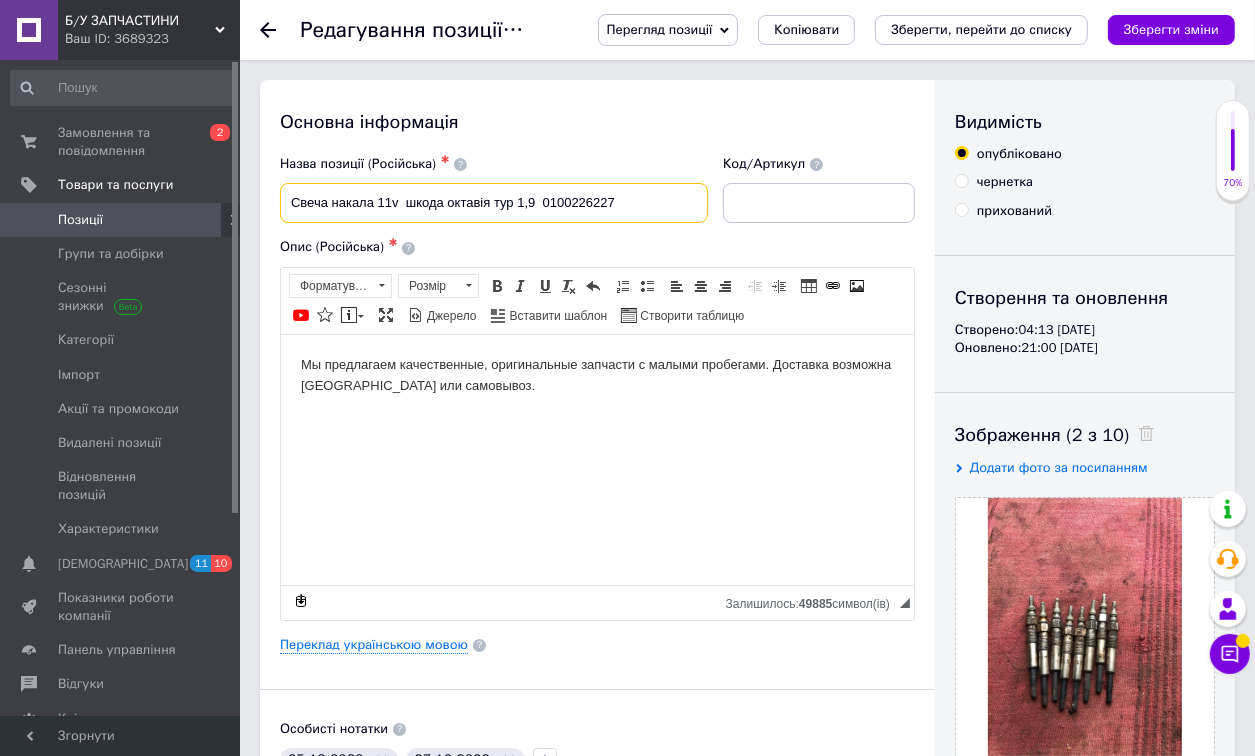click on "Свеча накала 11v  шкода октавія тур 1,9  0100226227" at bounding box center (494, 203) 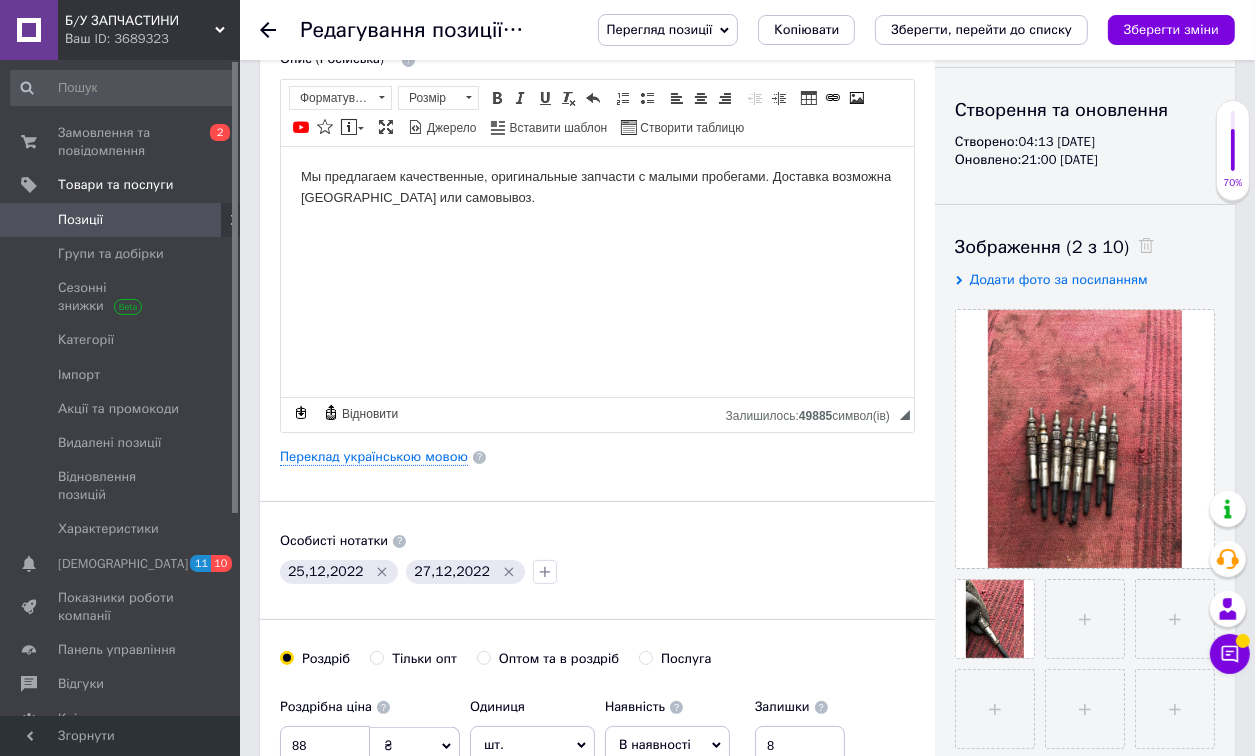 scroll, scrollTop: 216, scrollLeft: 0, axis: vertical 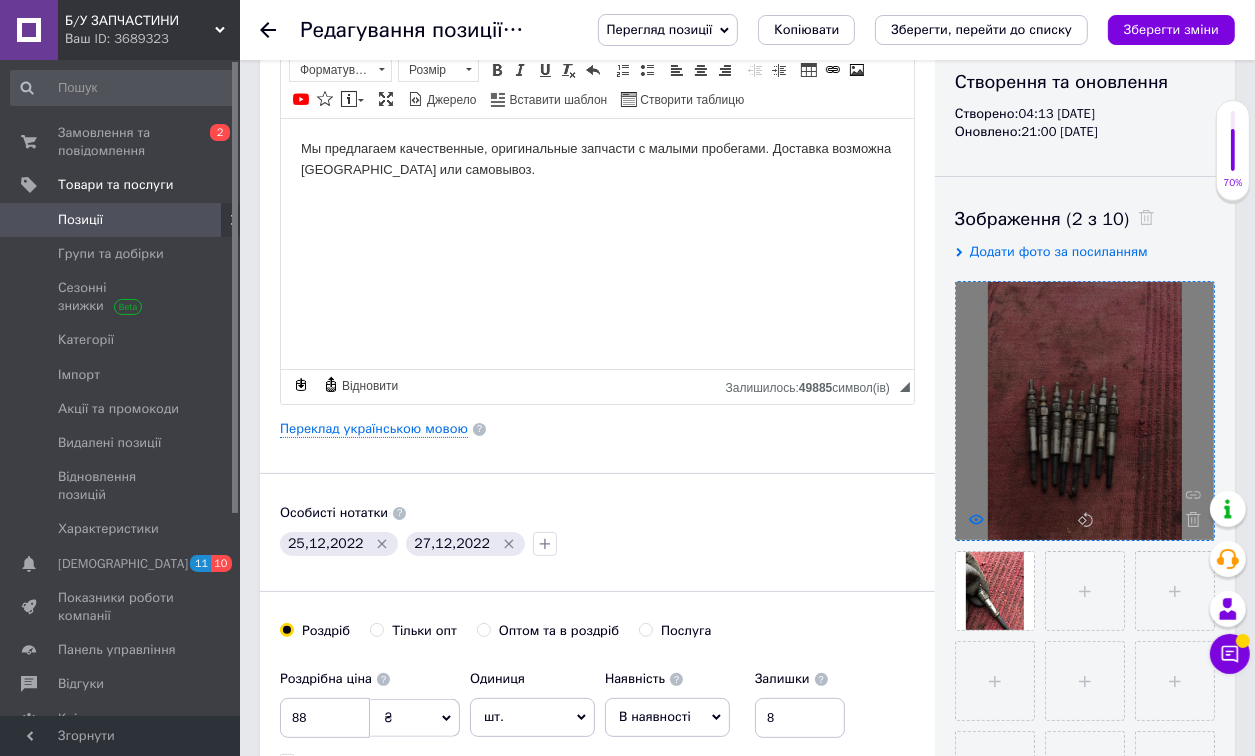 click 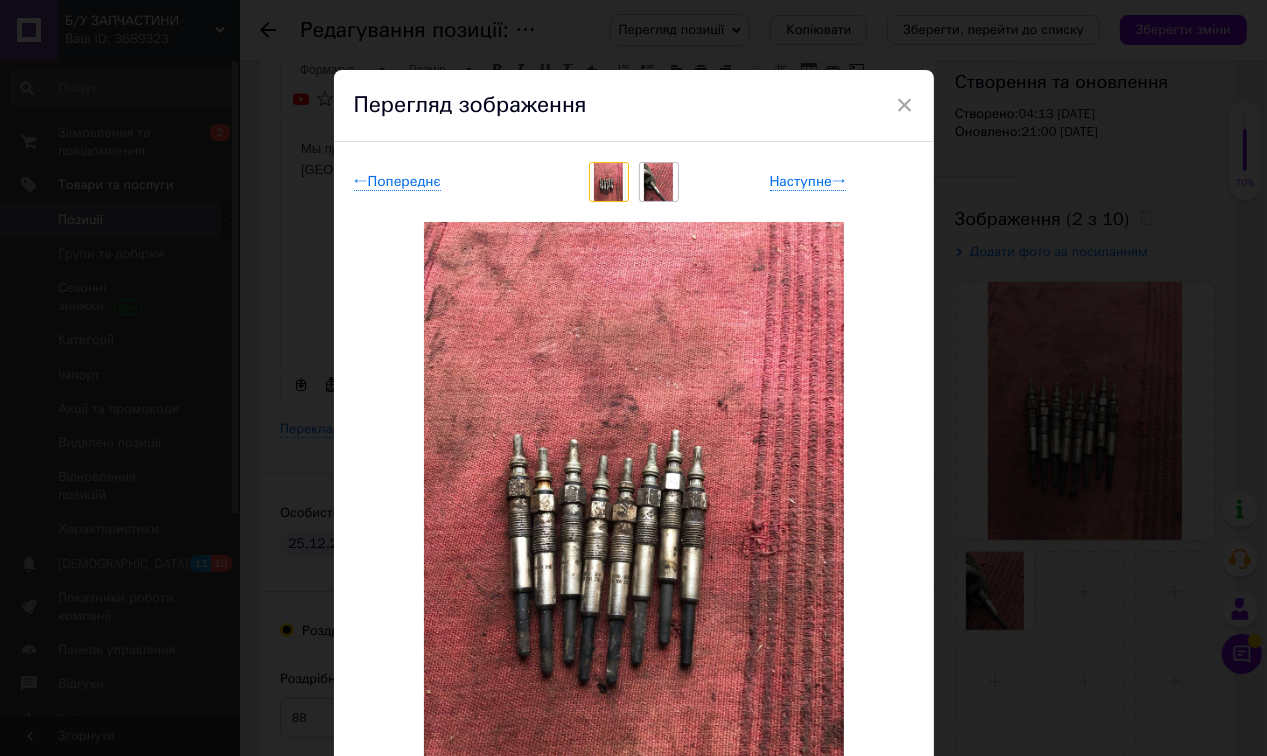 click on "× Перегляд зображення ← Попереднє Наступне → Видалити зображення Видалити всі зображення" at bounding box center (633, 378) 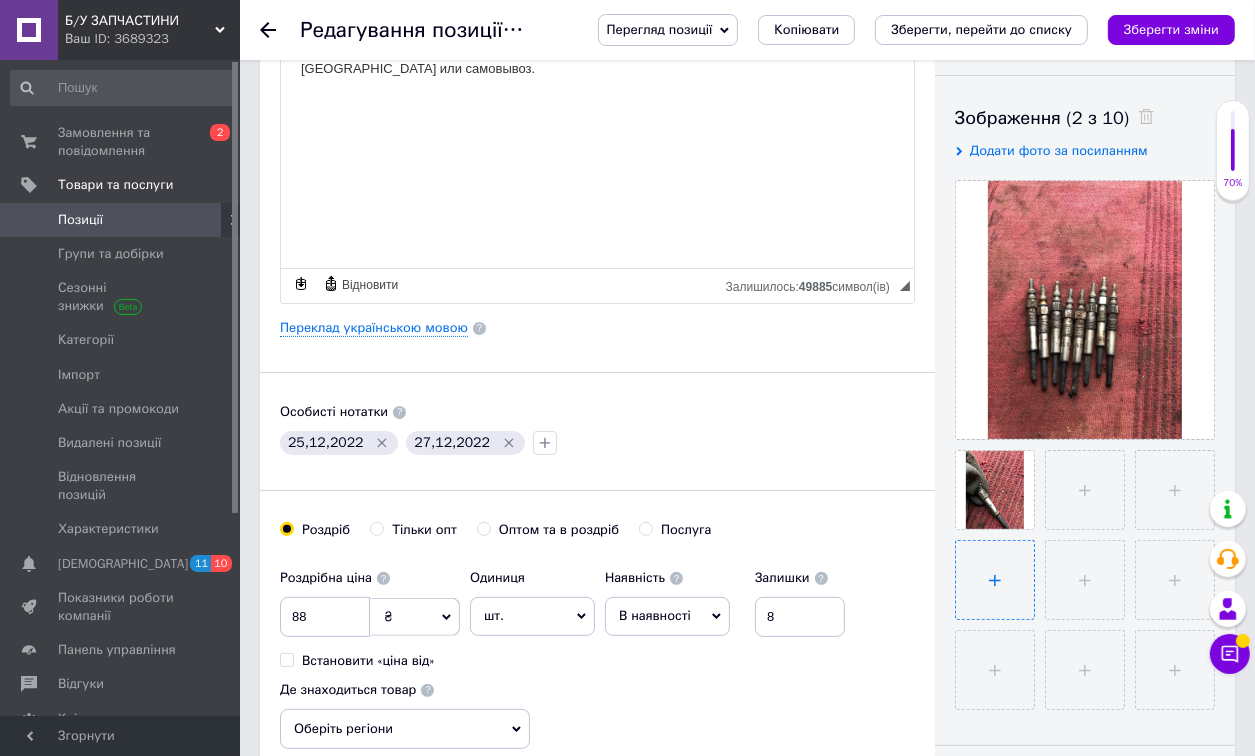 scroll, scrollTop: 0, scrollLeft: 0, axis: both 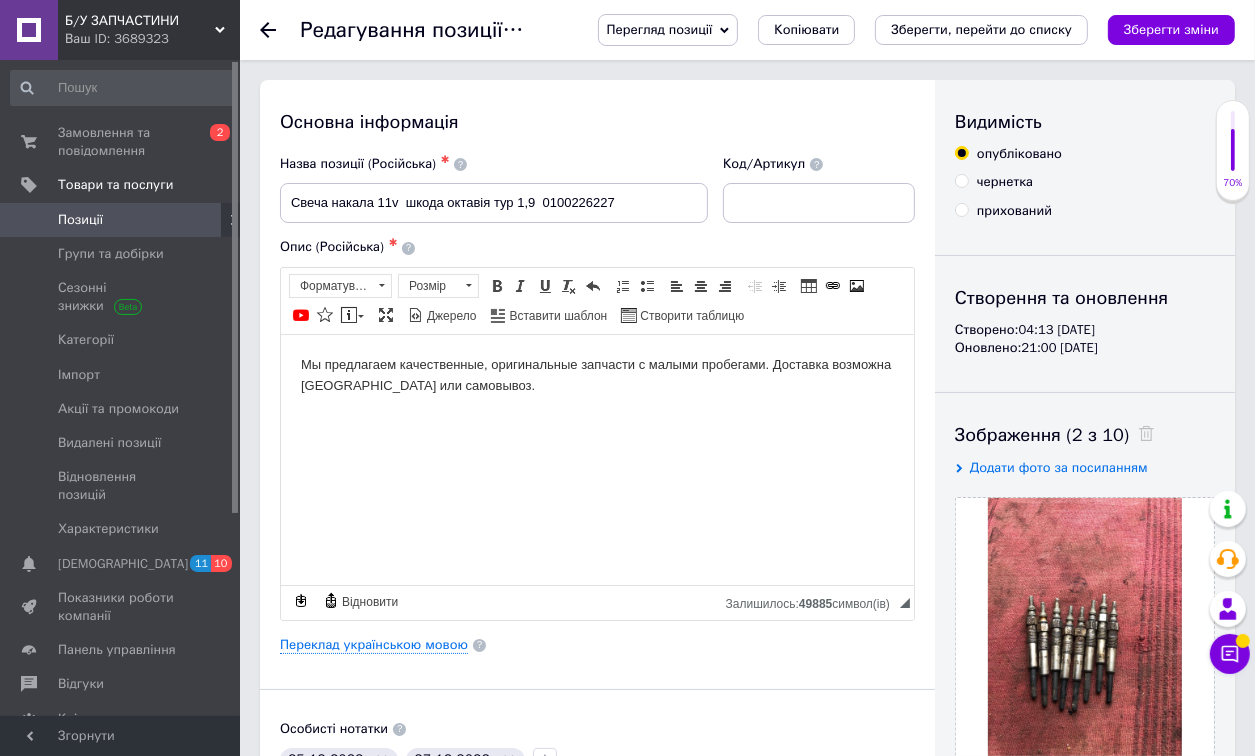 click 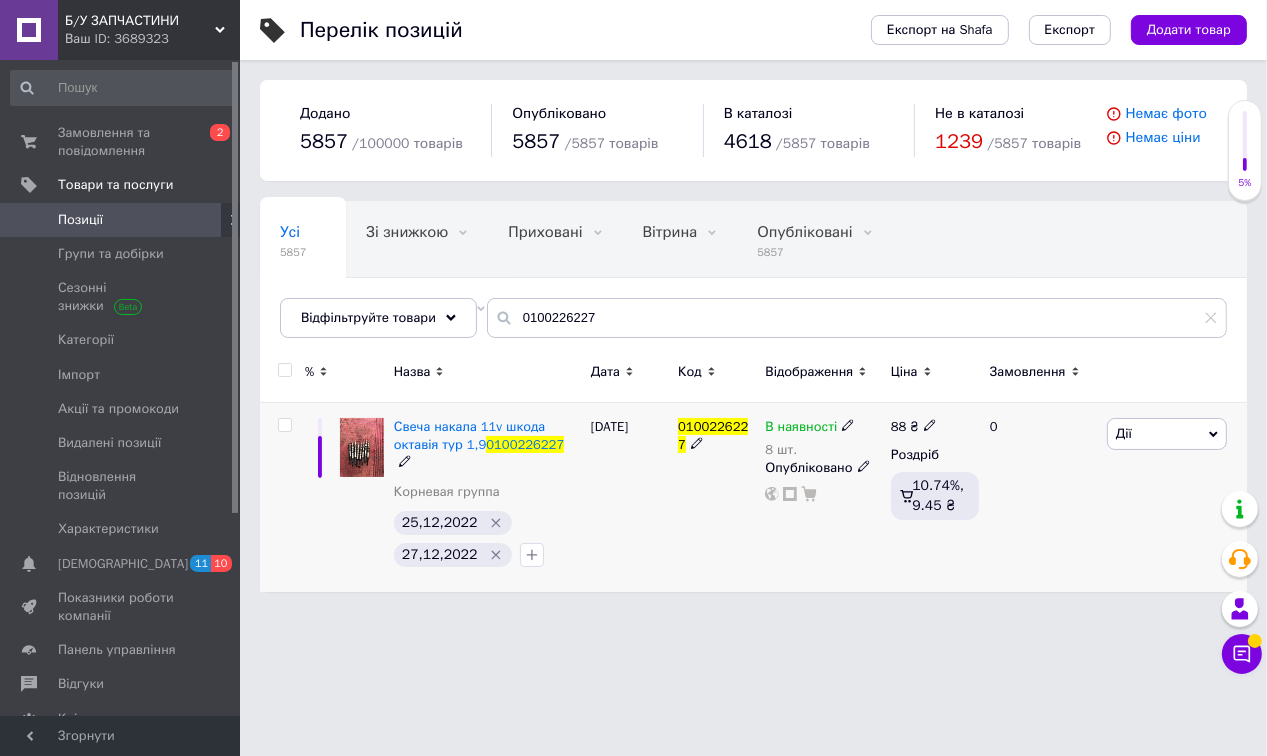 click on "0100226227" at bounding box center [713, 435] 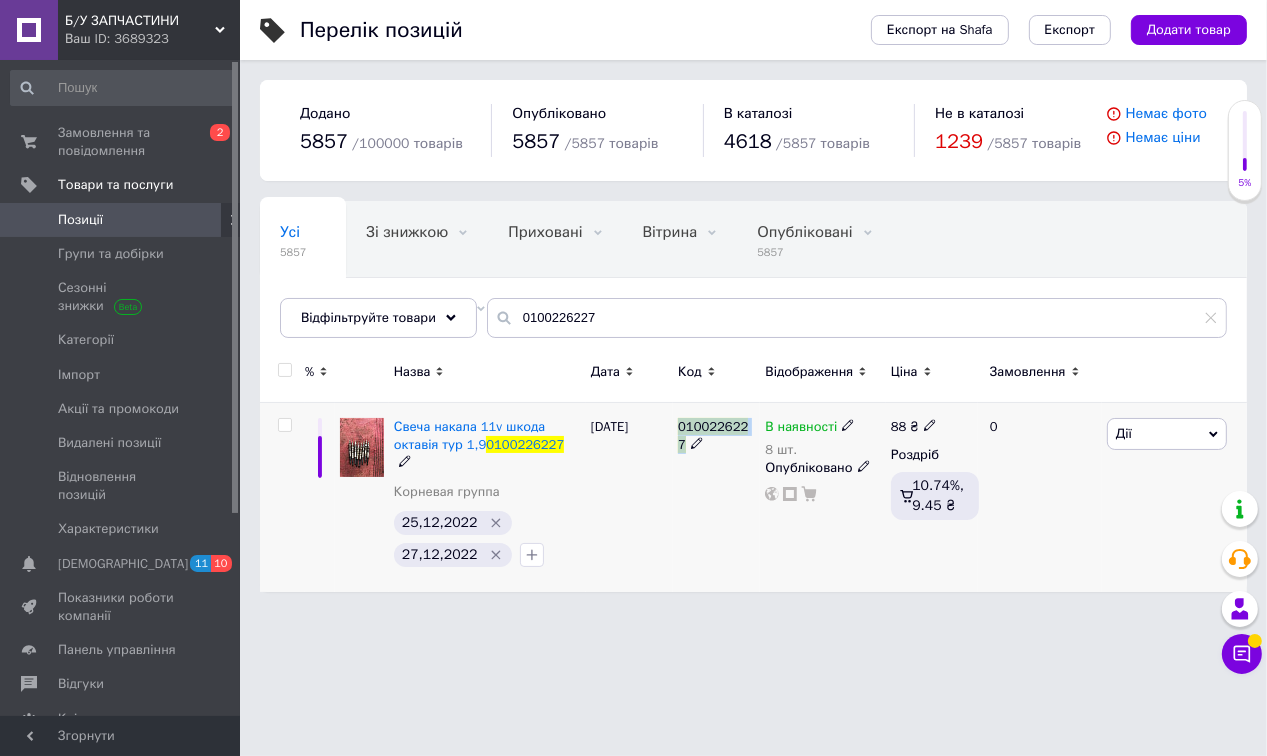 click on "0100226227" at bounding box center (713, 435) 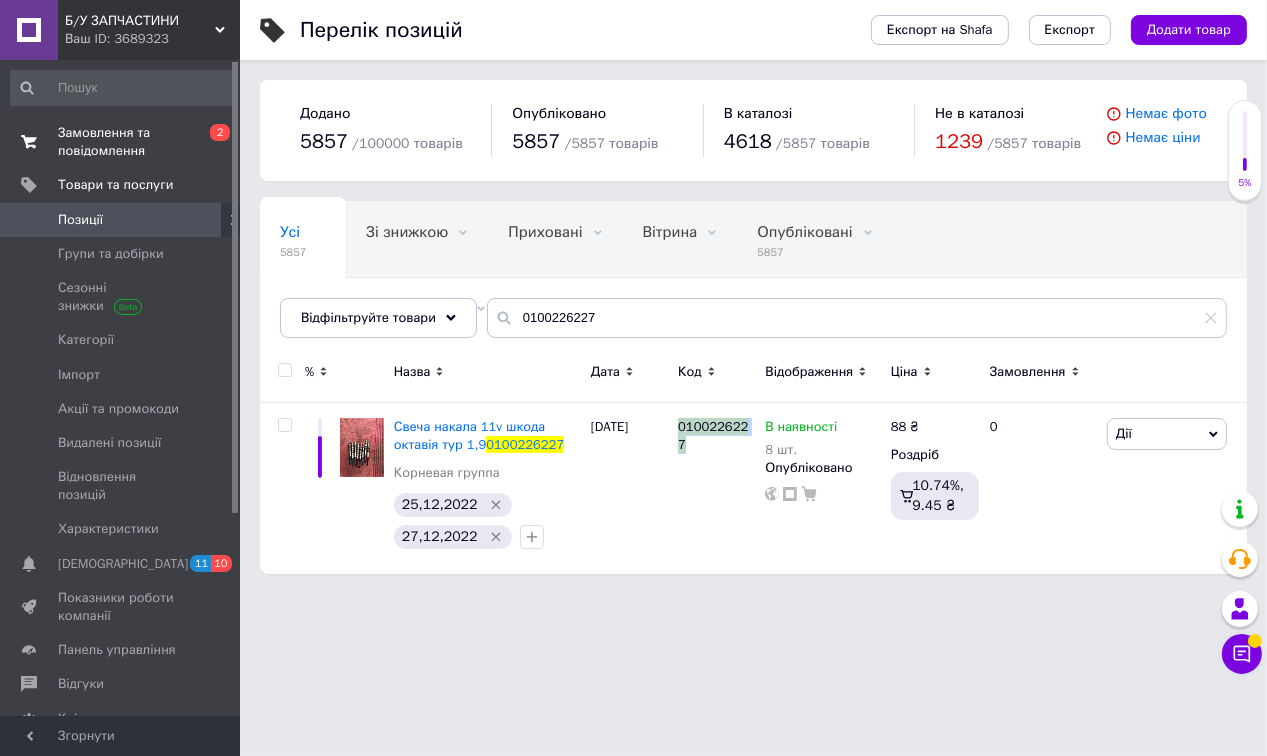 click on "Замовлення та повідомлення" at bounding box center [121, 142] 